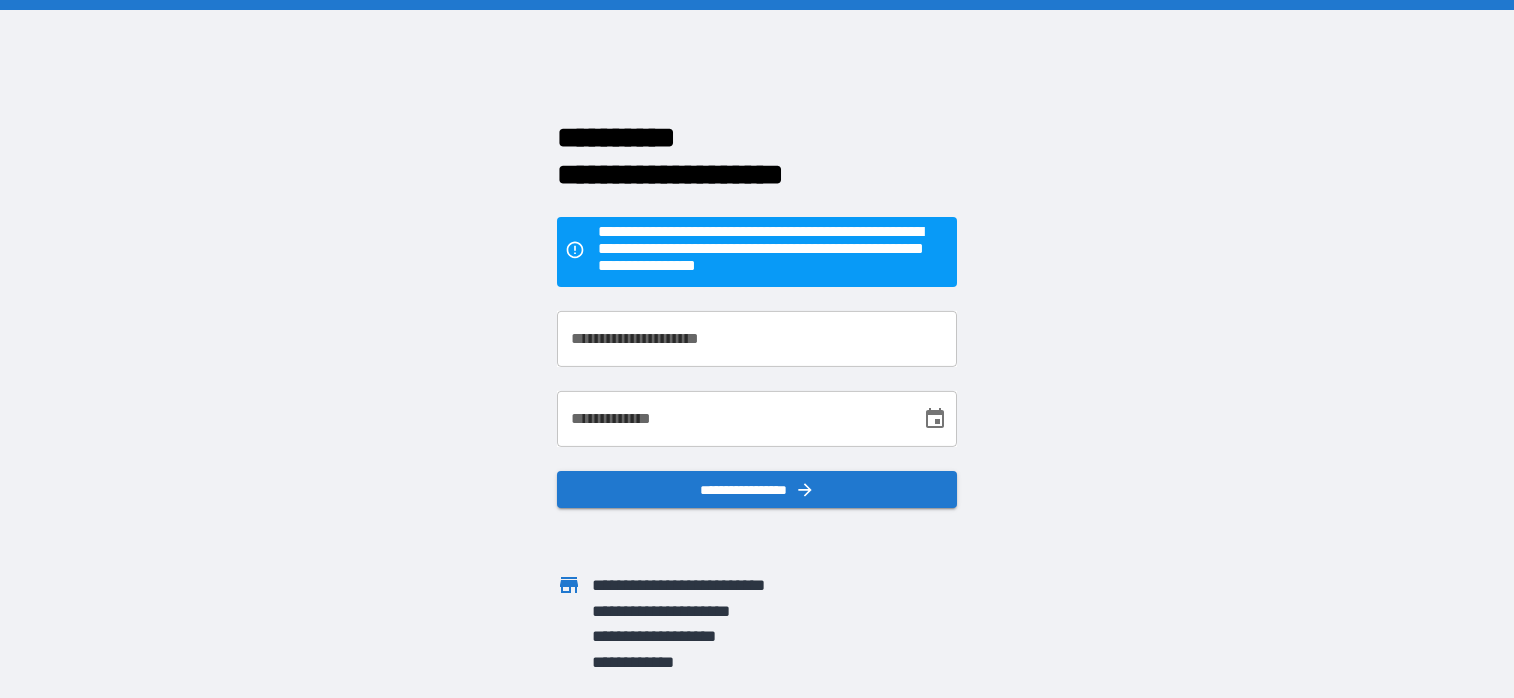 scroll, scrollTop: 0, scrollLeft: 0, axis: both 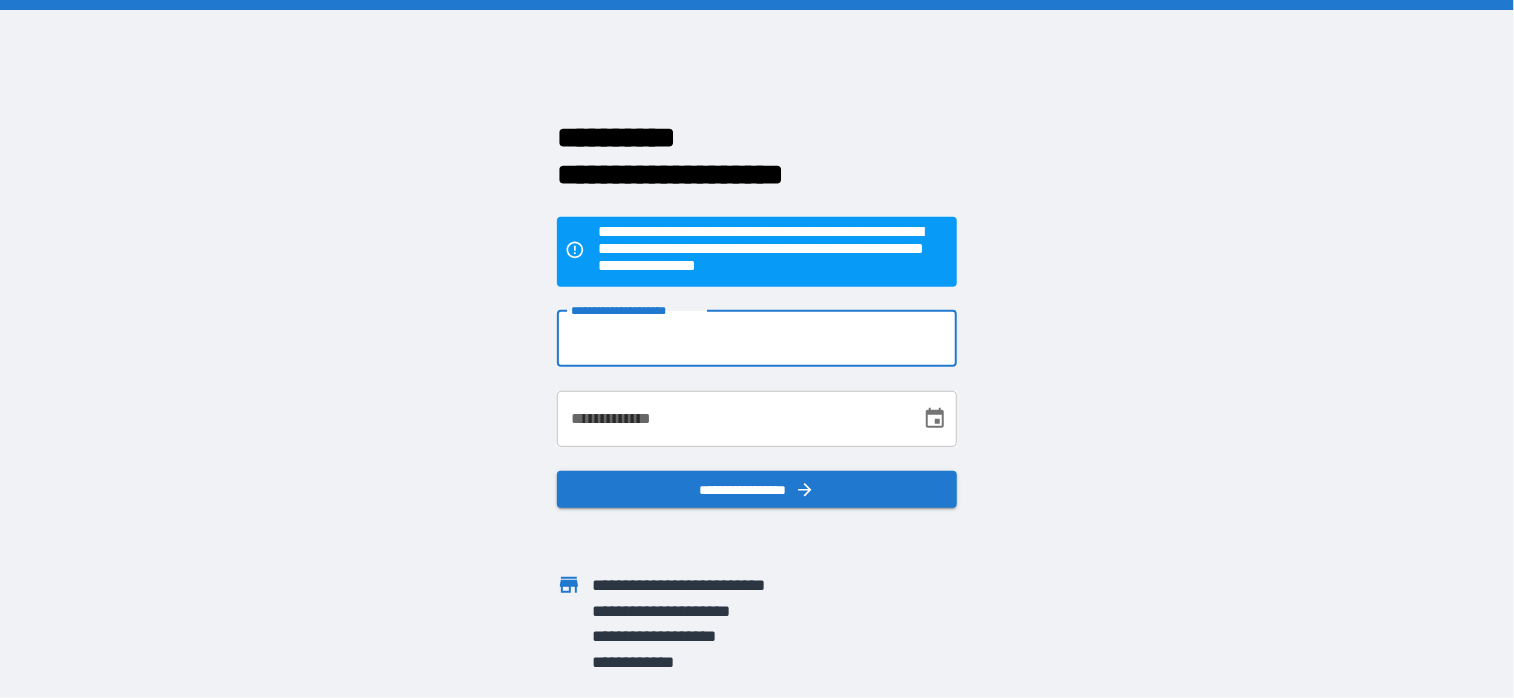 click on "**********" at bounding box center [757, 339] 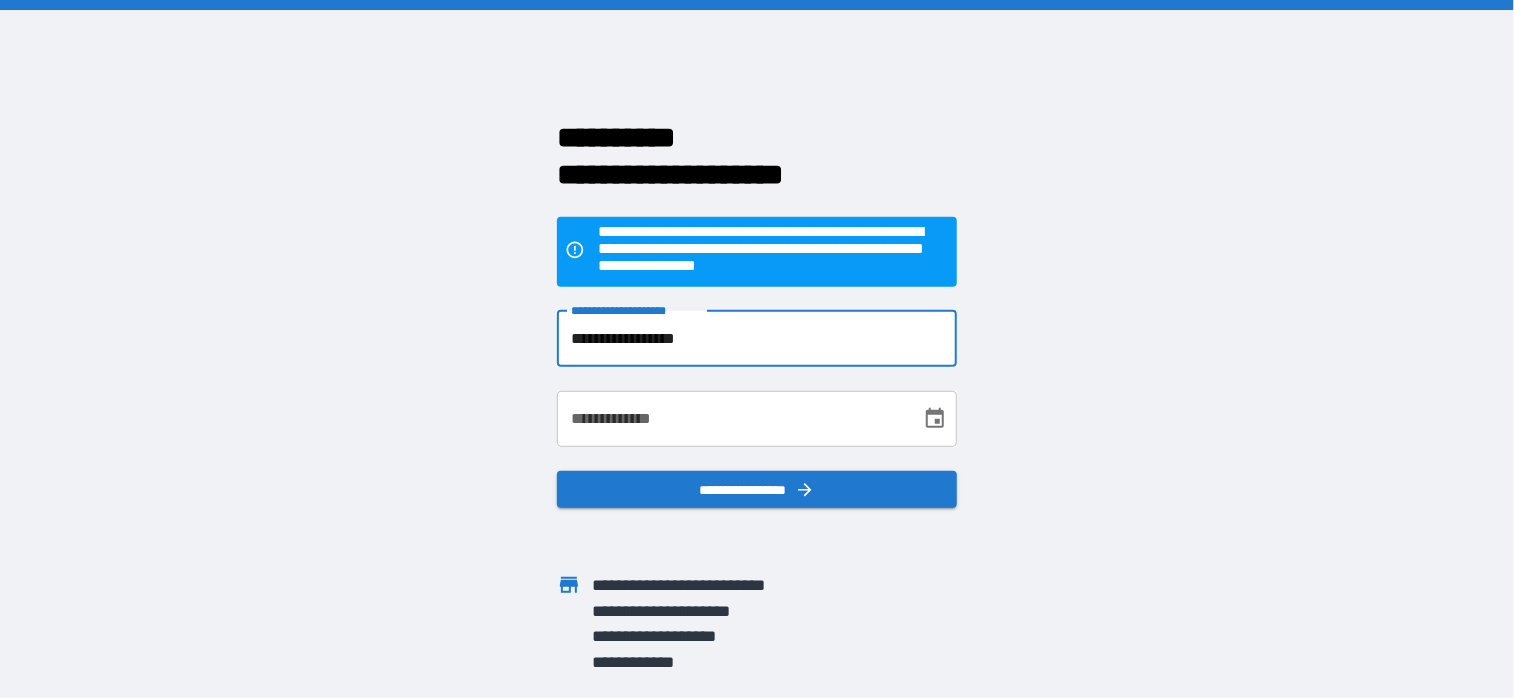 type on "**********" 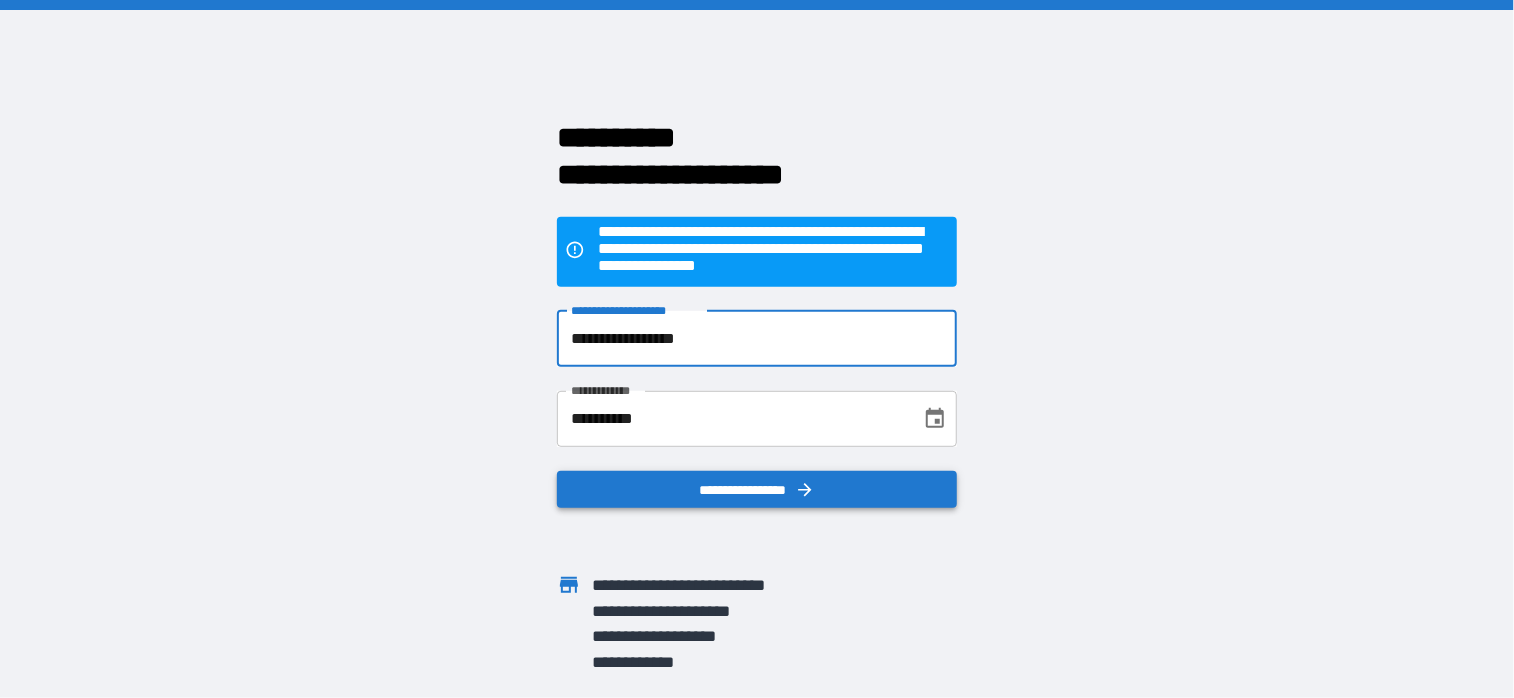 click on "**********" at bounding box center (757, 490) 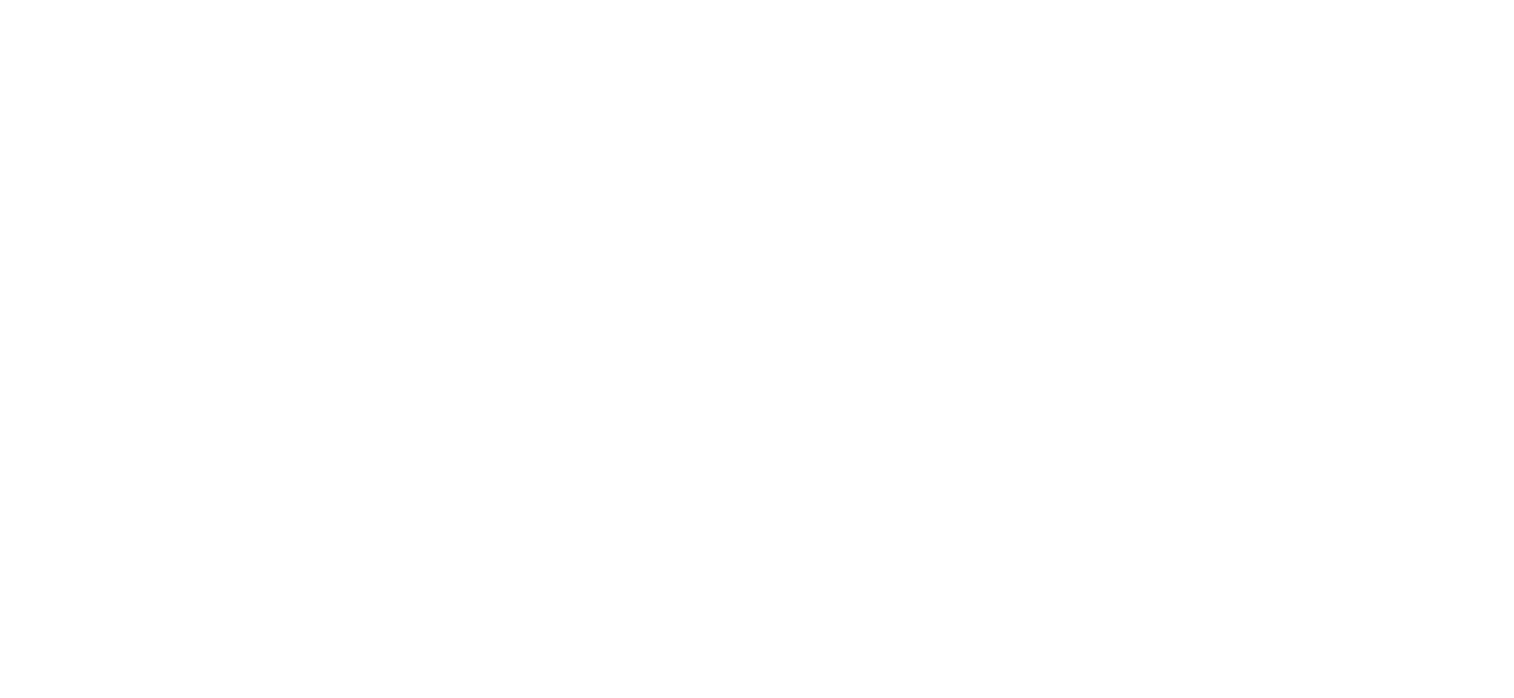 scroll, scrollTop: 0, scrollLeft: 0, axis: both 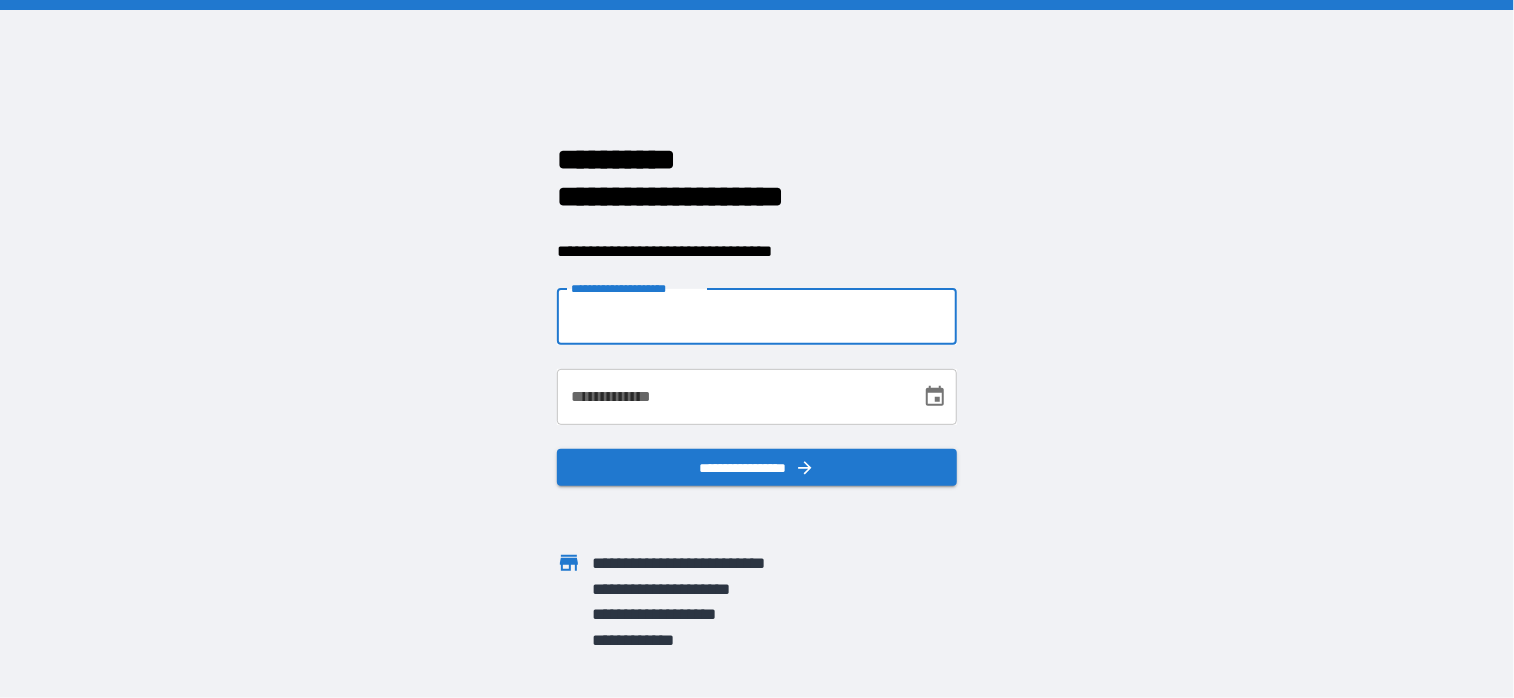 click on "**********" at bounding box center (757, 317) 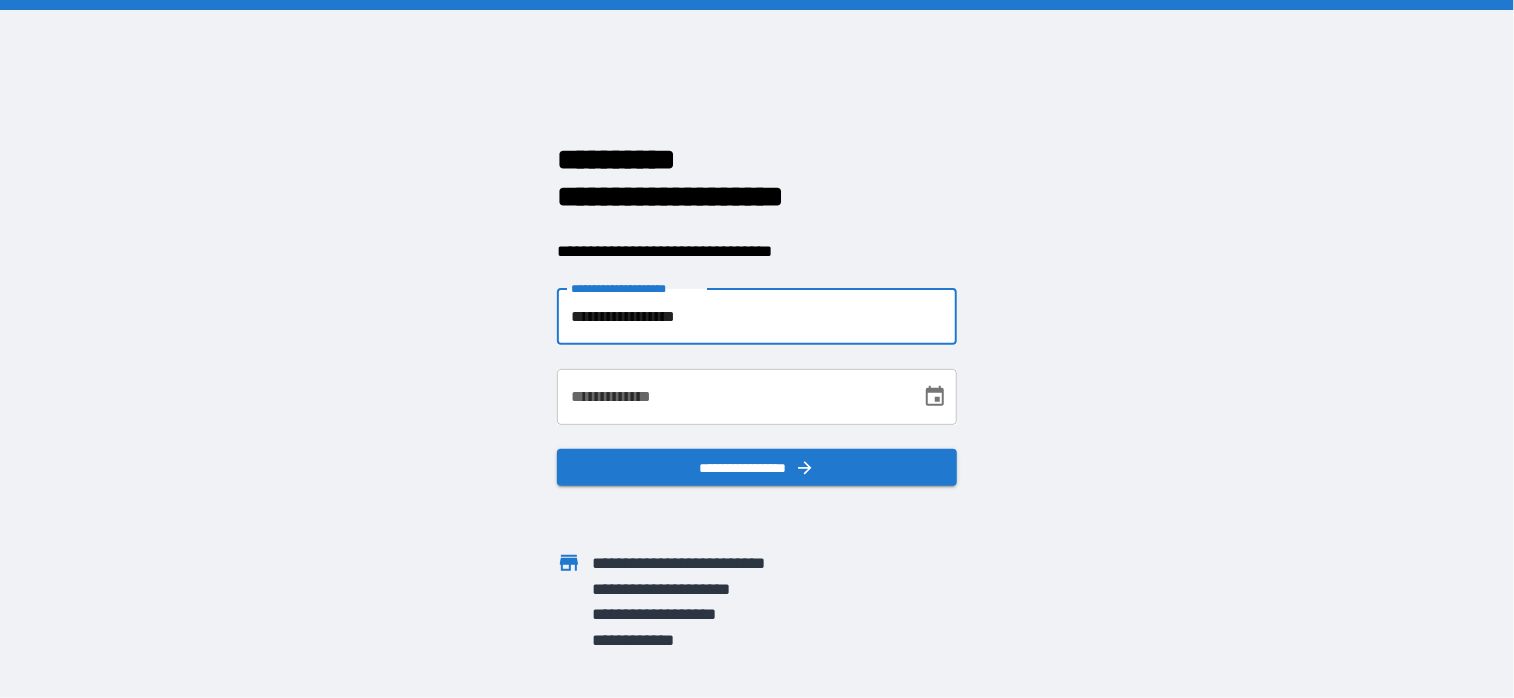 type on "**********" 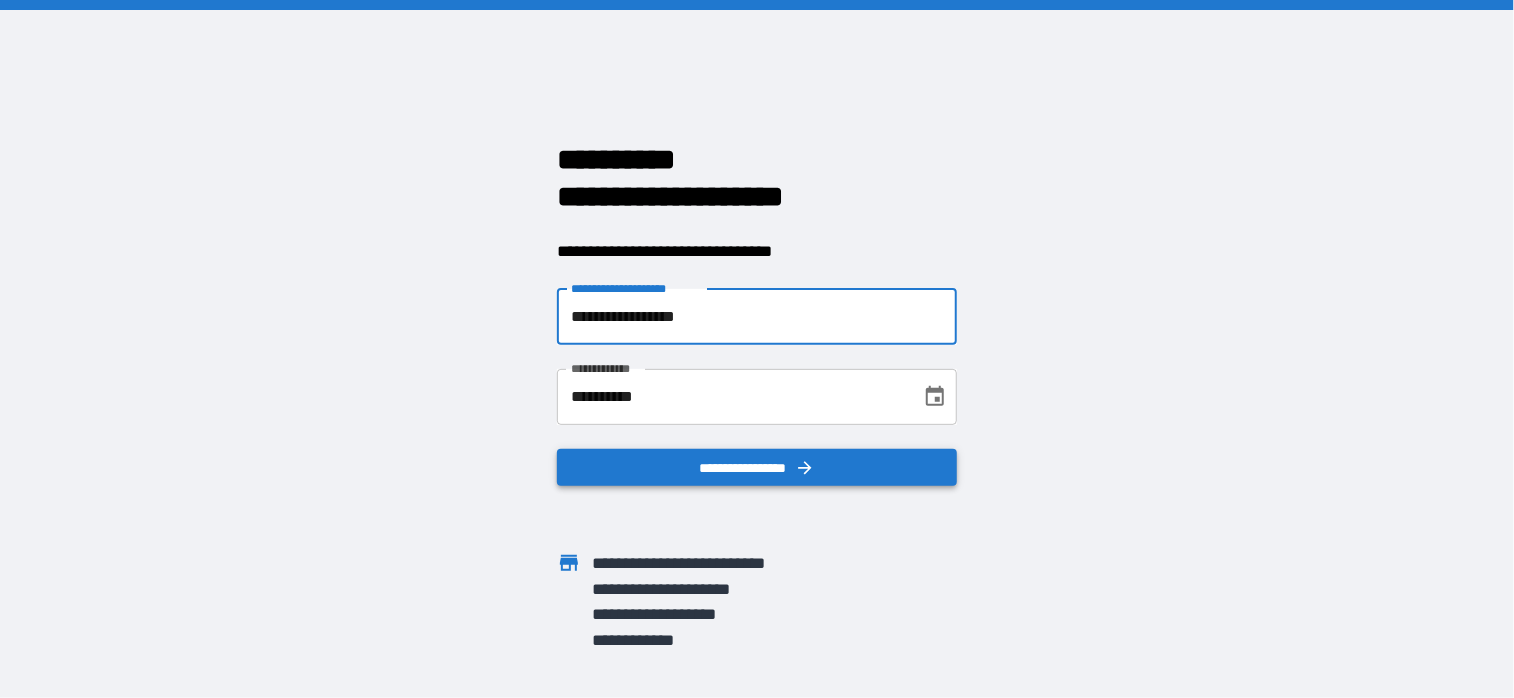 click on "**********" at bounding box center [757, 468] 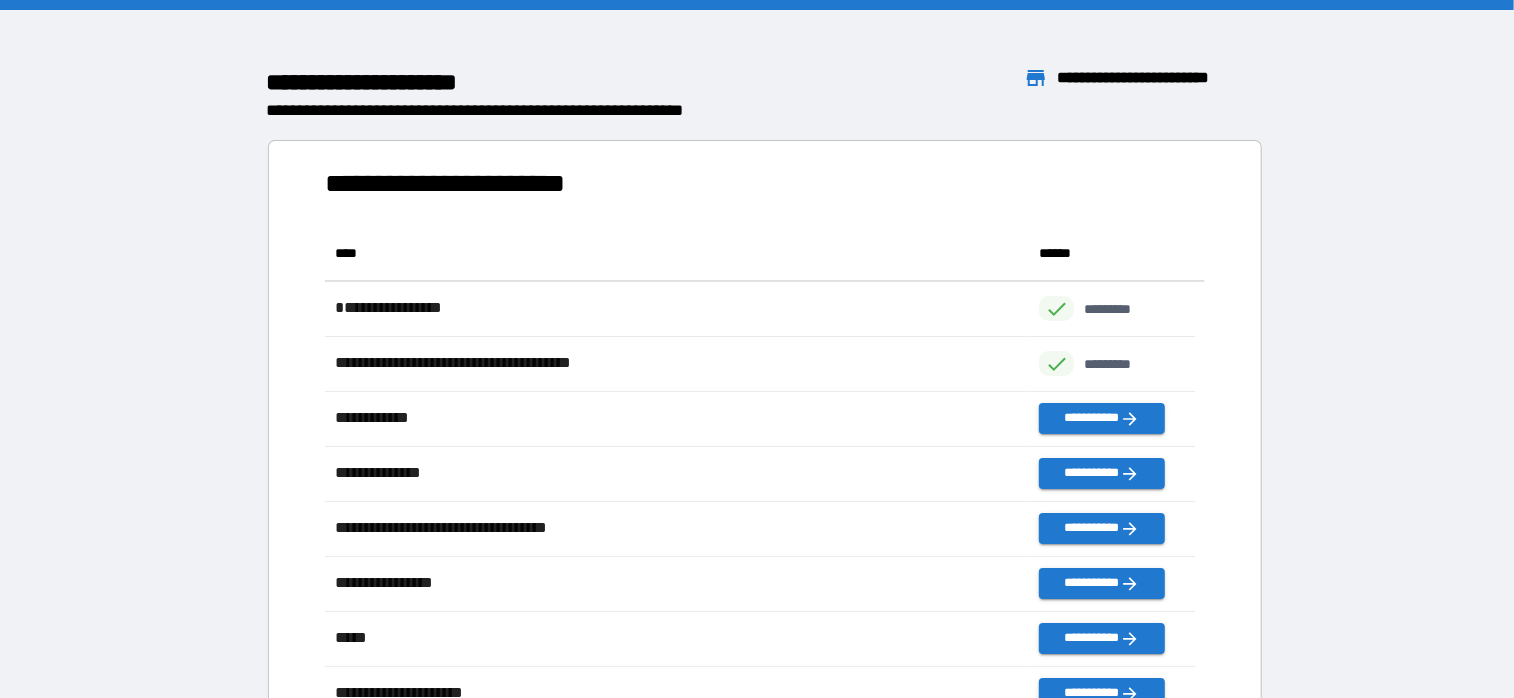 scroll, scrollTop: 16, scrollLeft: 16, axis: both 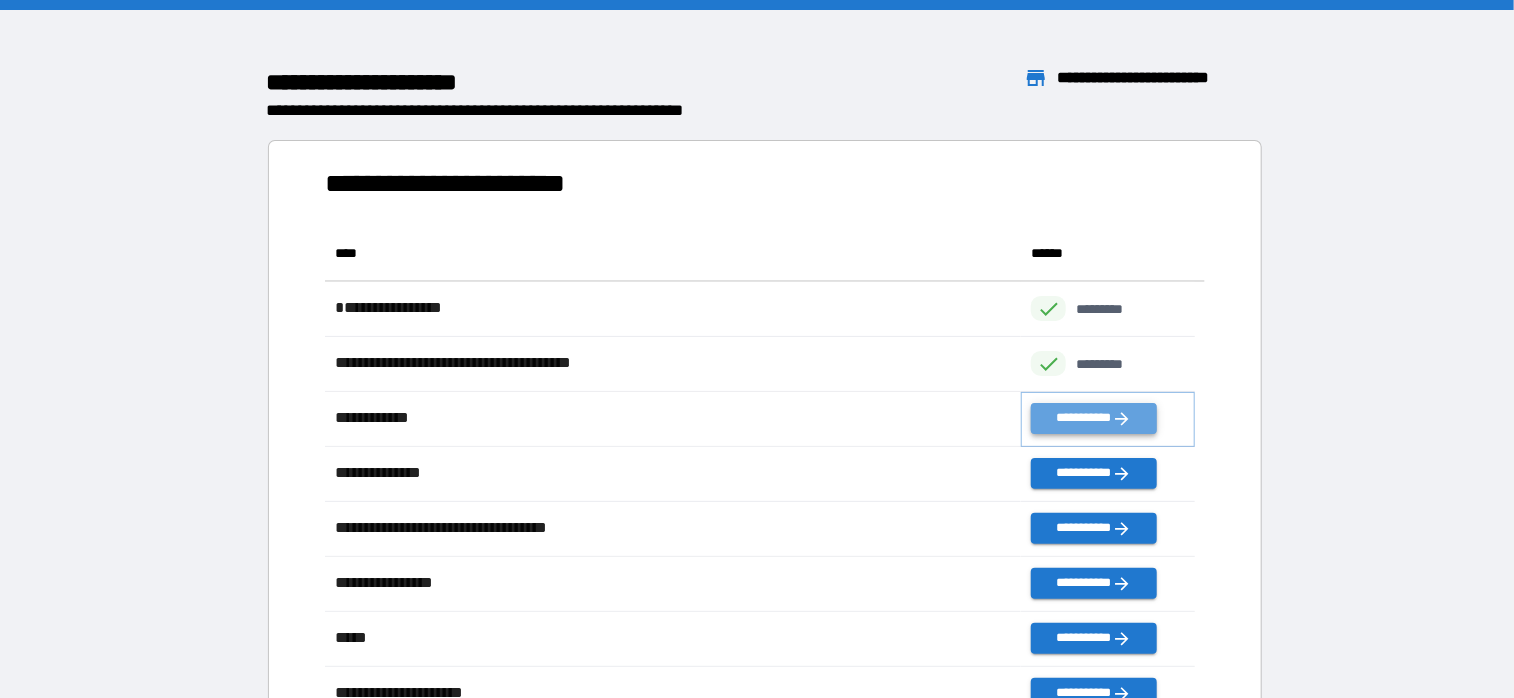 click on "**********" at bounding box center (1093, 418) 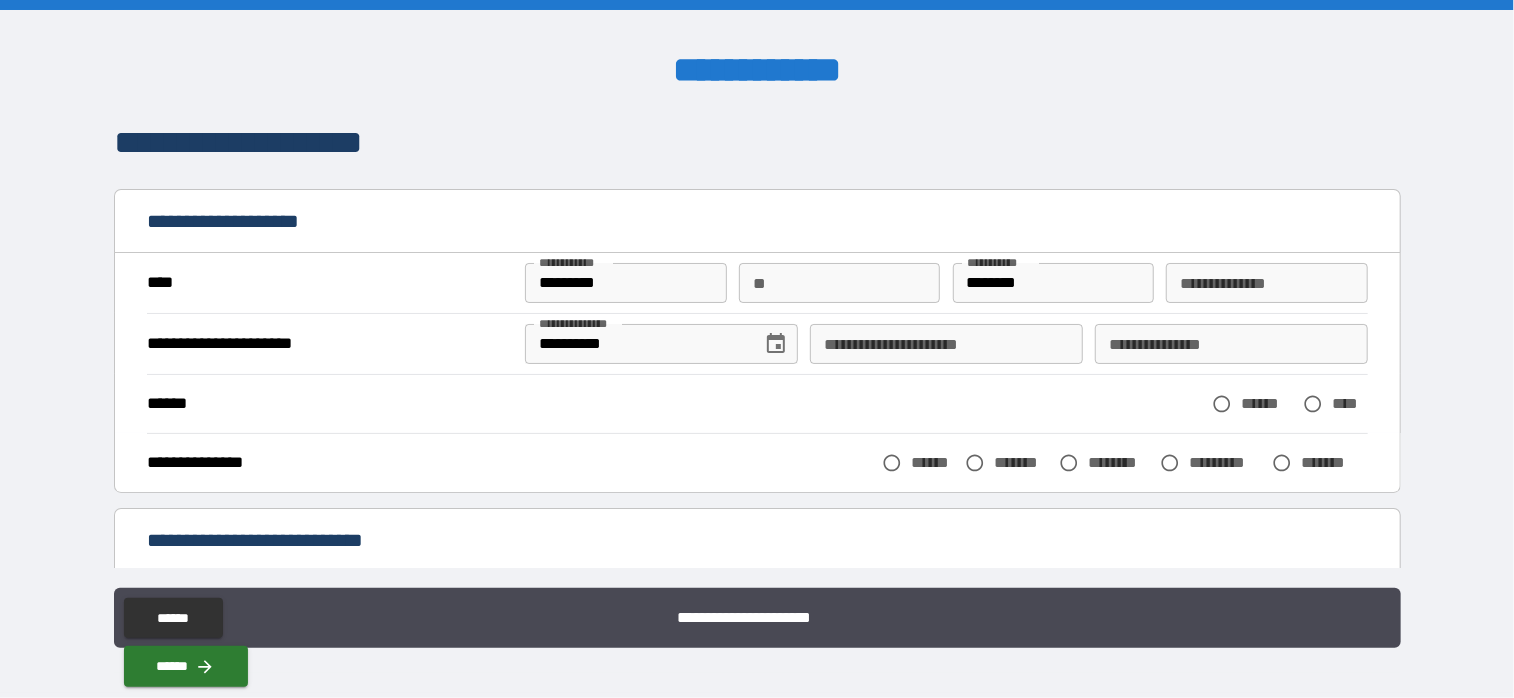 click on "**********" at bounding box center (946, 344) 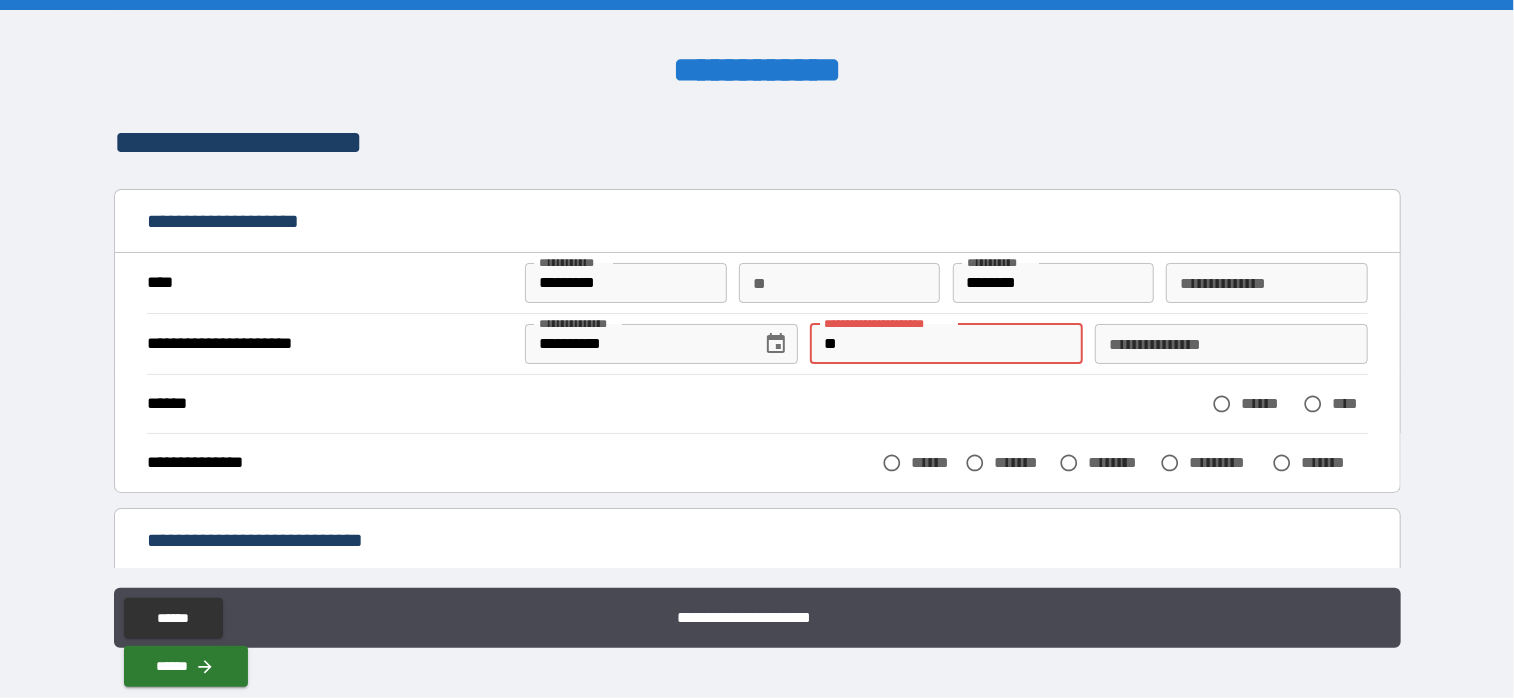 drag, startPoint x: 856, startPoint y: 332, endPoint x: 829, endPoint y: 337, distance: 27.45906 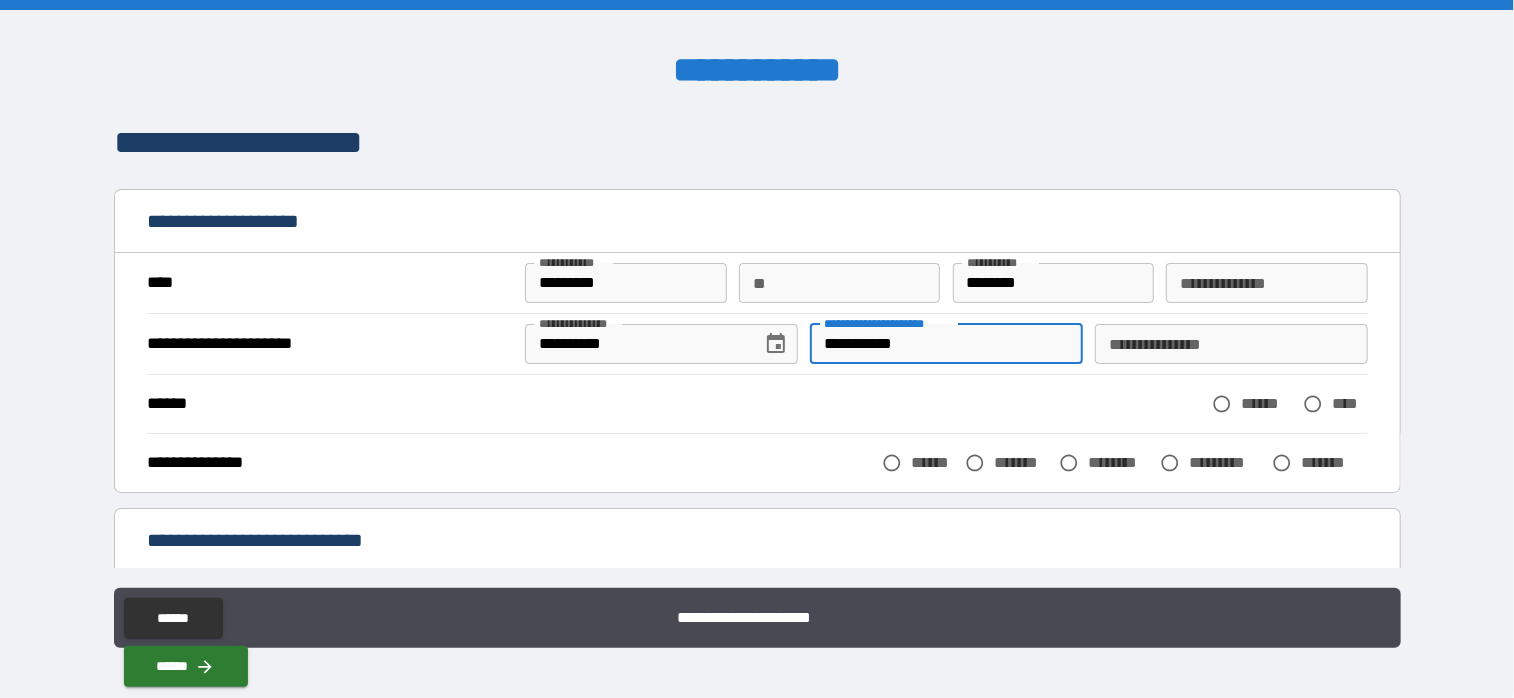 type on "**********" 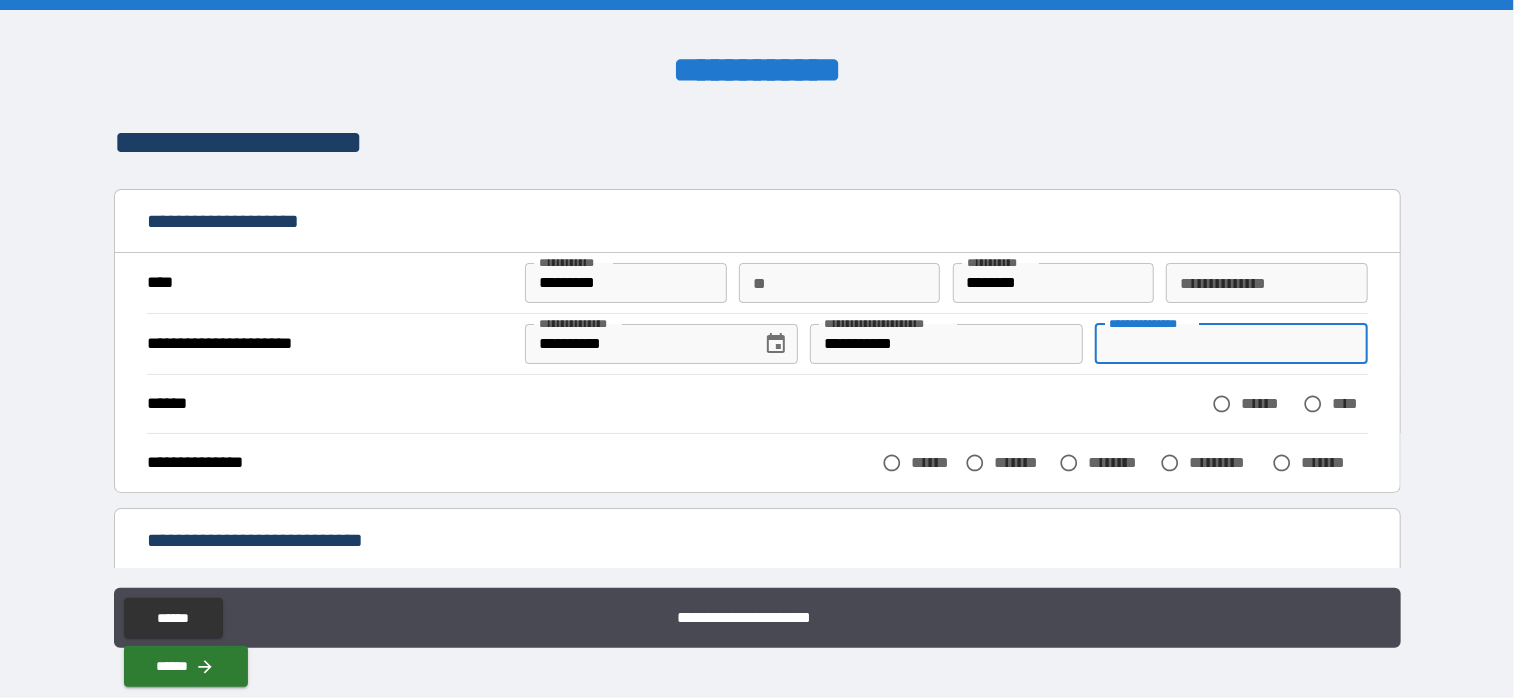 click on "**********" at bounding box center (1231, 344) 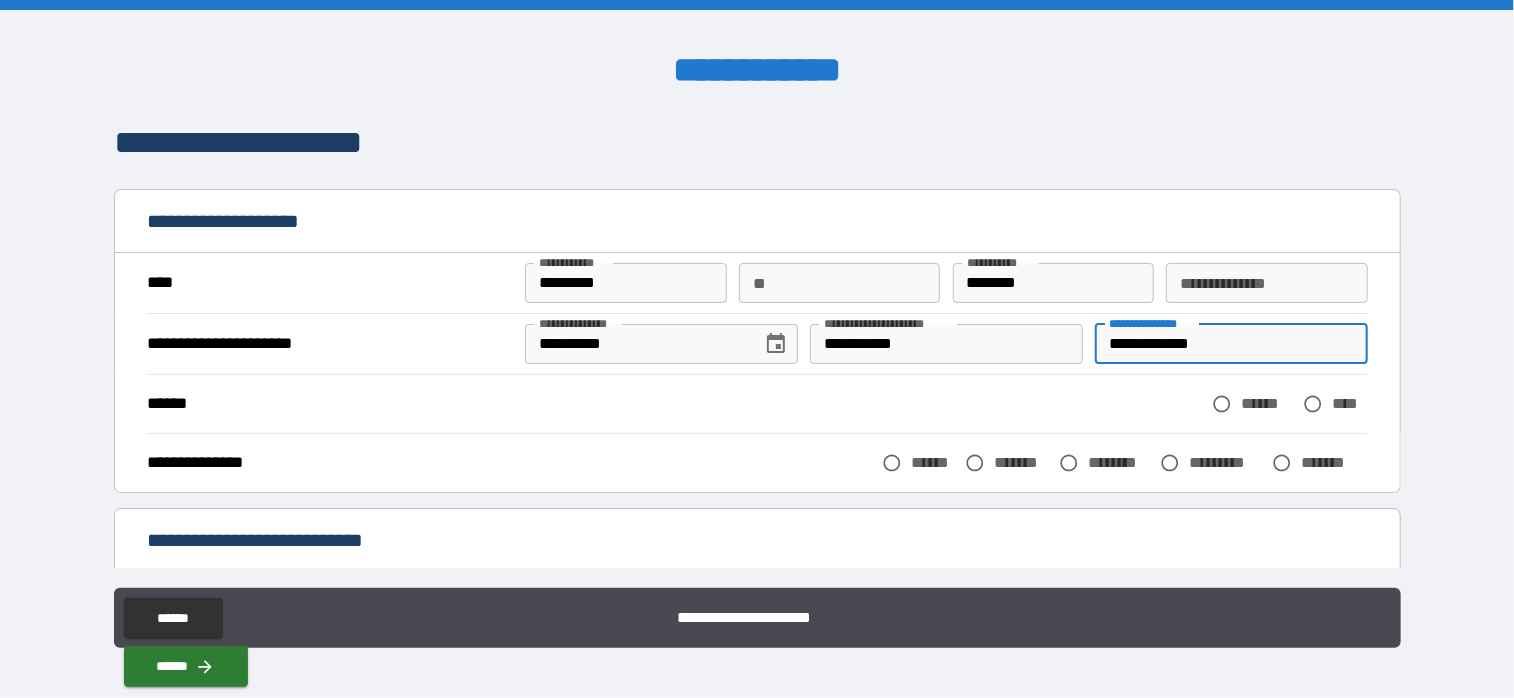 type on "**********" 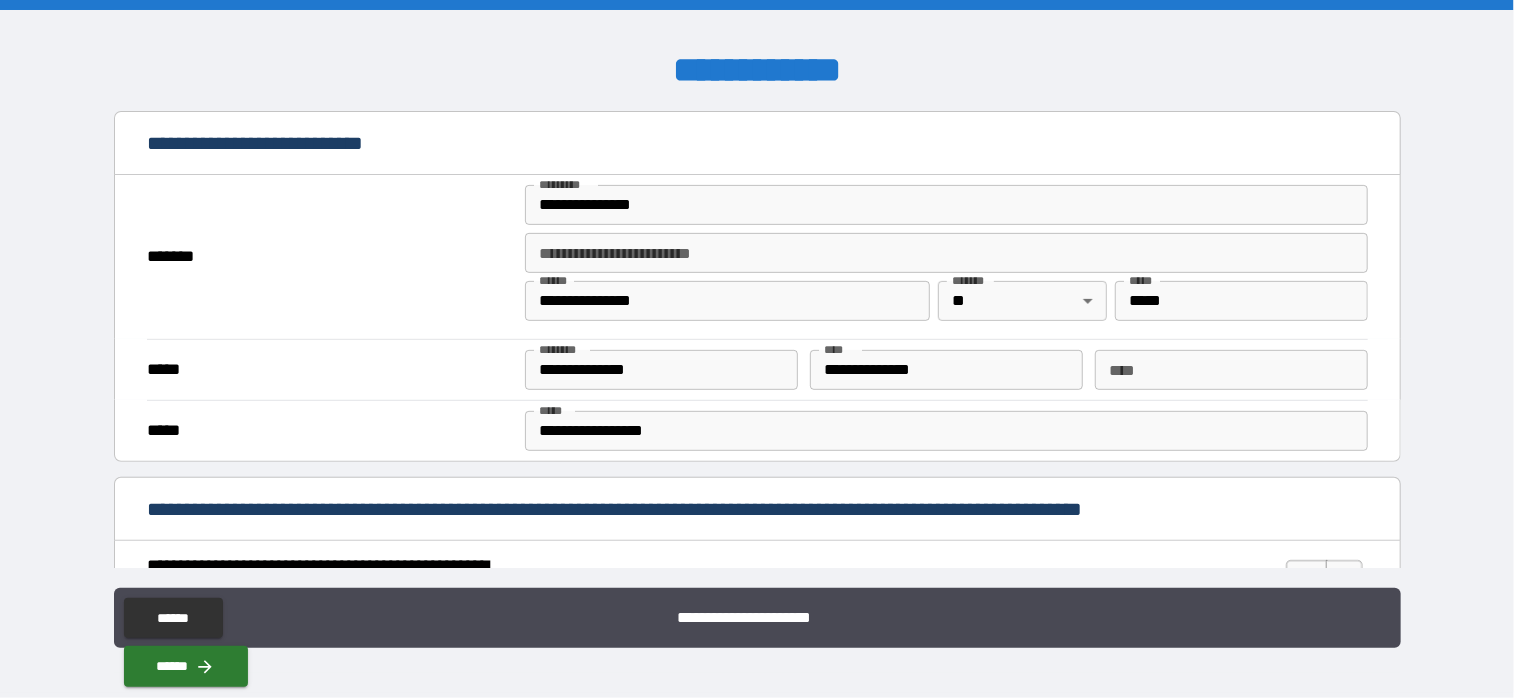 scroll, scrollTop: 400, scrollLeft: 0, axis: vertical 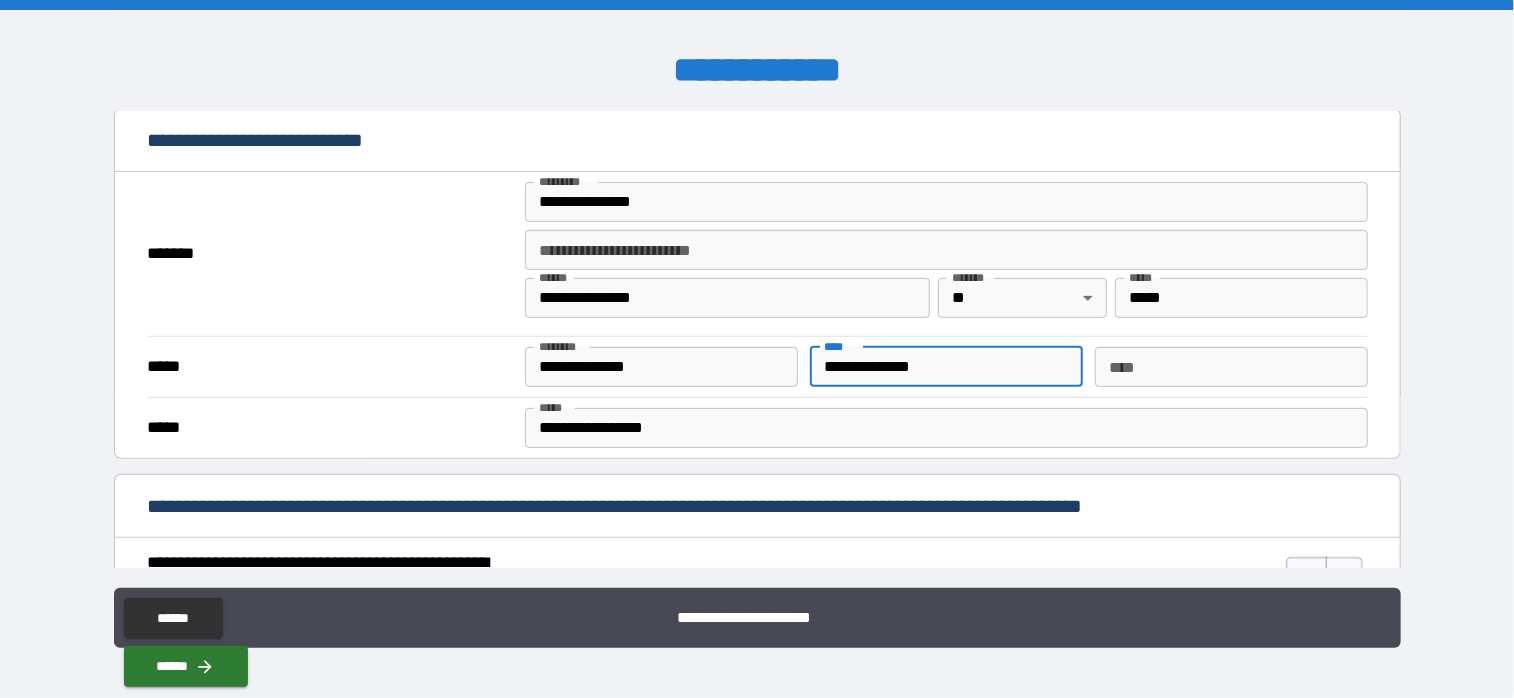 drag, startPoint x: 859, startPoint y: 364, endPoint x: 947, endPoint y: 373, distance: 88.45903 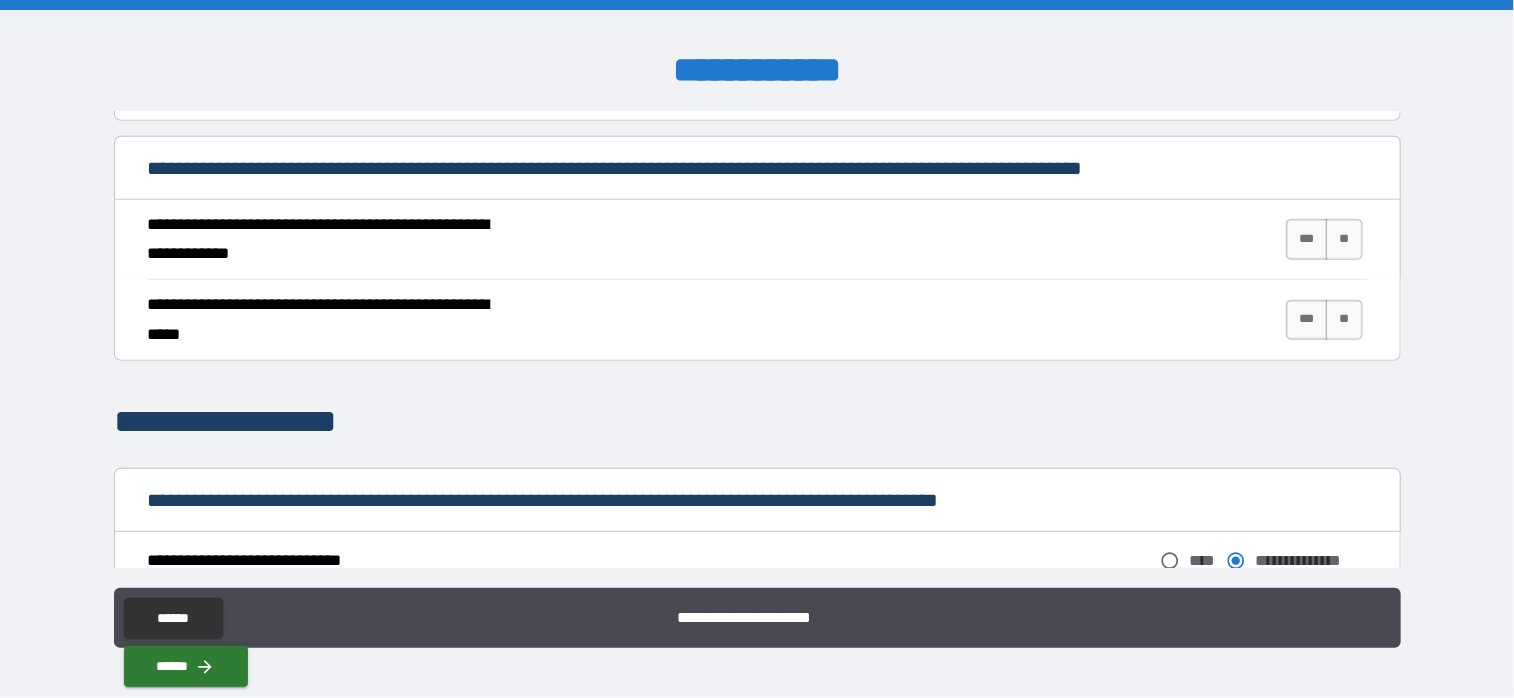 scroll, scrollTop: 800, scrollLeft: 0, axis: vertical 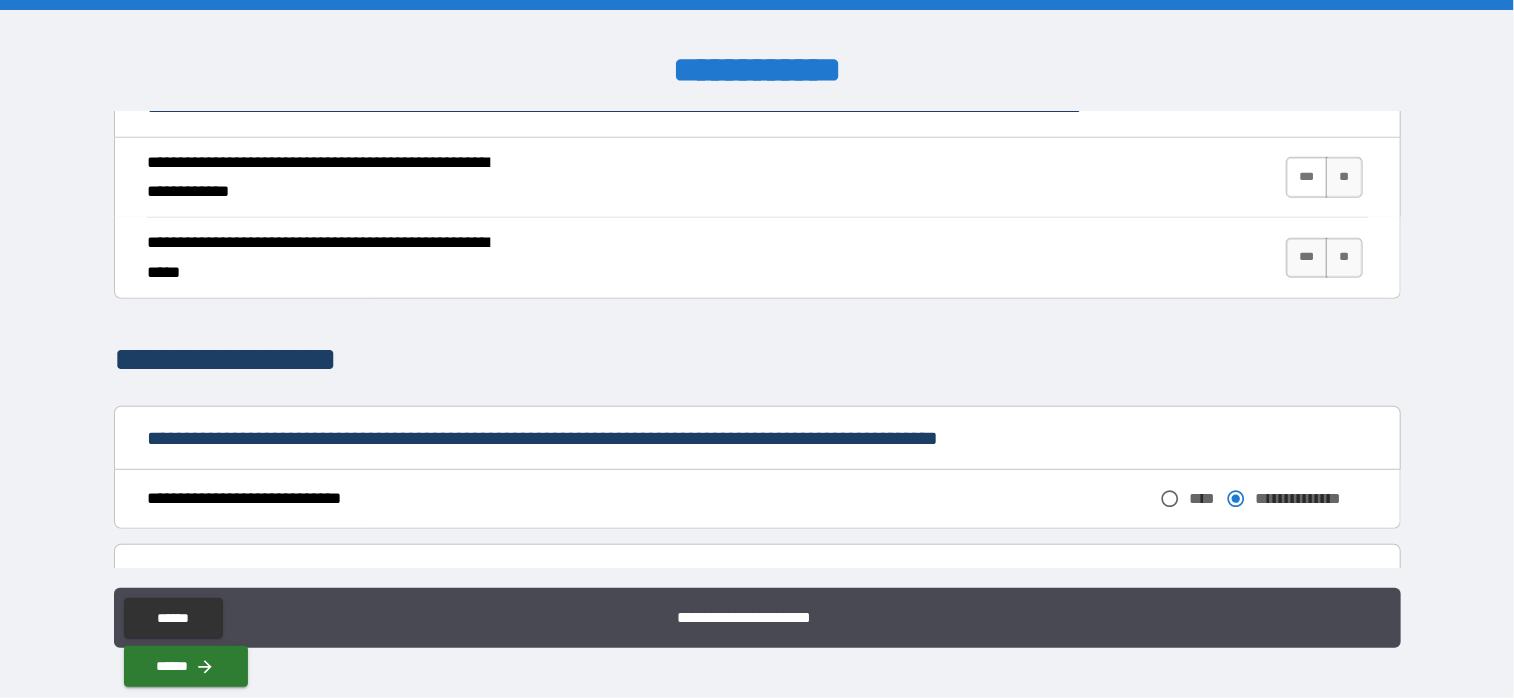 type on "**********" 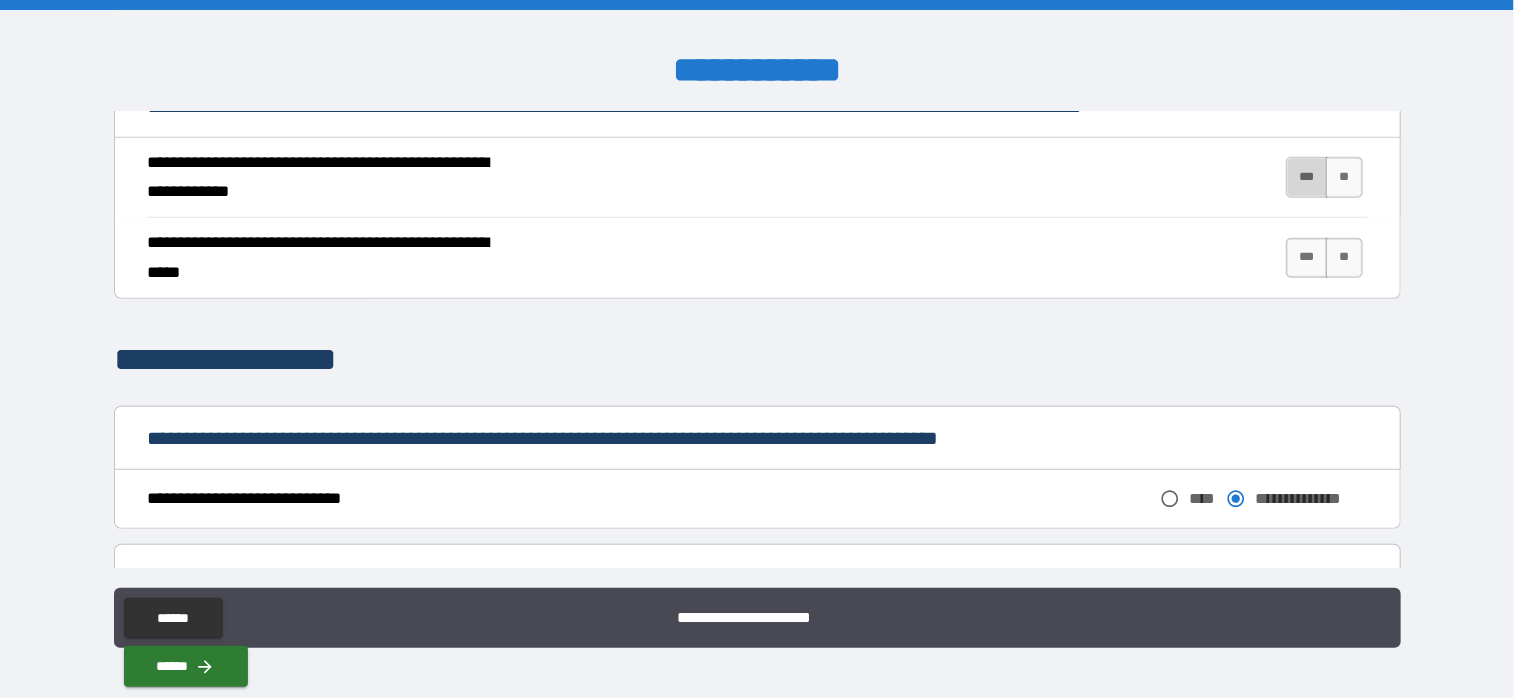 click on "***" at bounding box center [1307, 177] 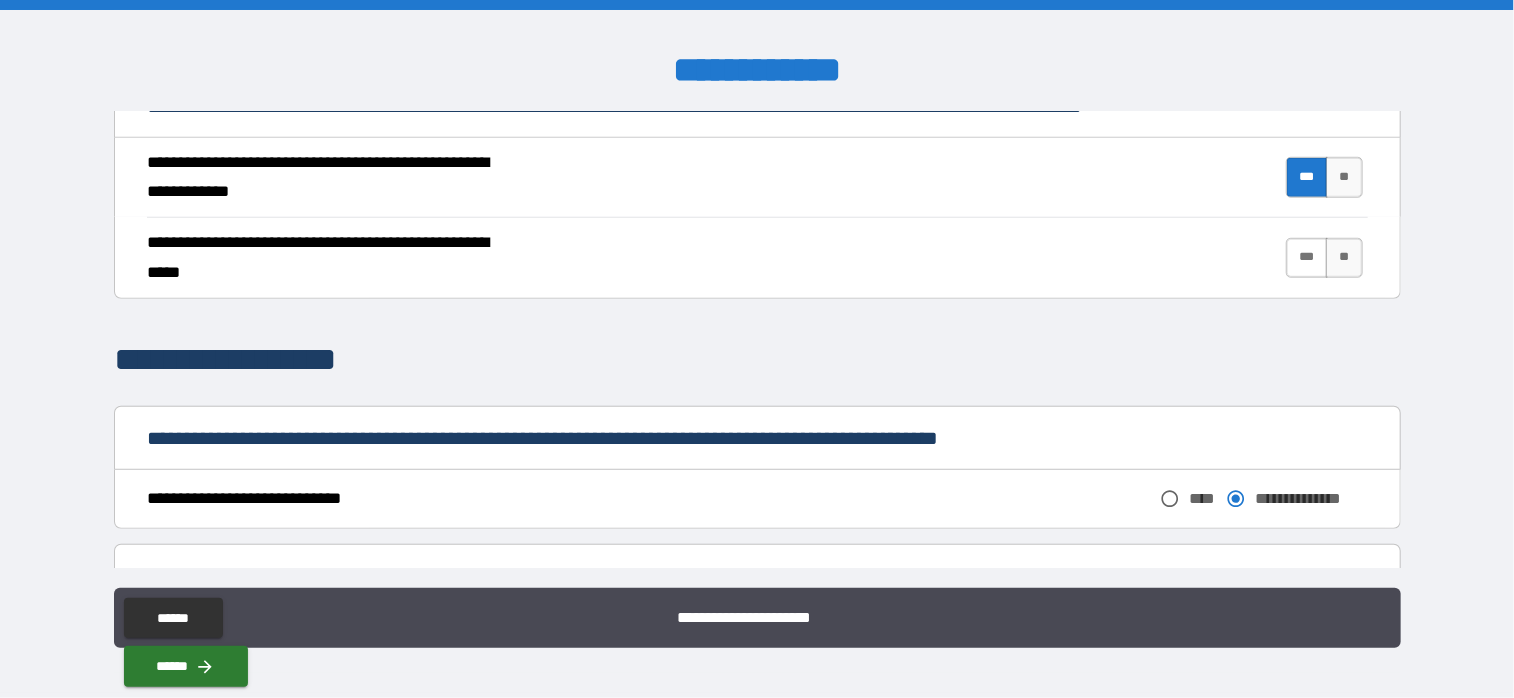 click on "***" at bounding box center (1307, 258) 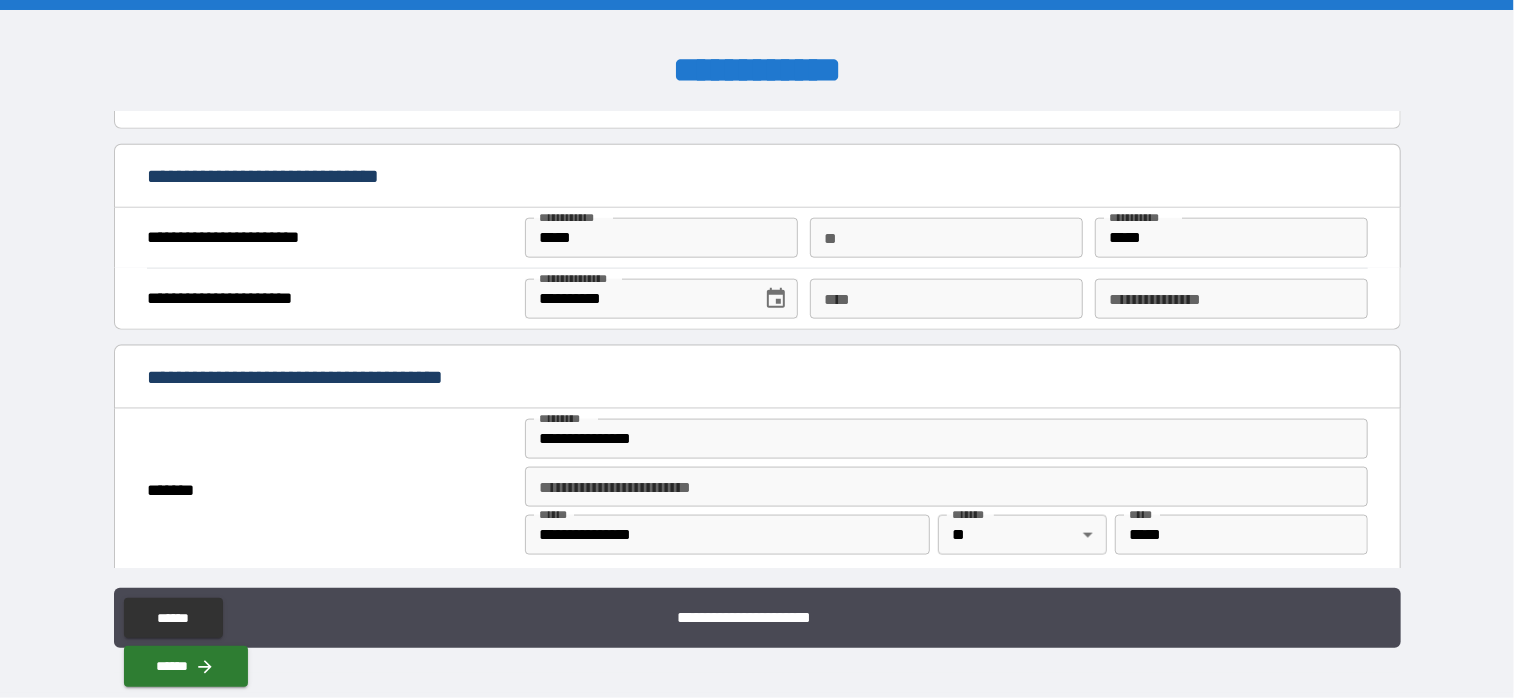 scroll, scrollTop: 1300, scrollLeft: 0, axis: vertical 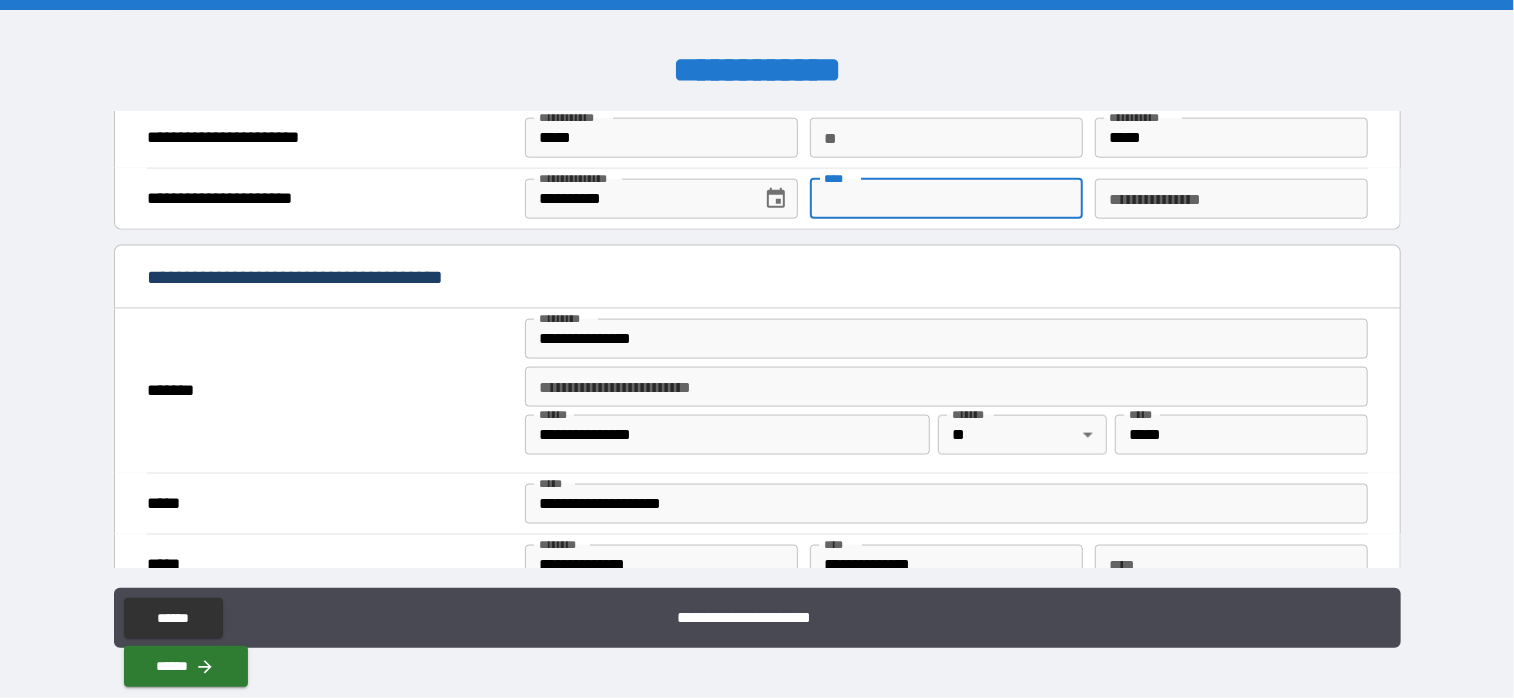 click on "****" at bounding box center [946, 199] 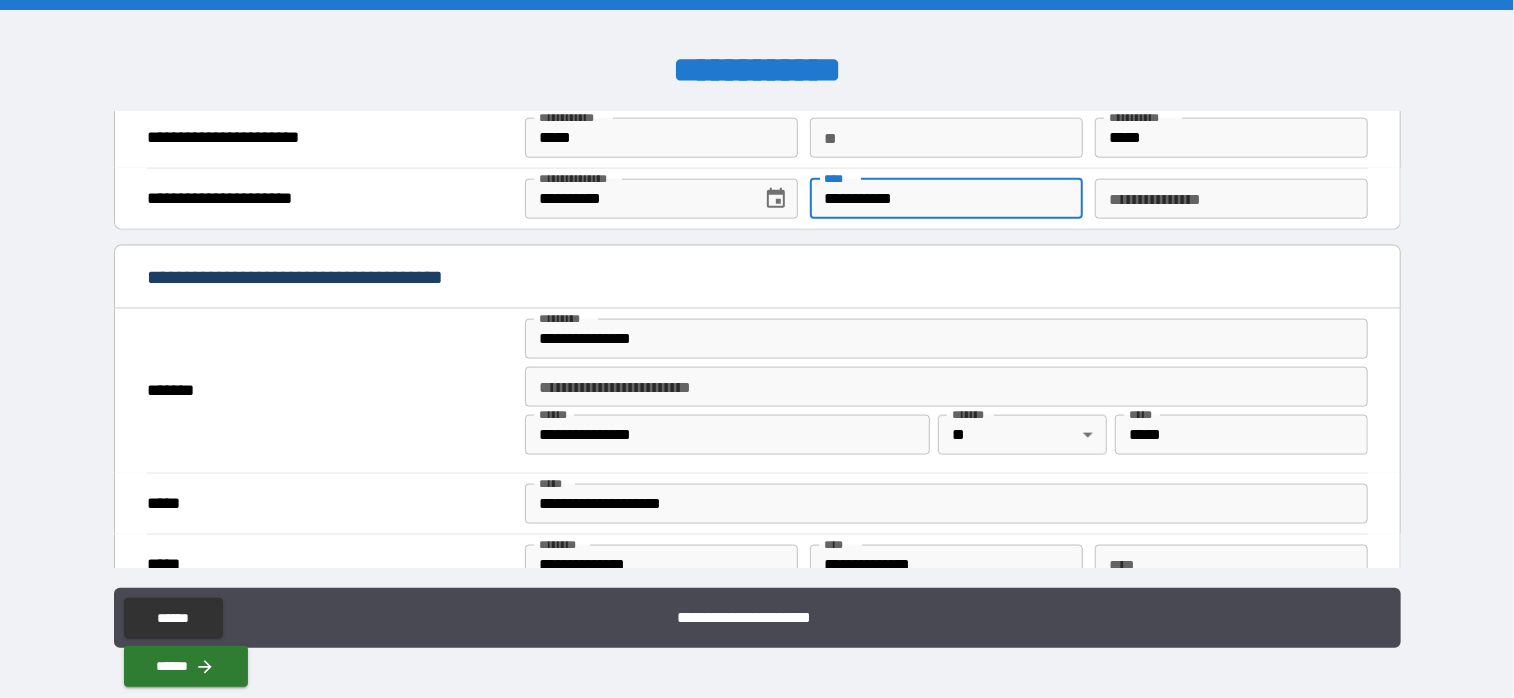 type on "**********" 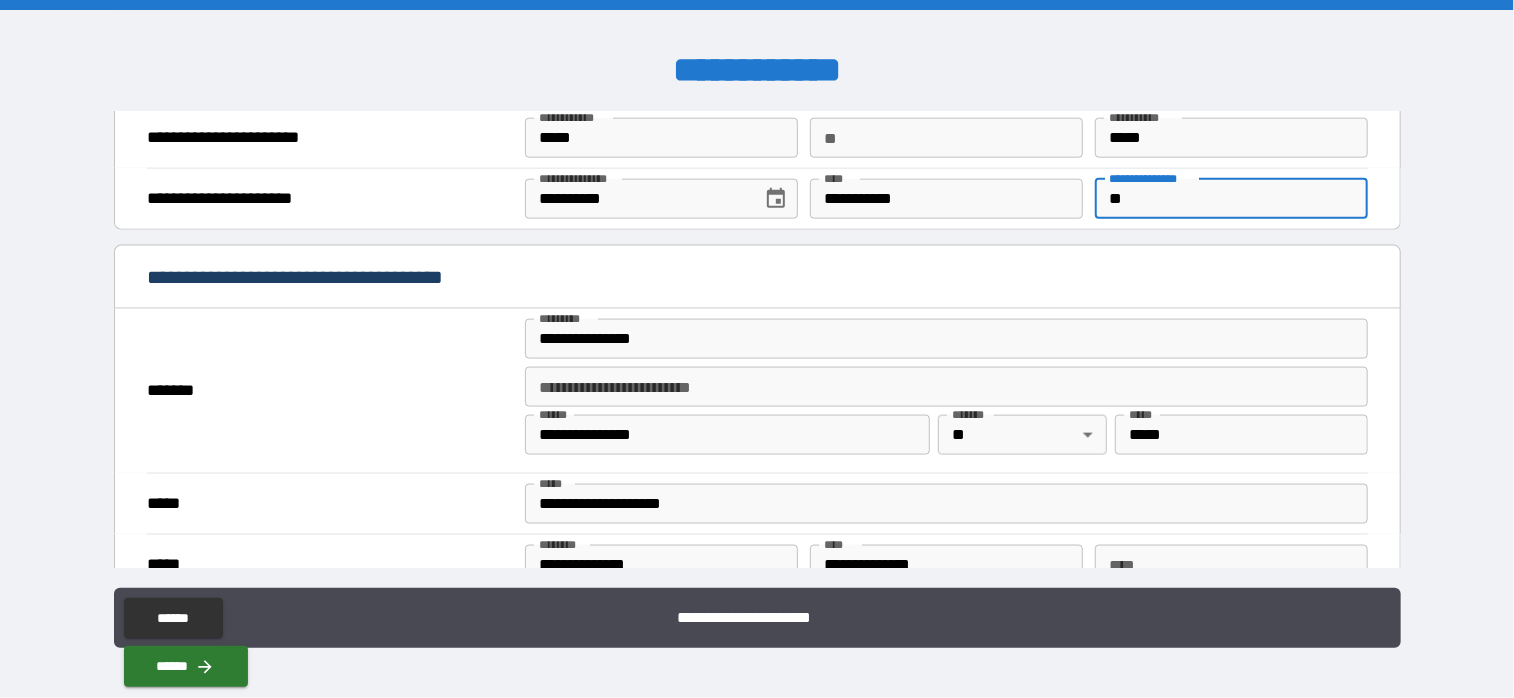 drag, startPoint x: 1110, startPoint y: 189, endPoint x: 1144, endPoint y: 197, distance: 34.928497 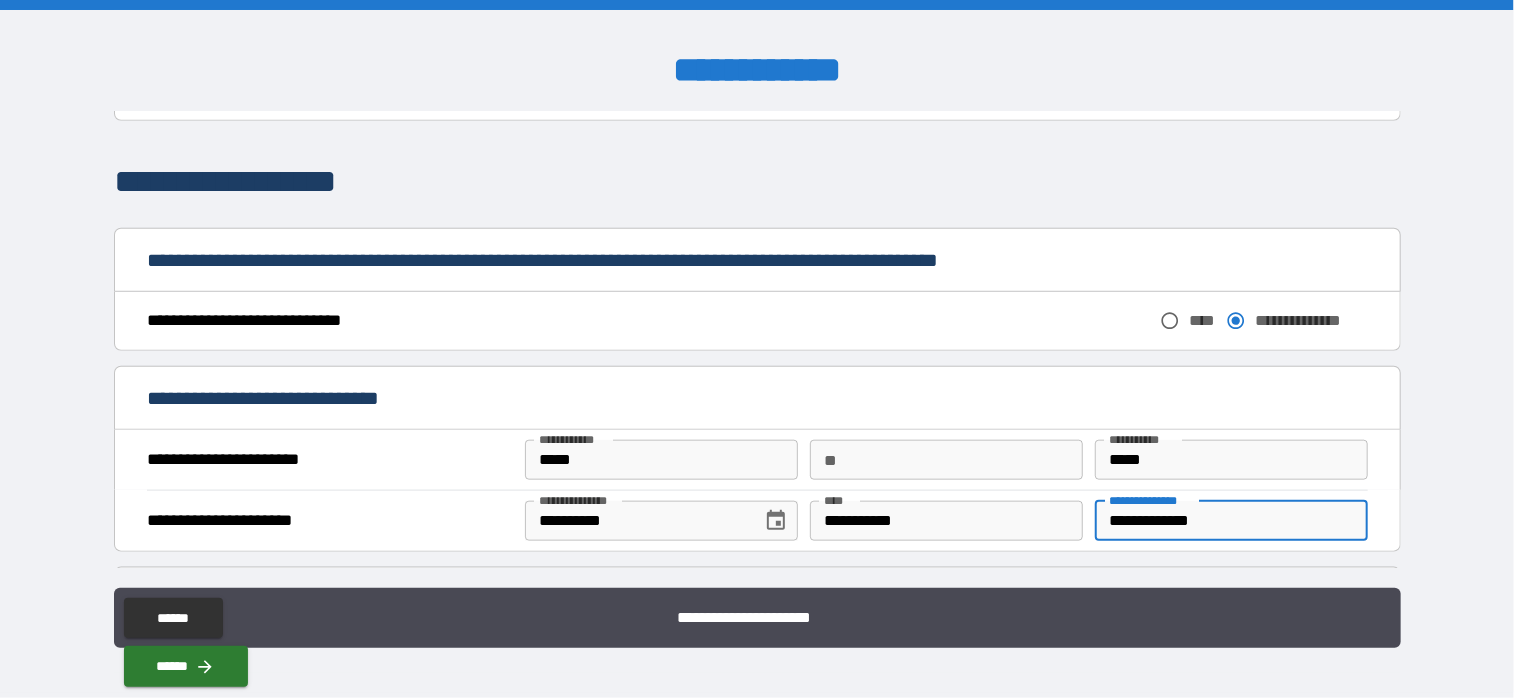 scroll, scrollTop: 1100, scrollLeft: 0, axis: vertical 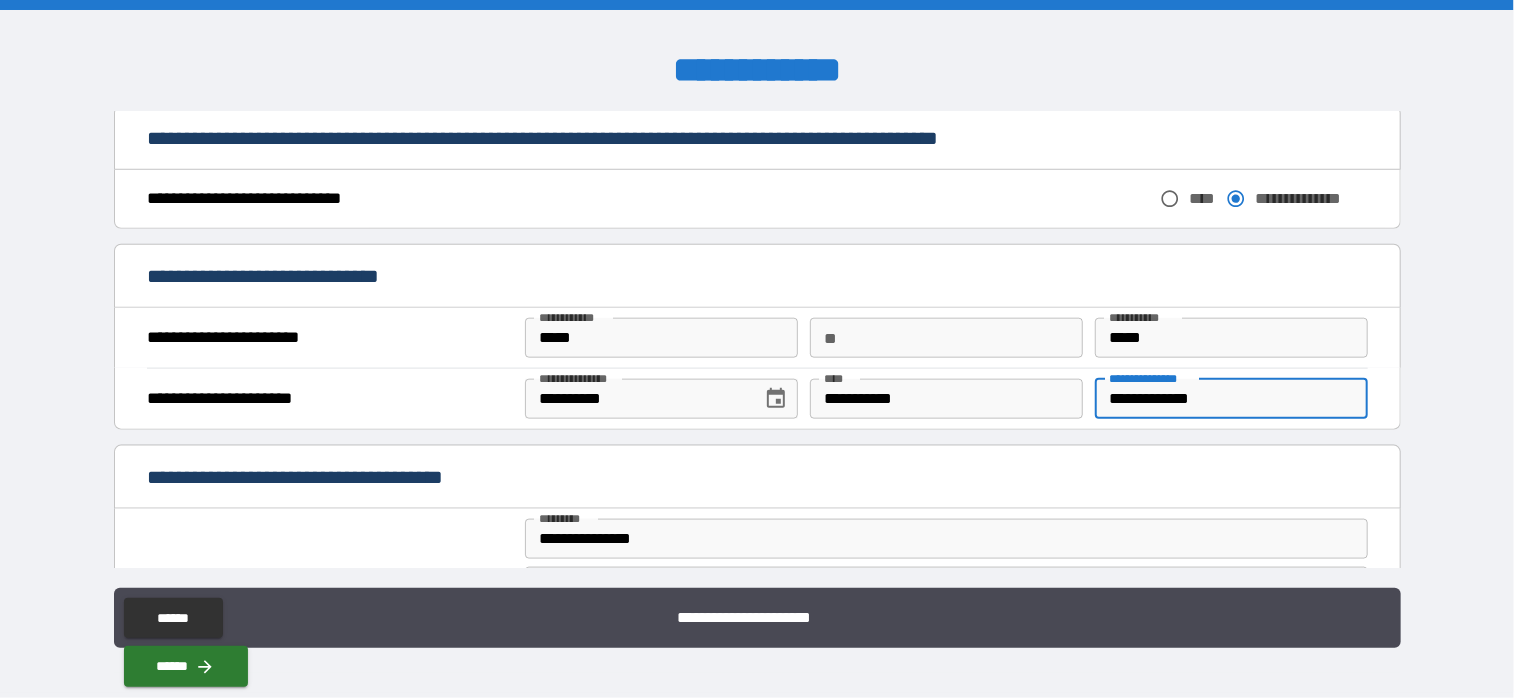 type on "**********" 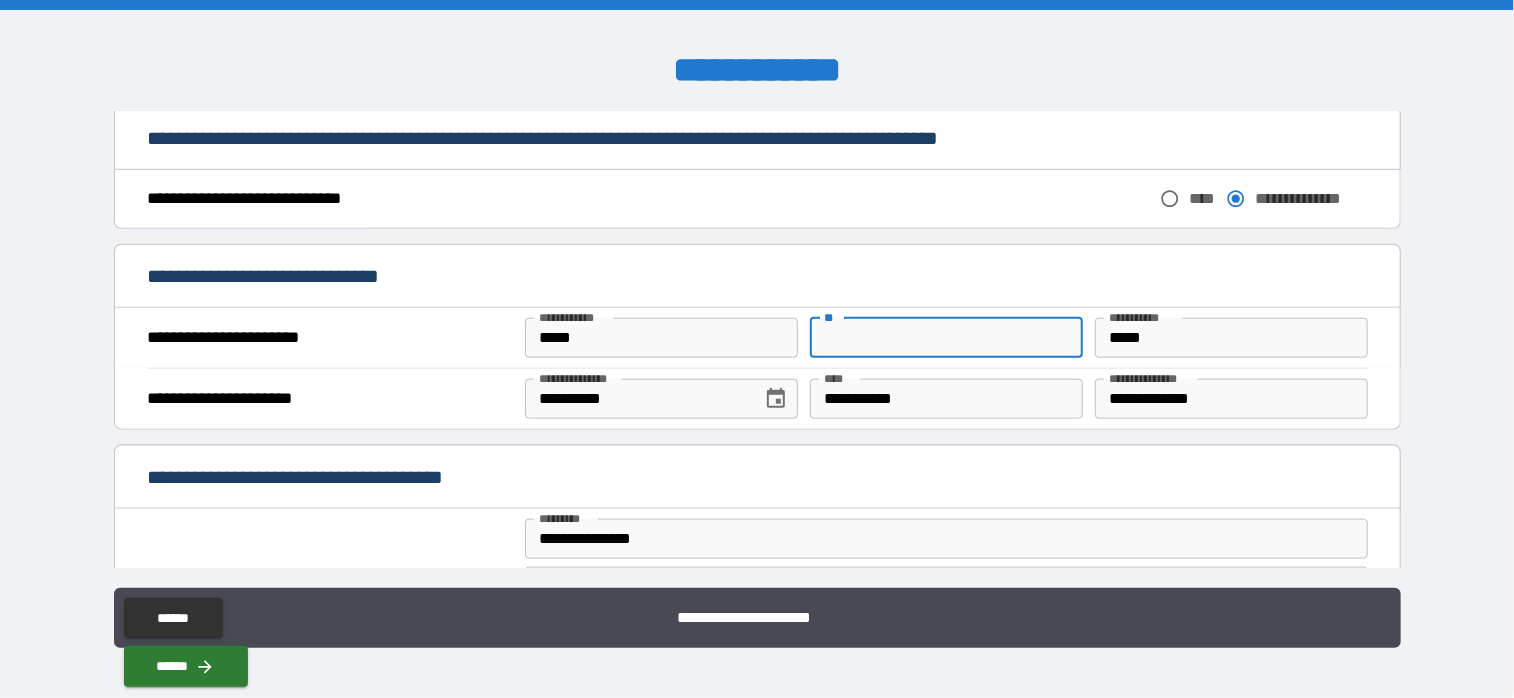 click on "**" at bounding box center (946, 338) 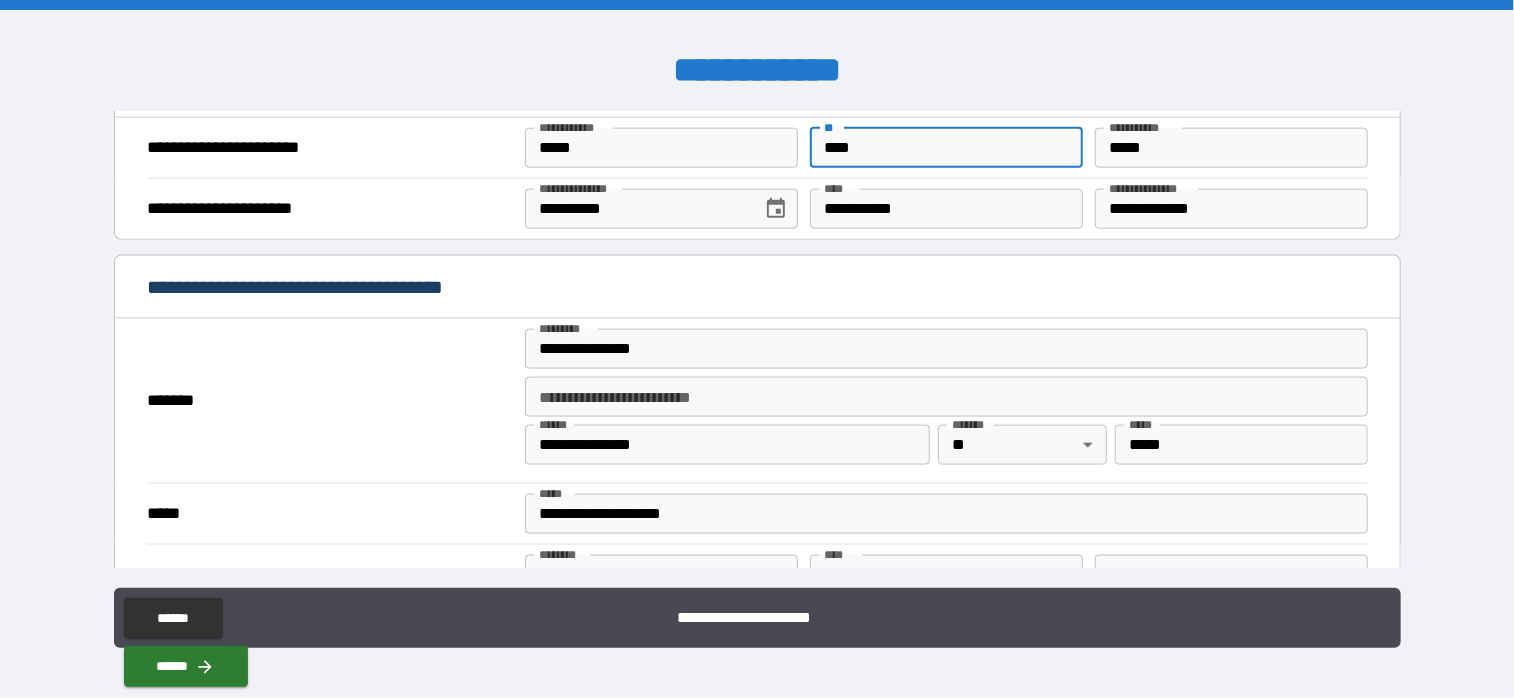 scroll, scrollTop: 1300, scrollLeft: 0, axis: vertical 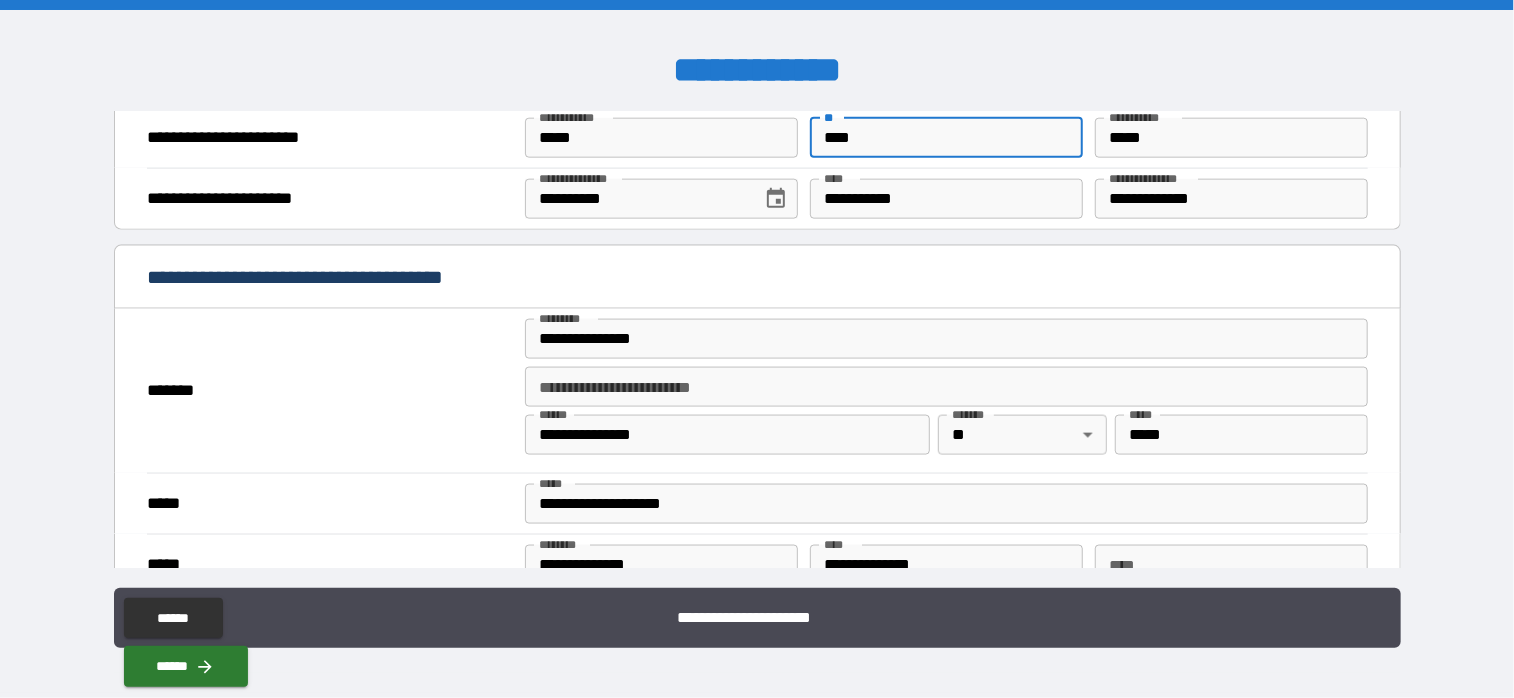 type on "****" 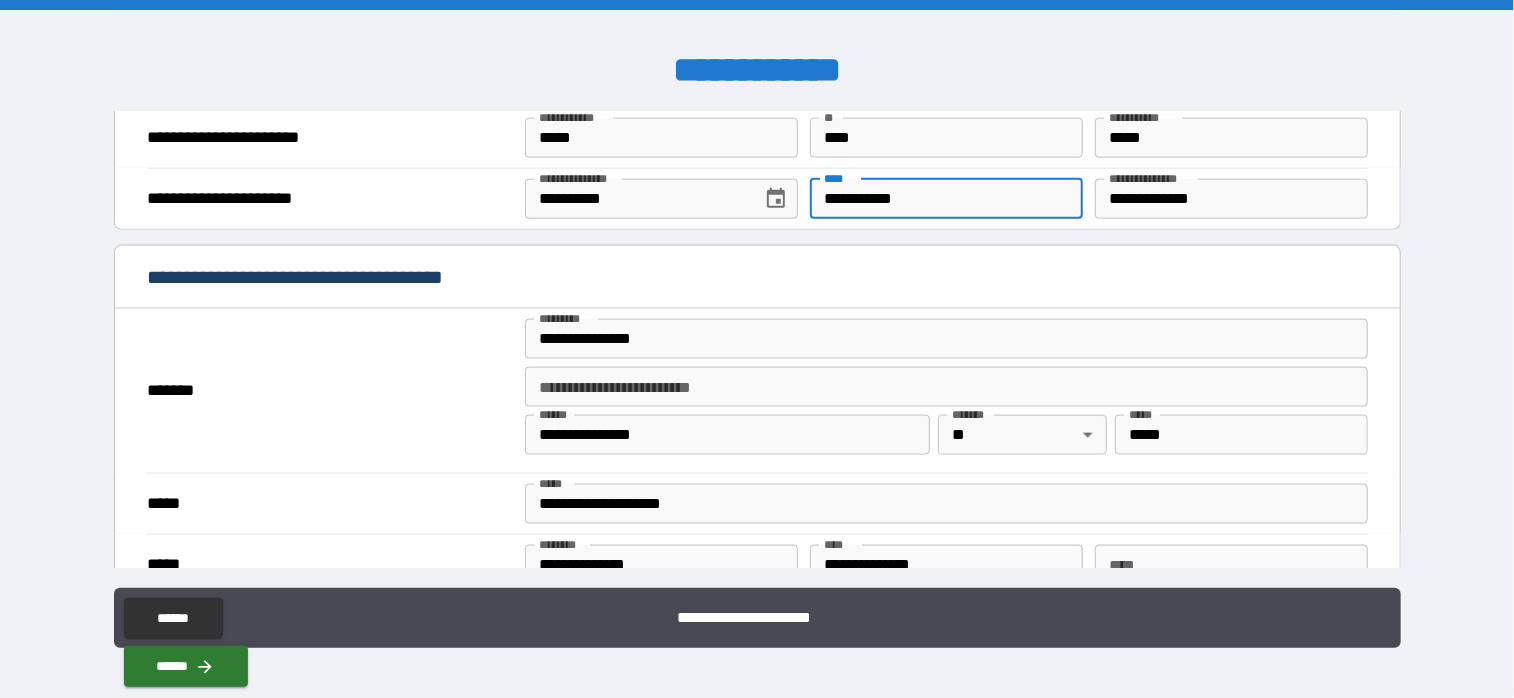 click on "**********" at bounding box center (946, 199) 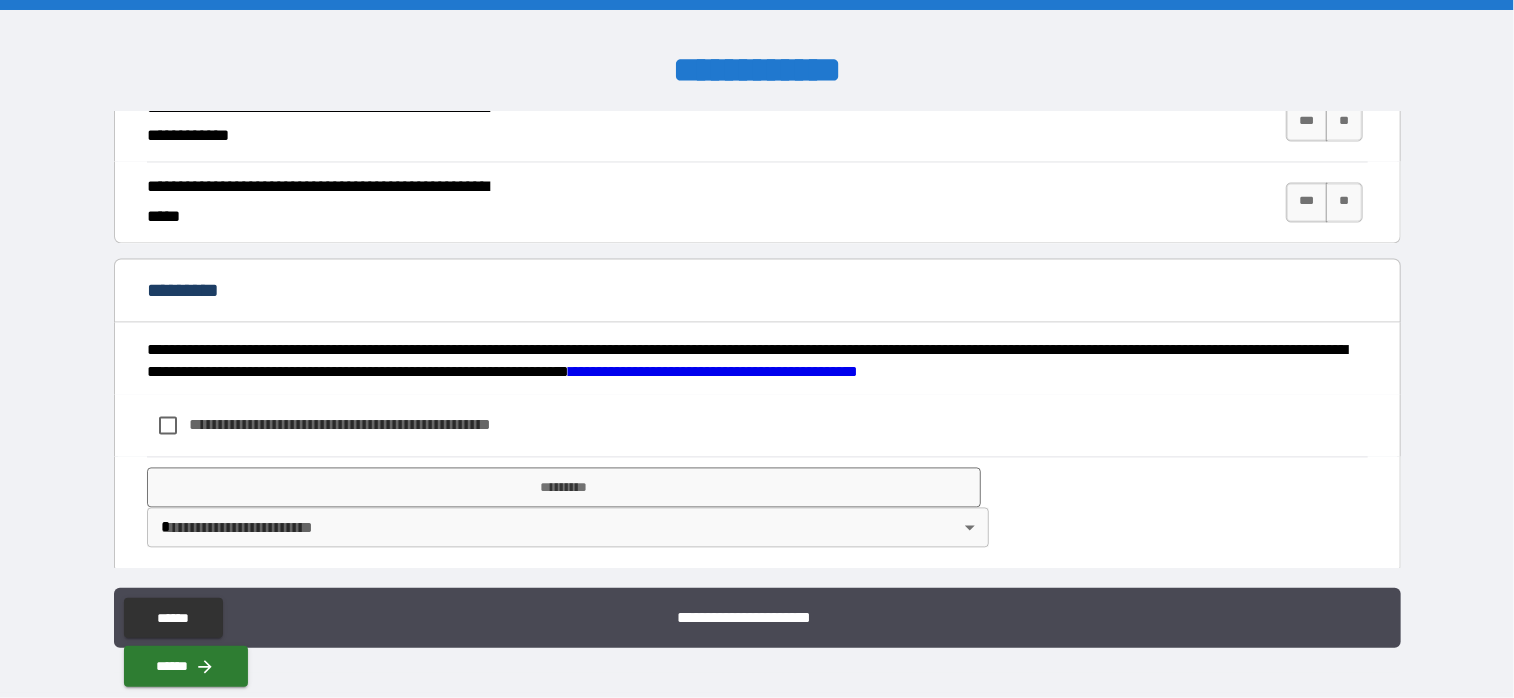 scroll, scrollTop: 1896, scrollLeft: 0, axis: vertical 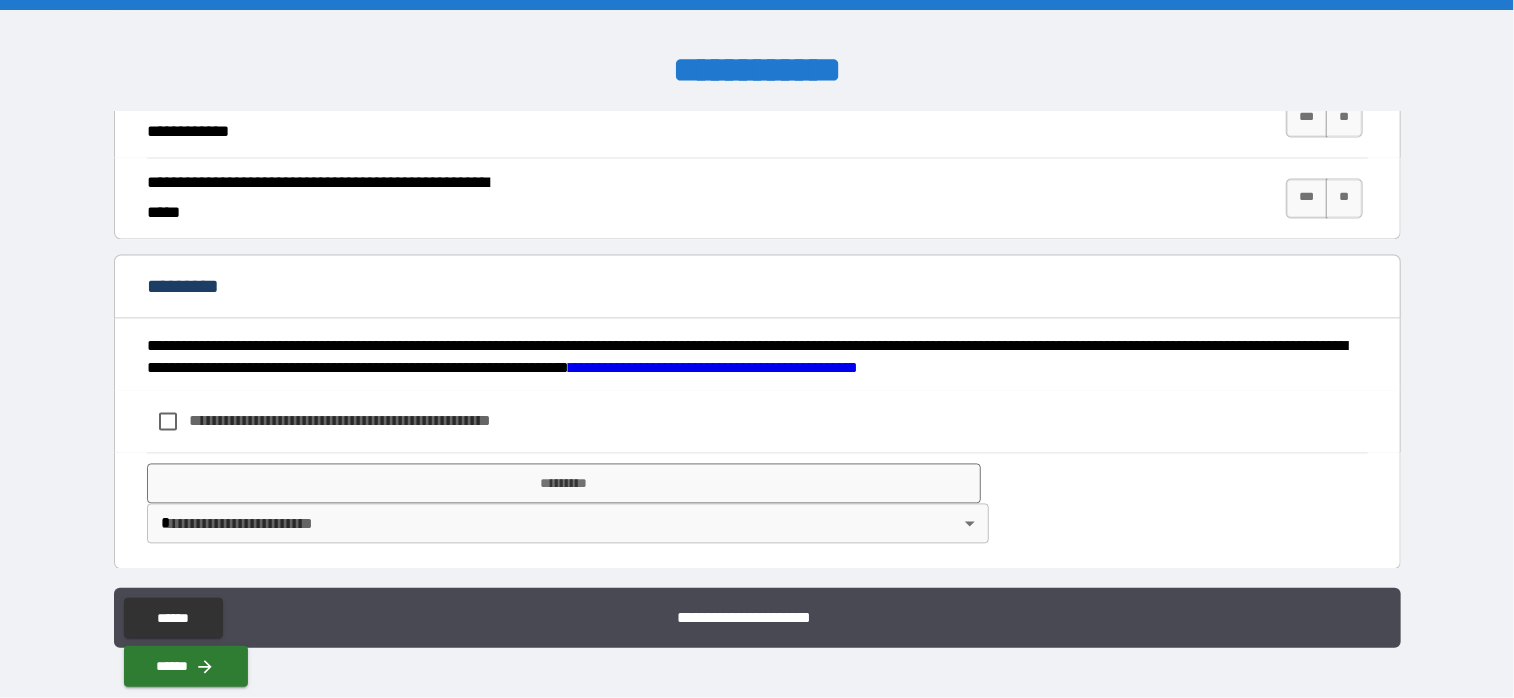 type on "**********" 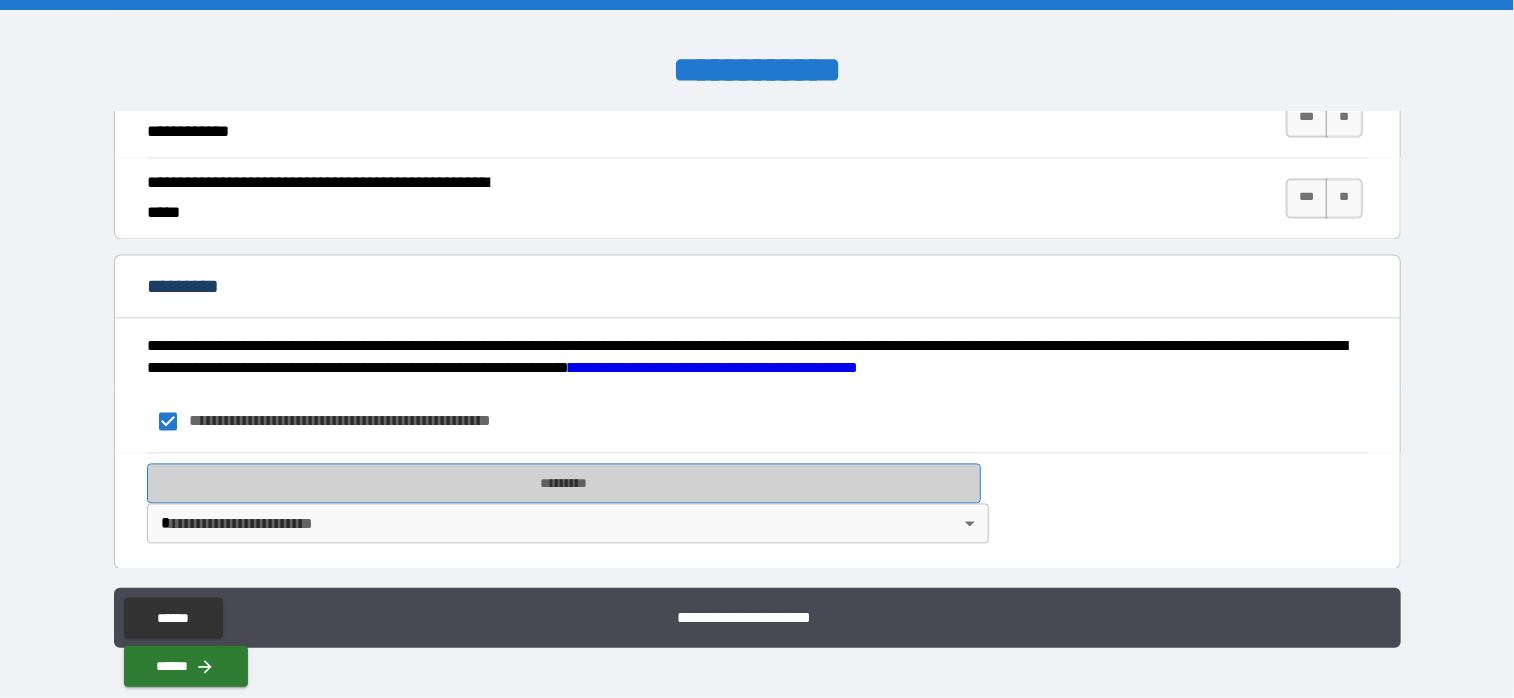 click on "*********" at bounding box center [564, 484] 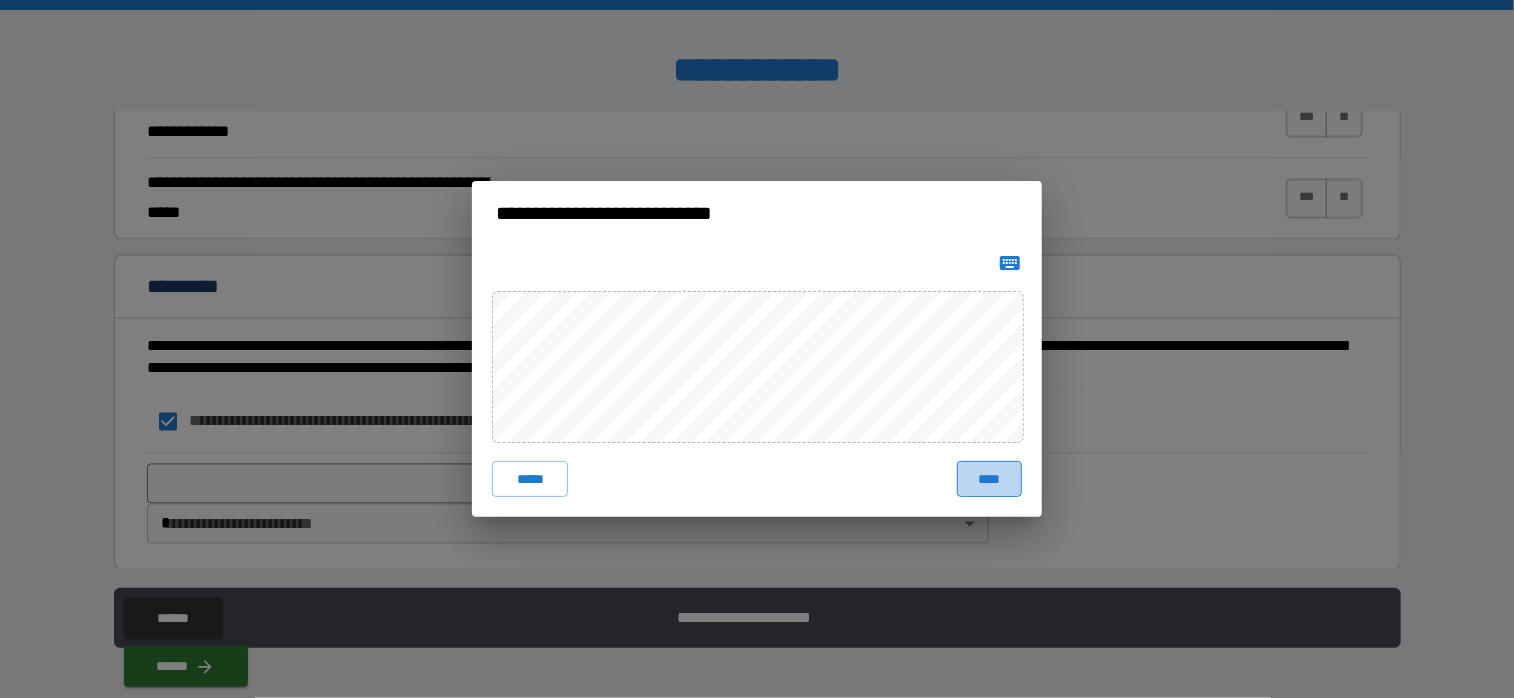 click on "****" at bounding box center (989, 479) 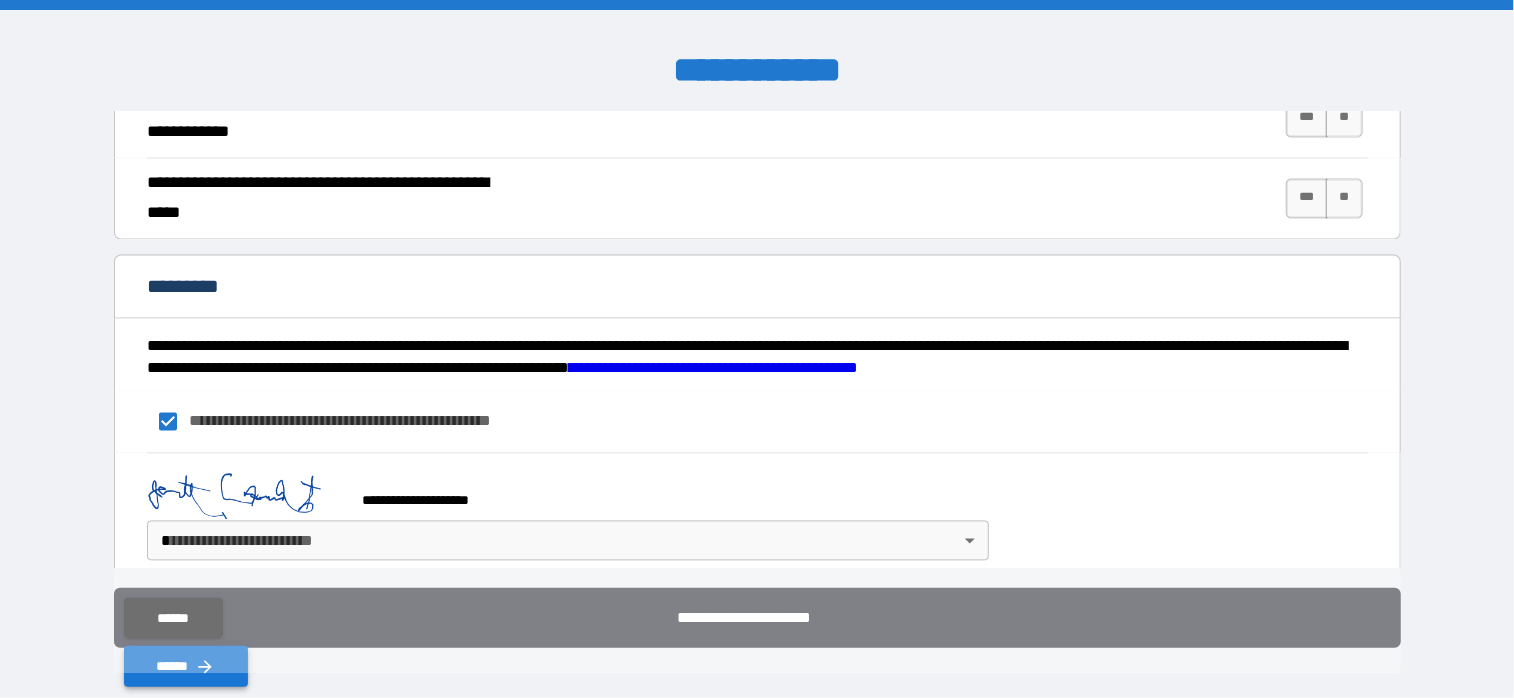 click on "******" at bounding box center [186, 666] 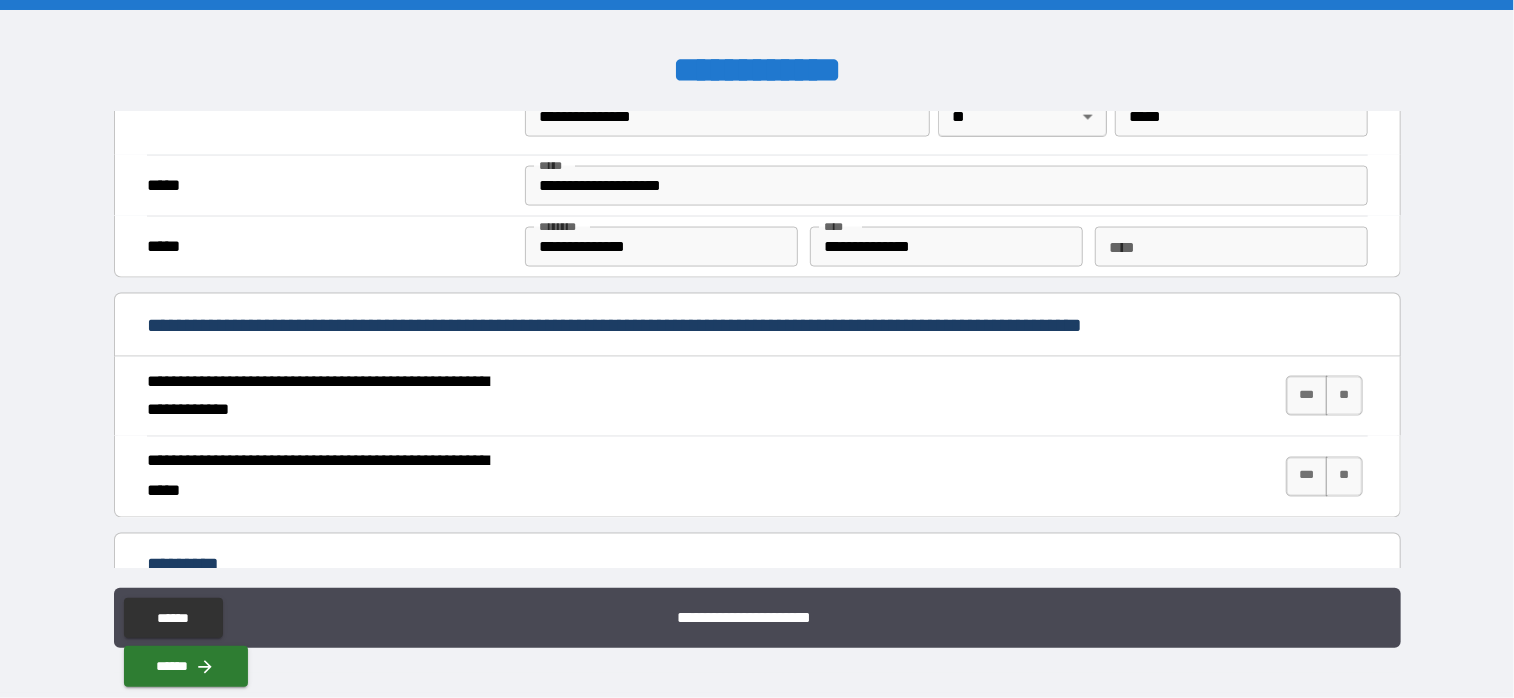 scroll, scrollTop: 1712, scrollLeft: 0, axis: vertical 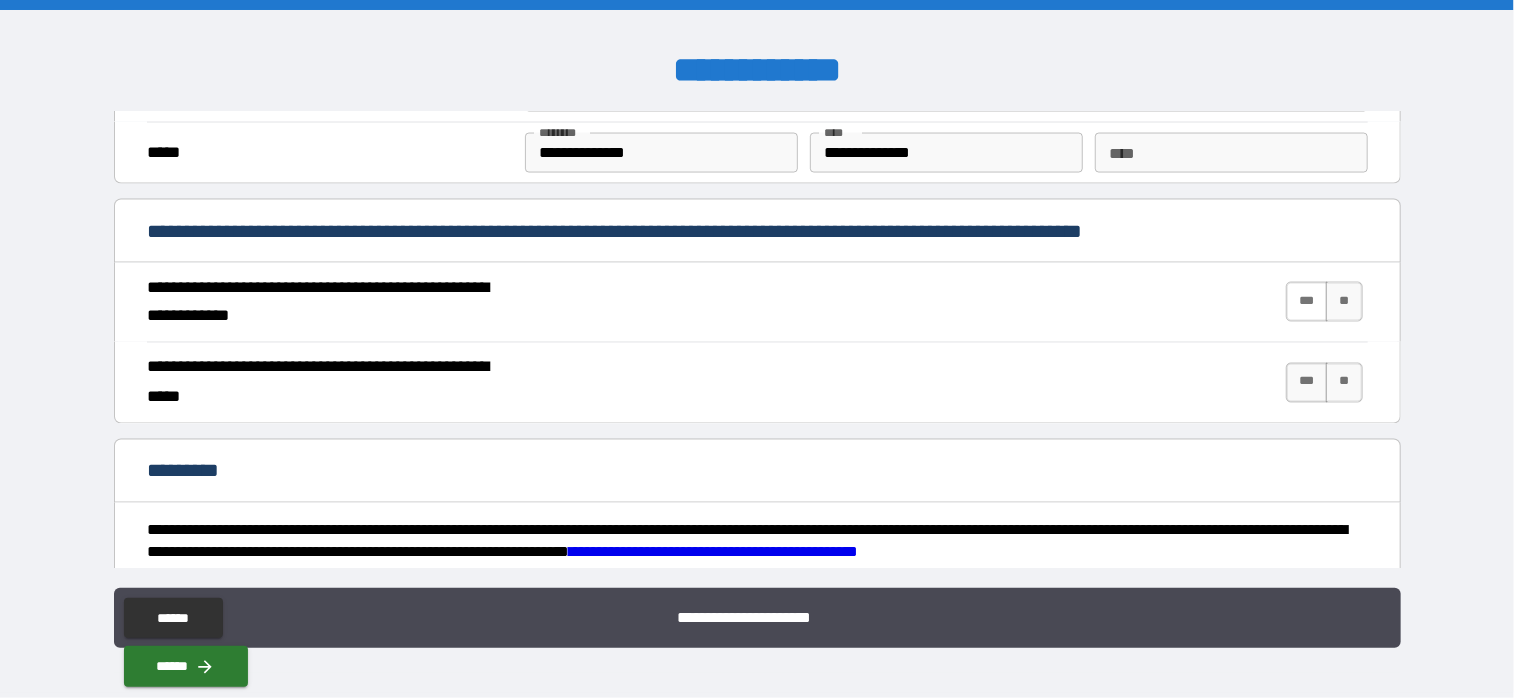 click on "***" at bounding box center [1307, 302] 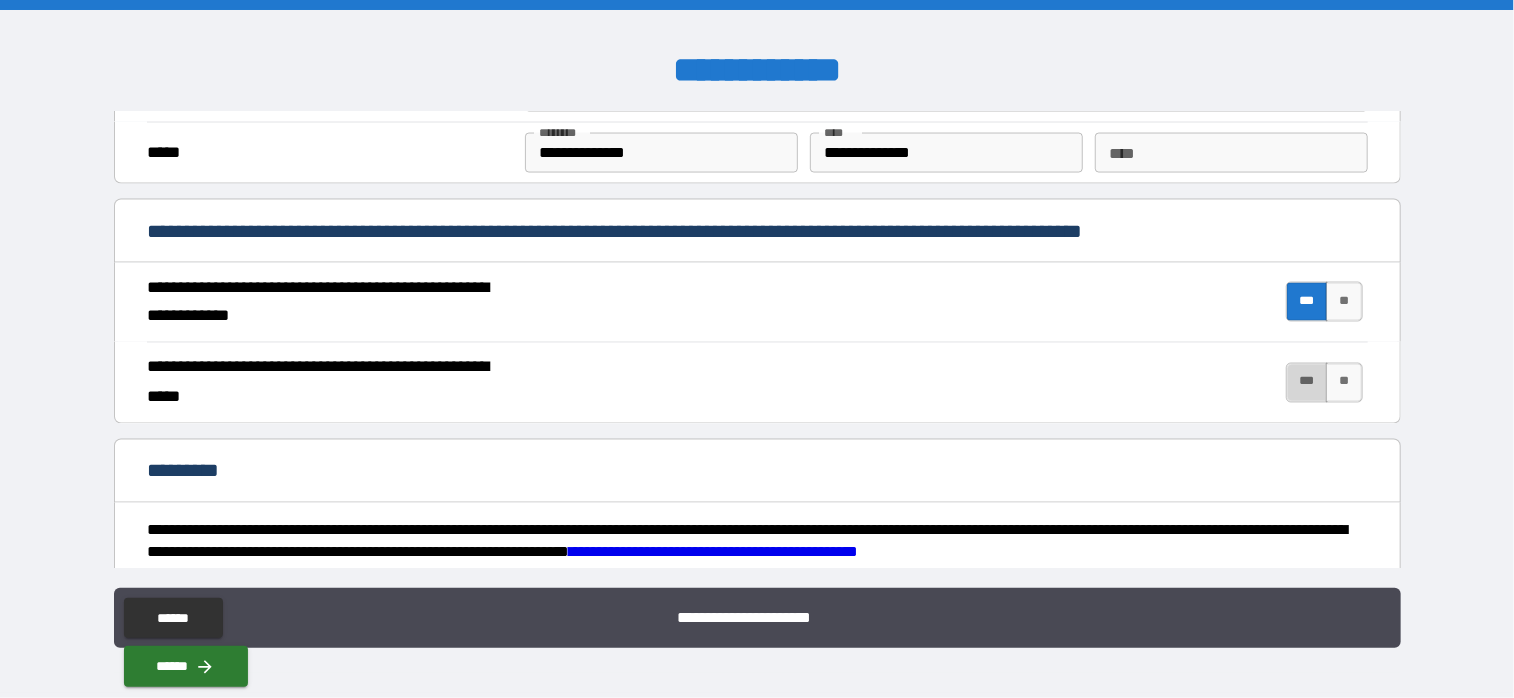 click on "***" at bounding box center [1307, 383] 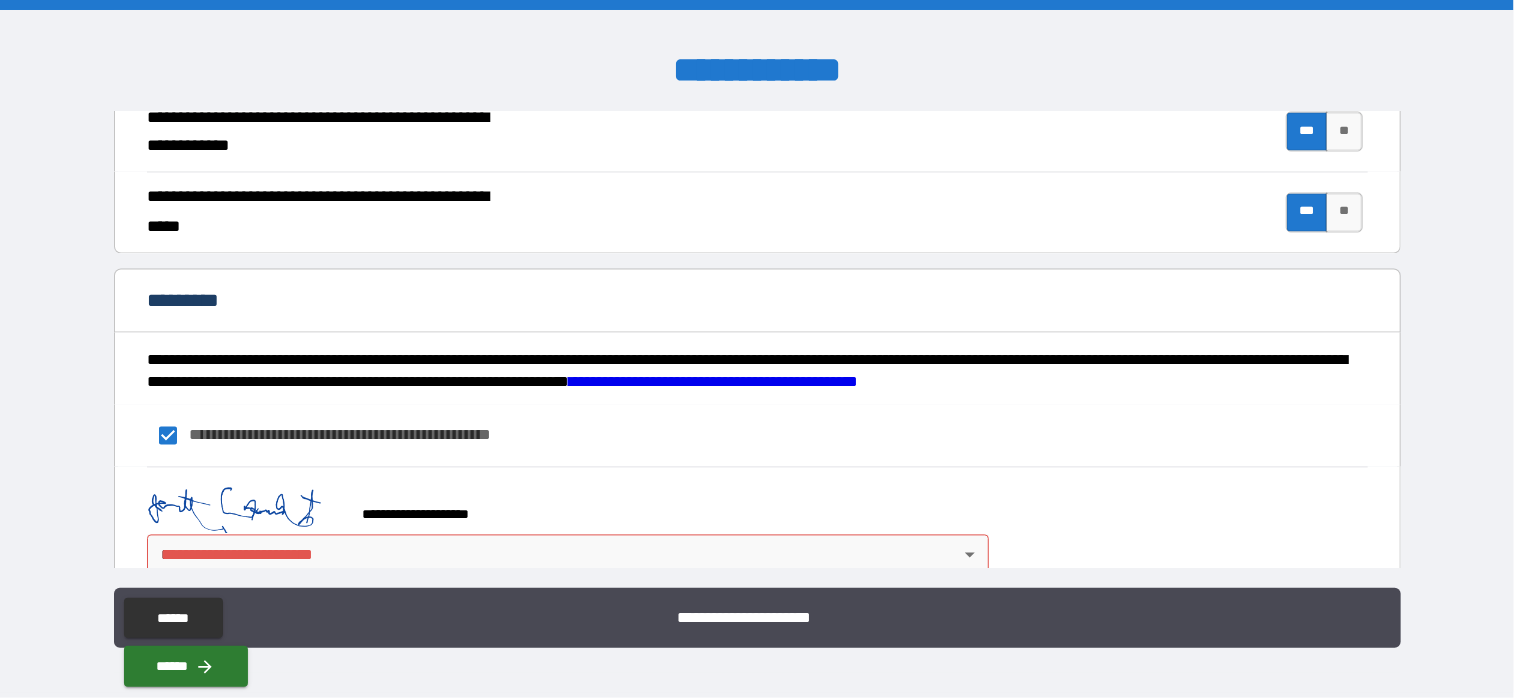 scroll, scrollTop: 1912, scrollLeft: 0, axis: vertical 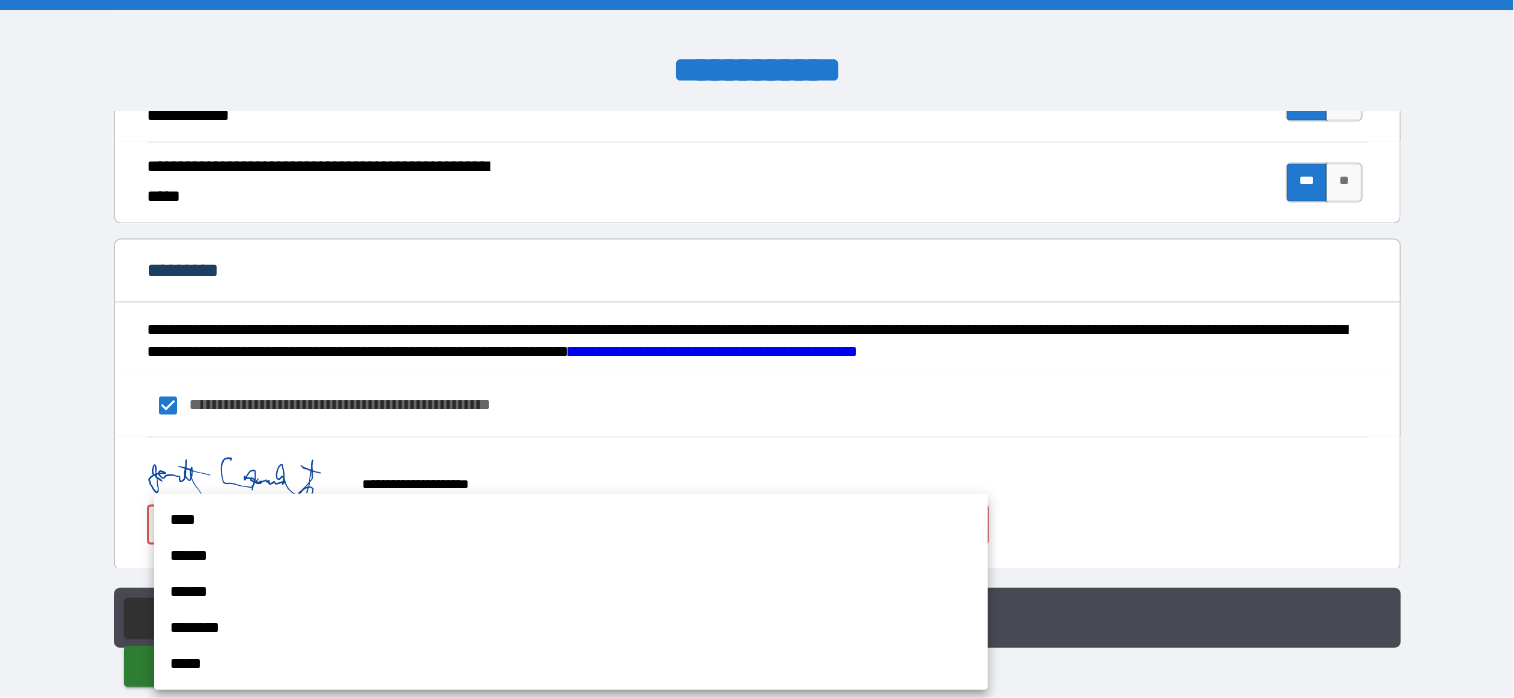 click on "**********" at bounding box center [757, 349] 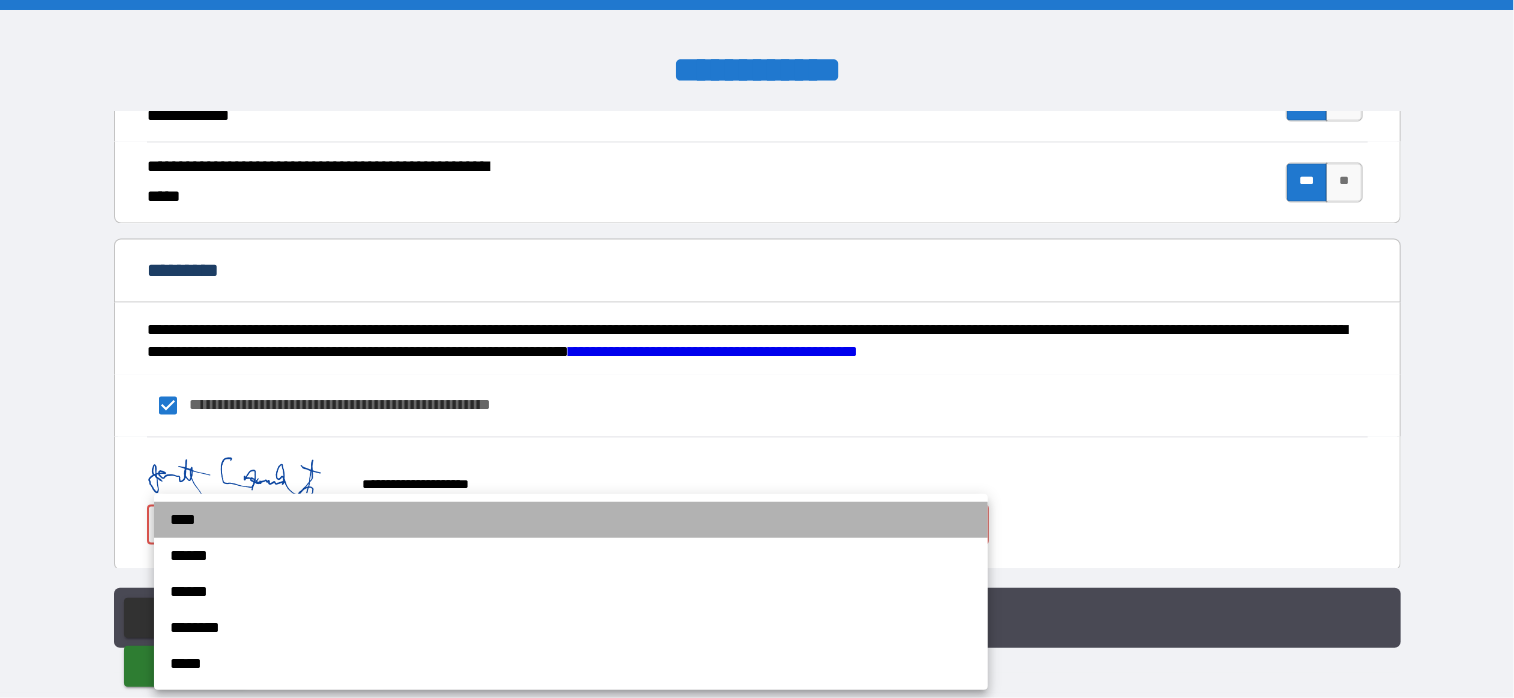 click on "****" at bounding box center (571, 520) 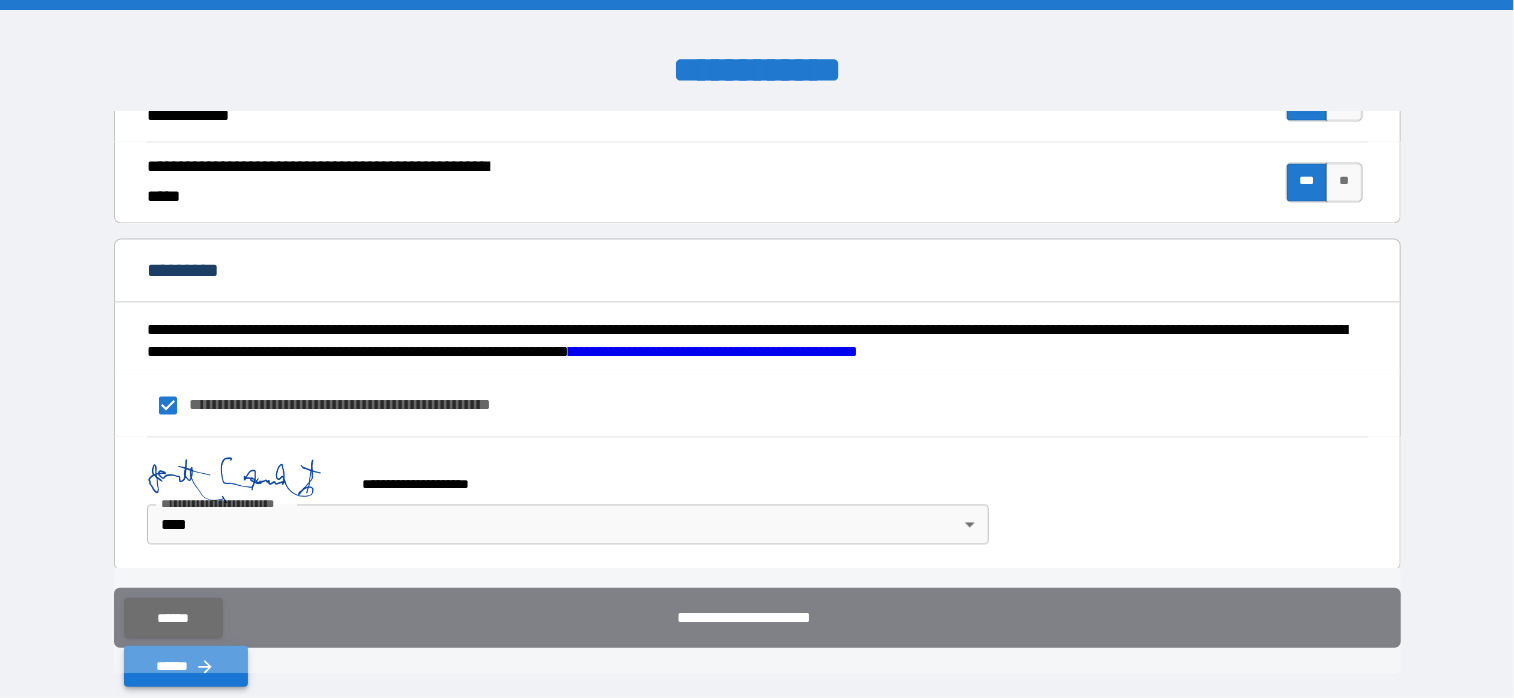 click on "******" at bounding box center (186, 666) 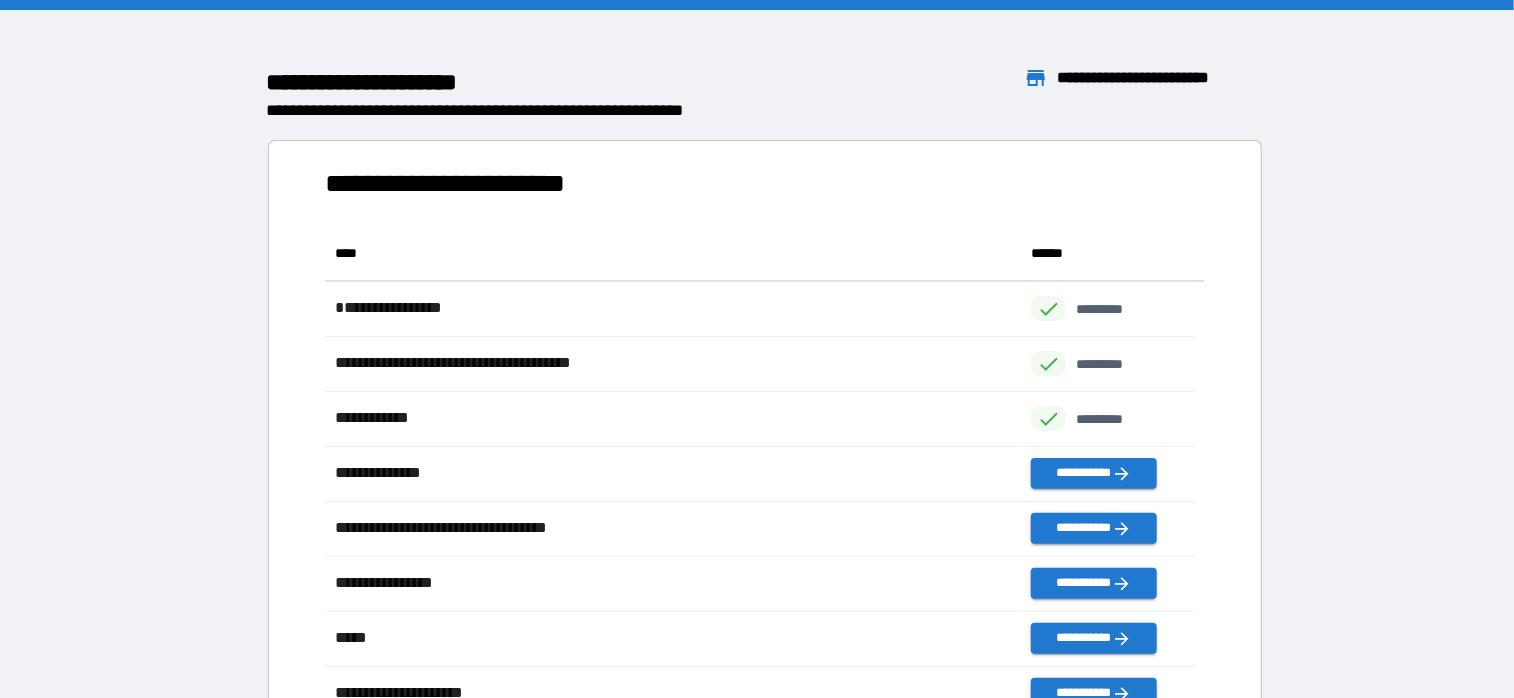 scroll, scrollTop: 16, scrollLeft: 16, axis: both 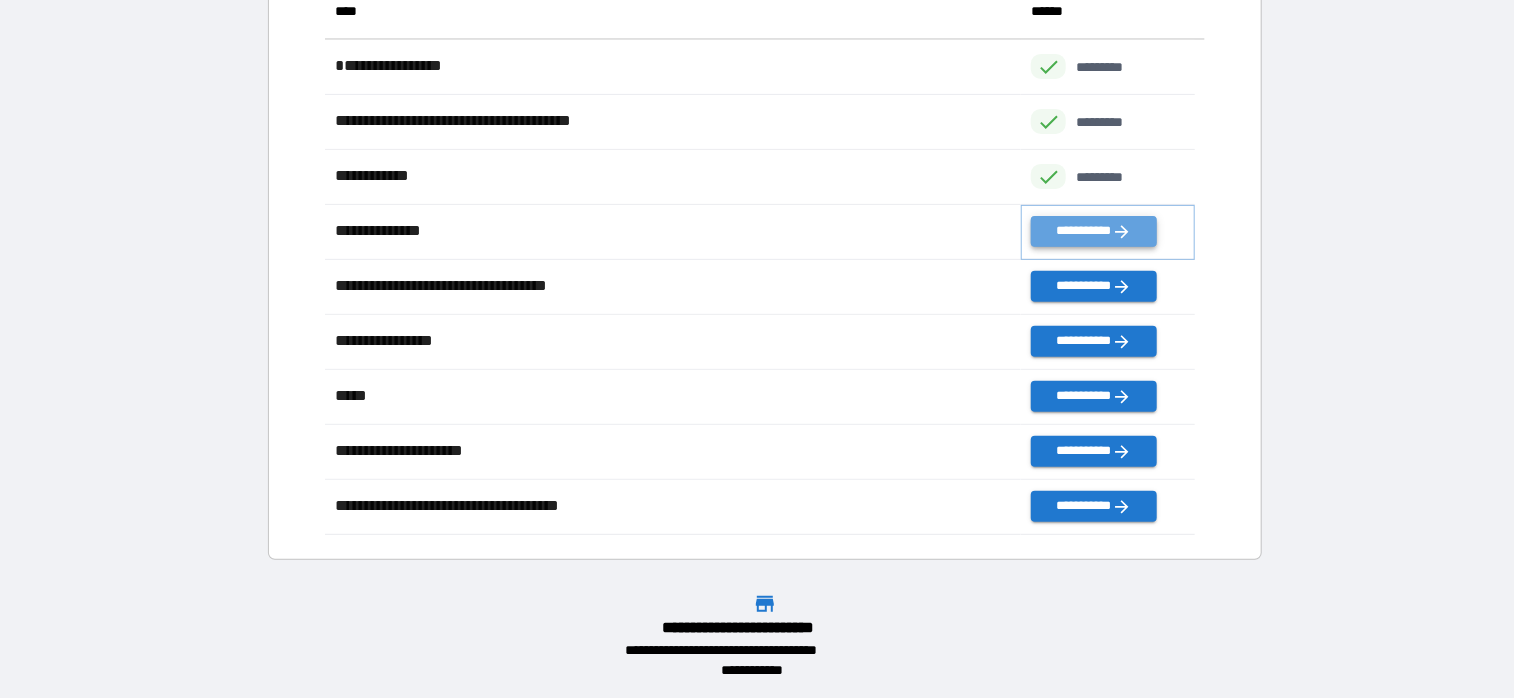 click on "**********" at bounding box center (1093, 231) 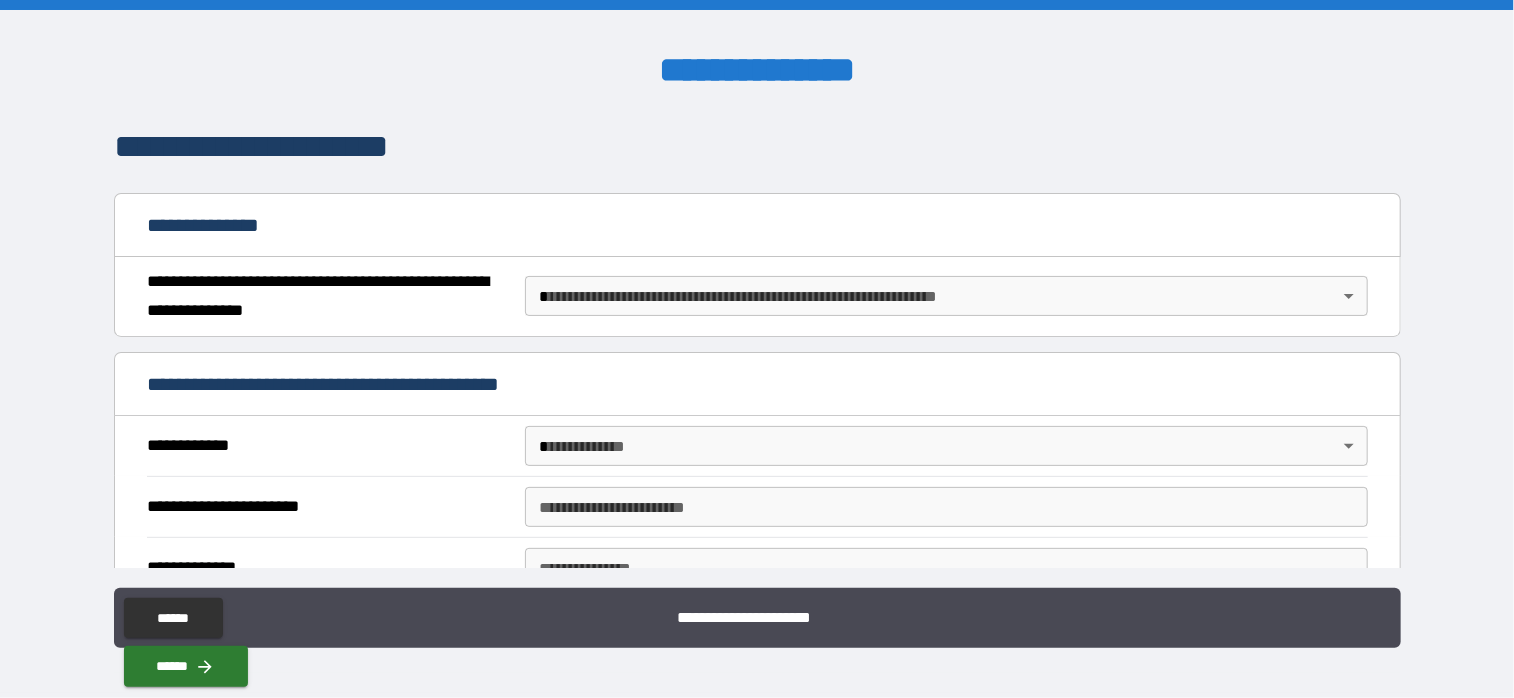 scroll, scrollTop: 200, scrollLeft: 0, axis: vertical 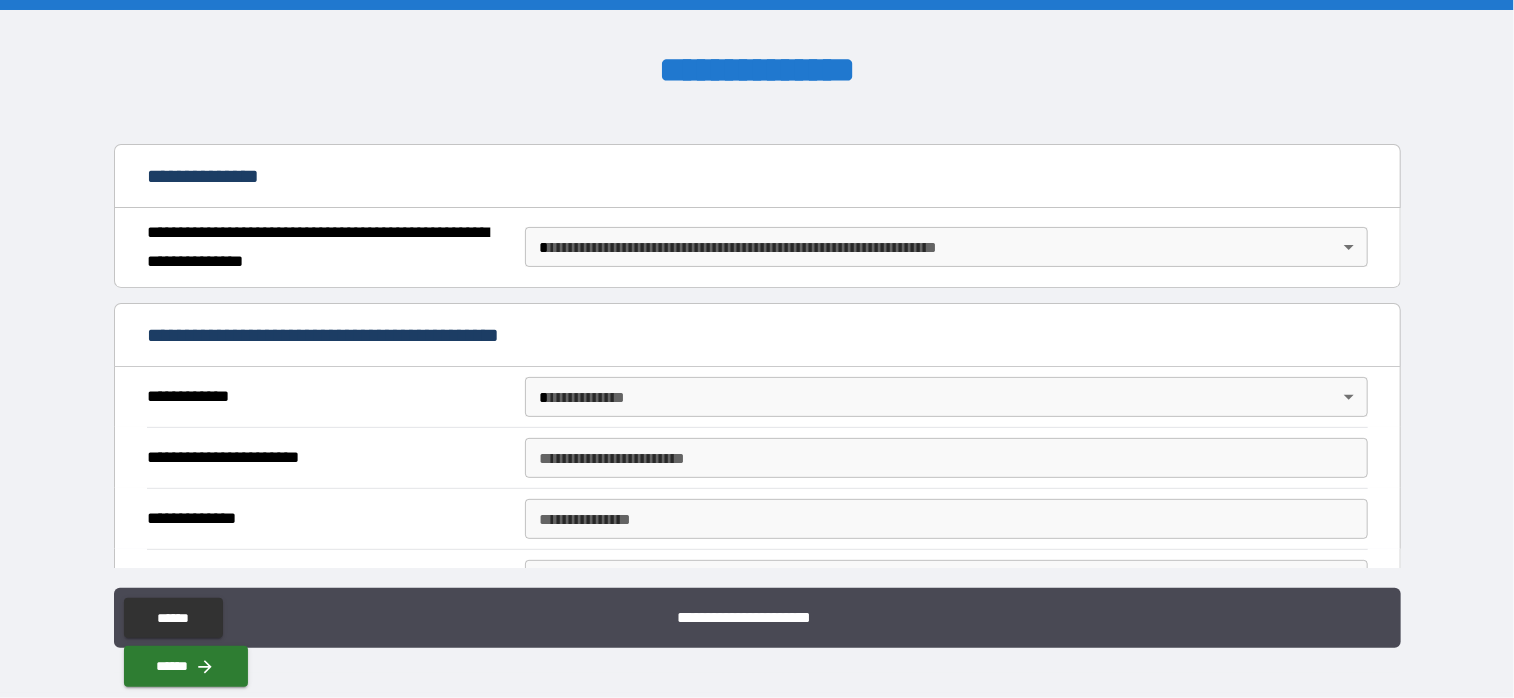 click on "**********" at bounding box center [757, 349] 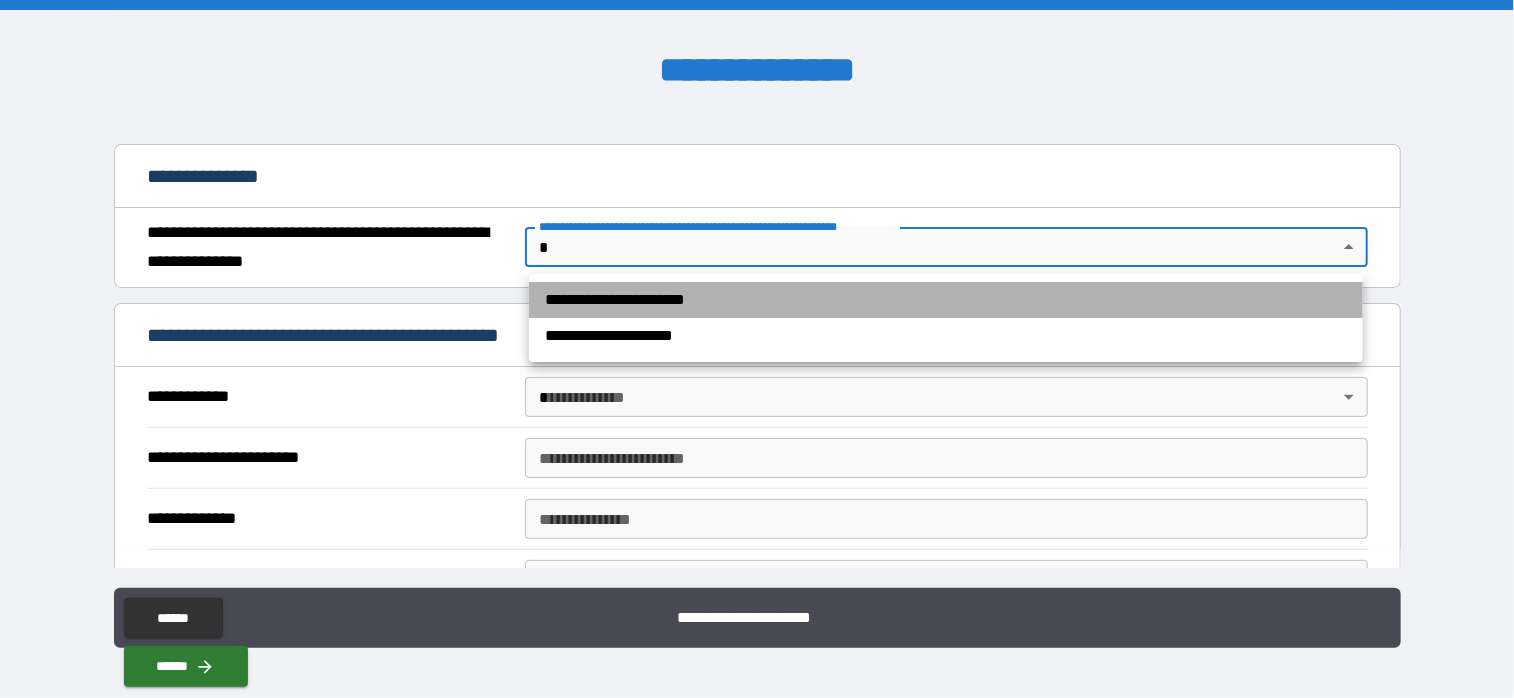 click on "**********" at bounding box center [946, 300] 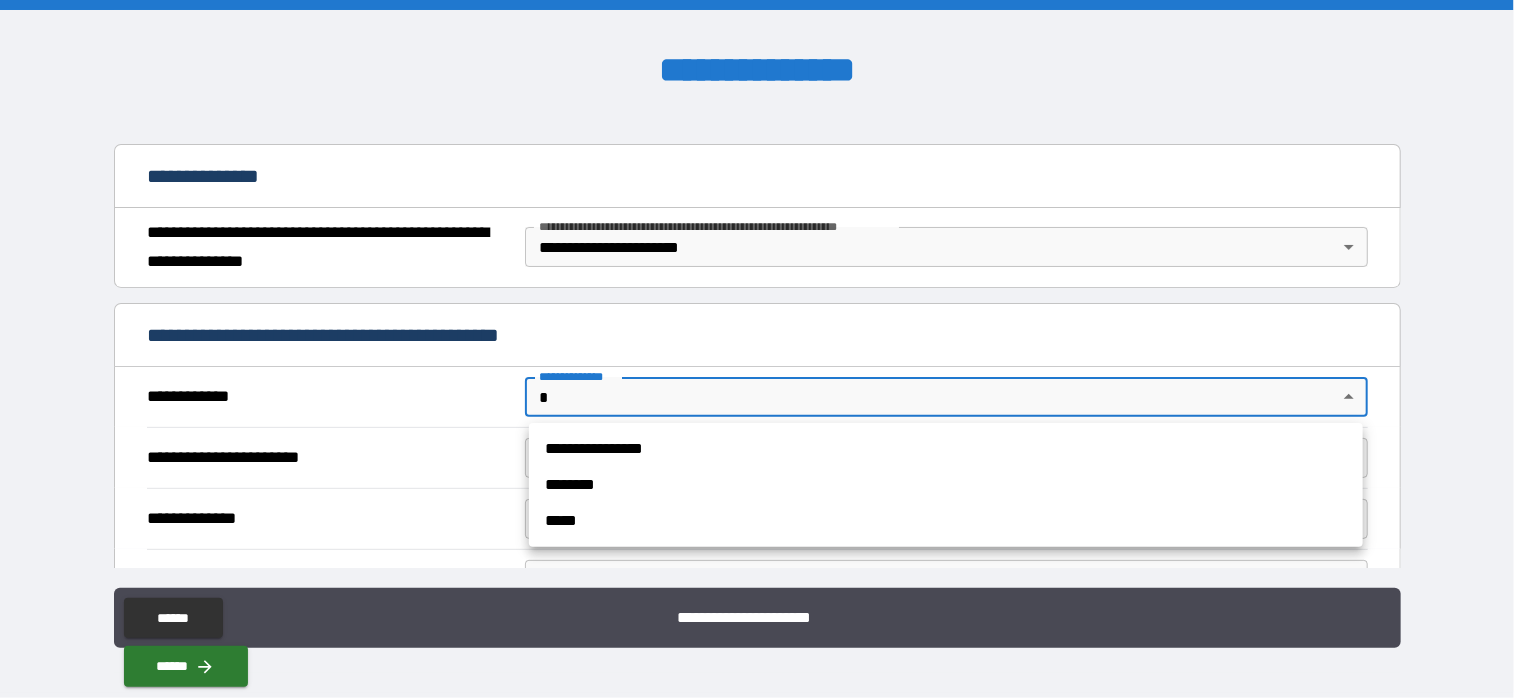 click on "**********" at bounding box center [757, 349] 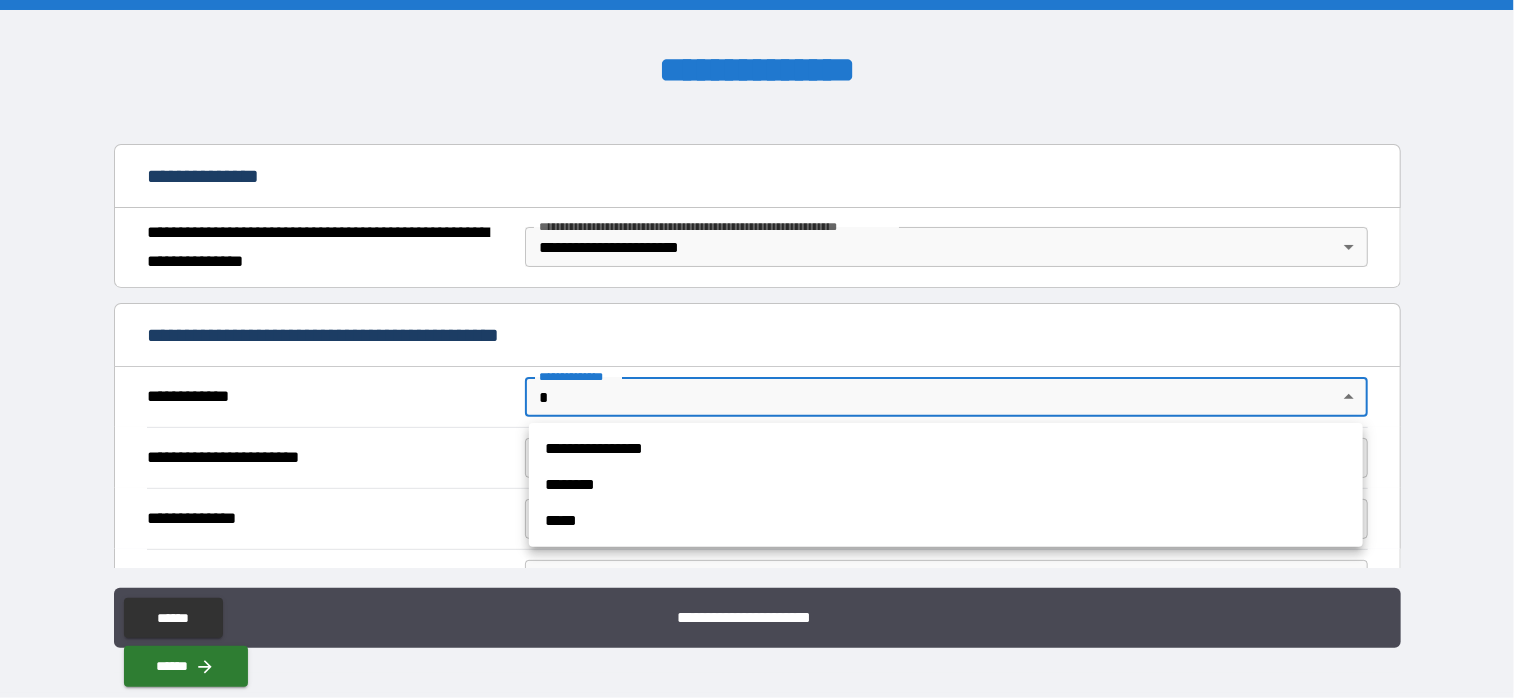 click on "**********" at bounding box center (757, 349) 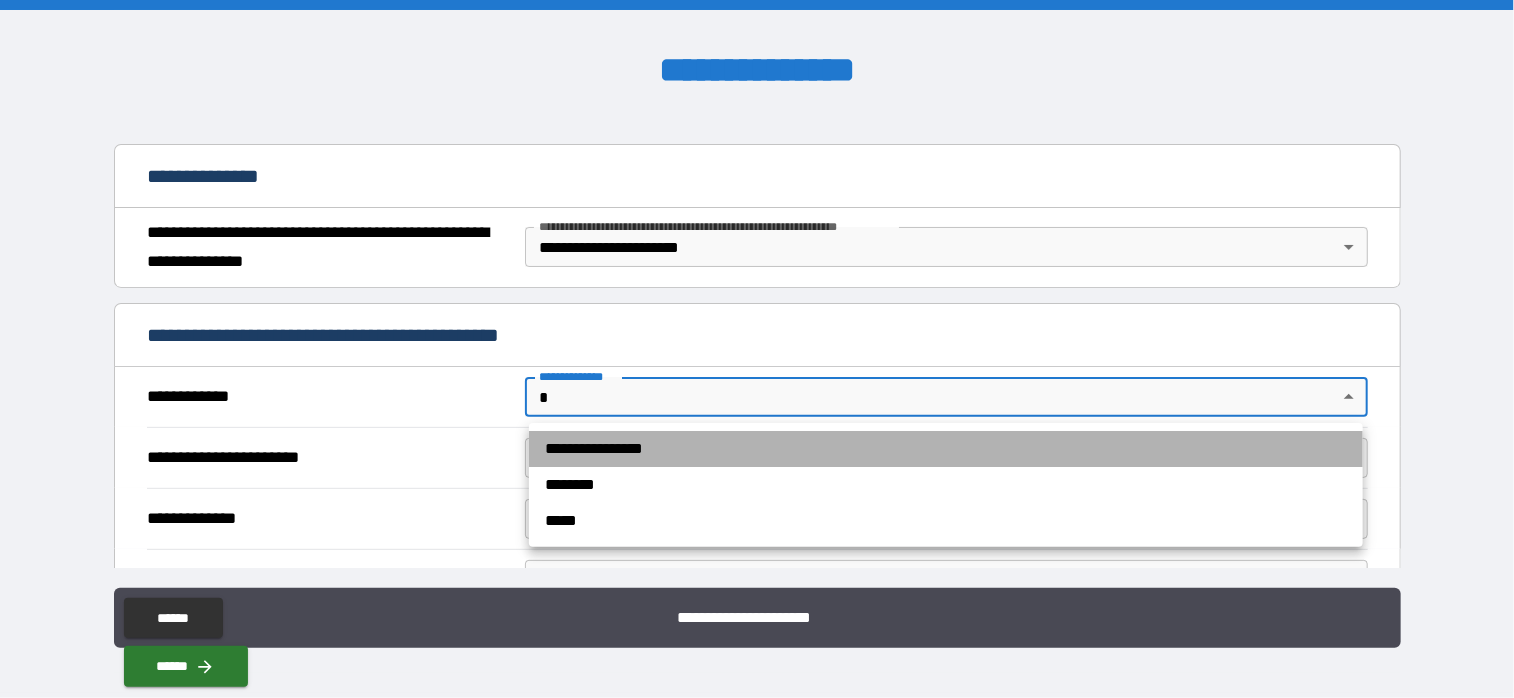 click on "**********" at bounding box center (946, 449) 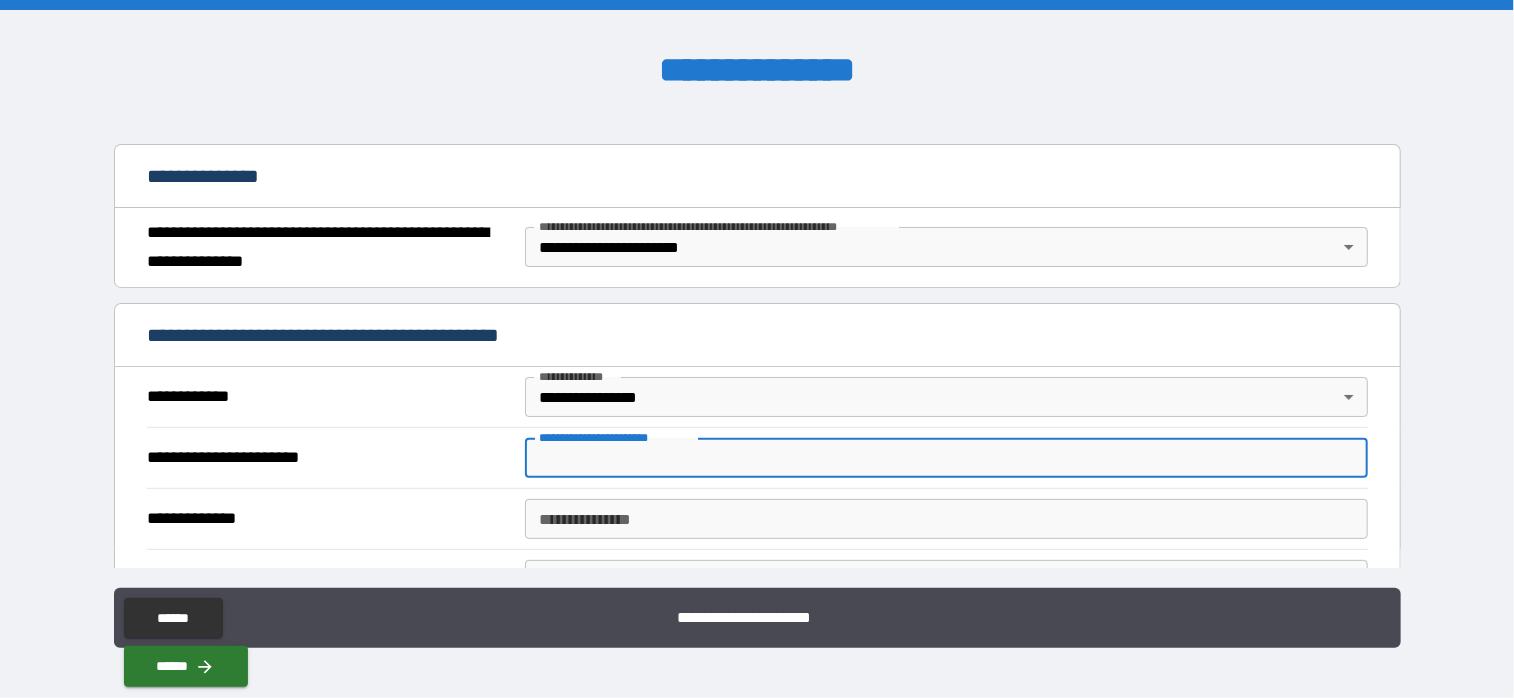 click on "**********" at bounding box center [946, 458] 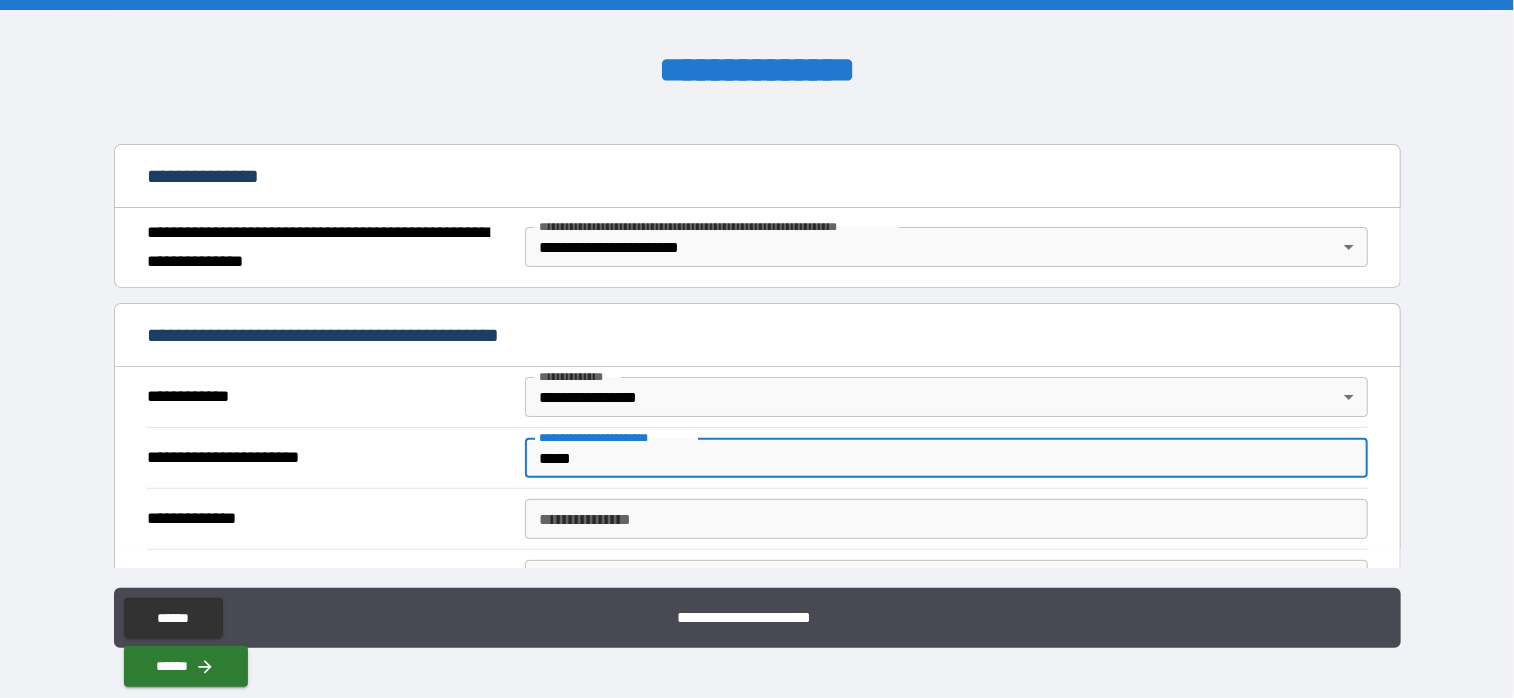 type on "*****" 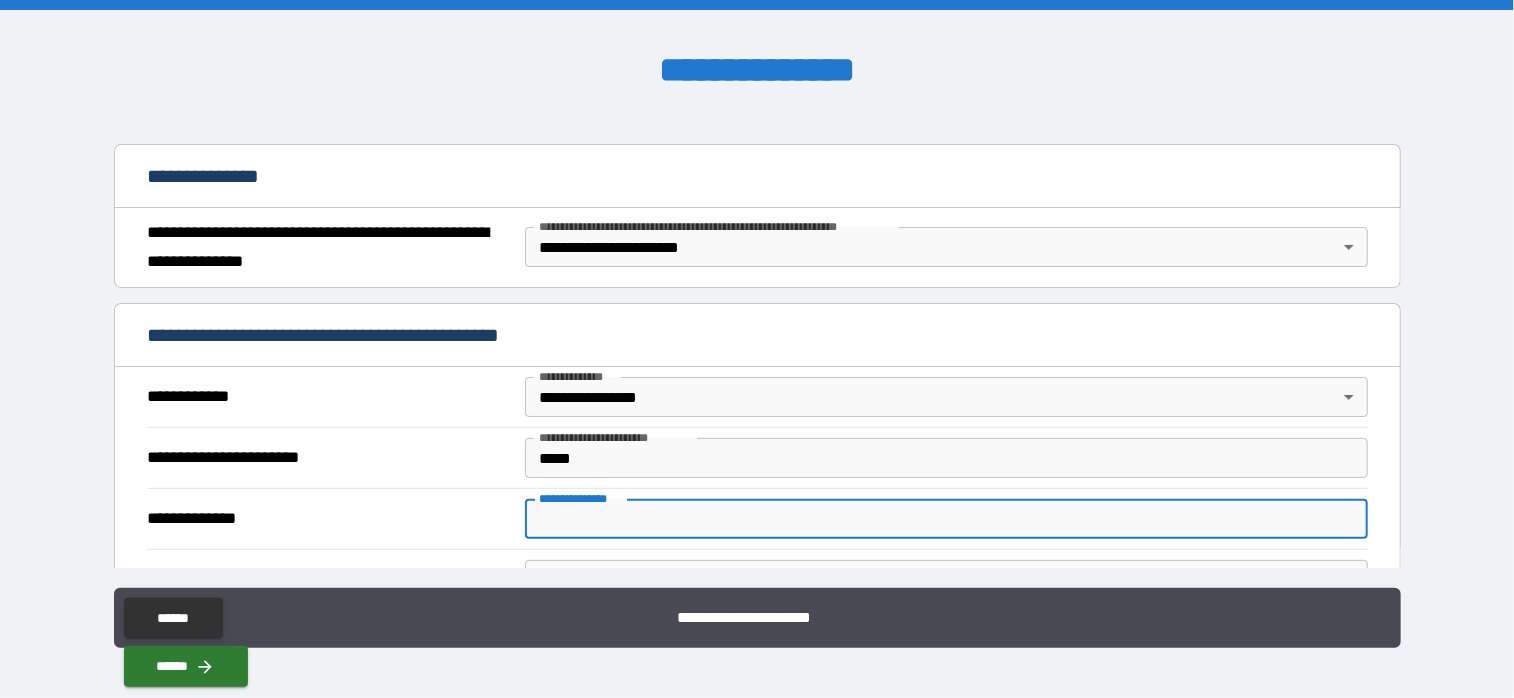 click on "**********" at bounding box center (946, 519) 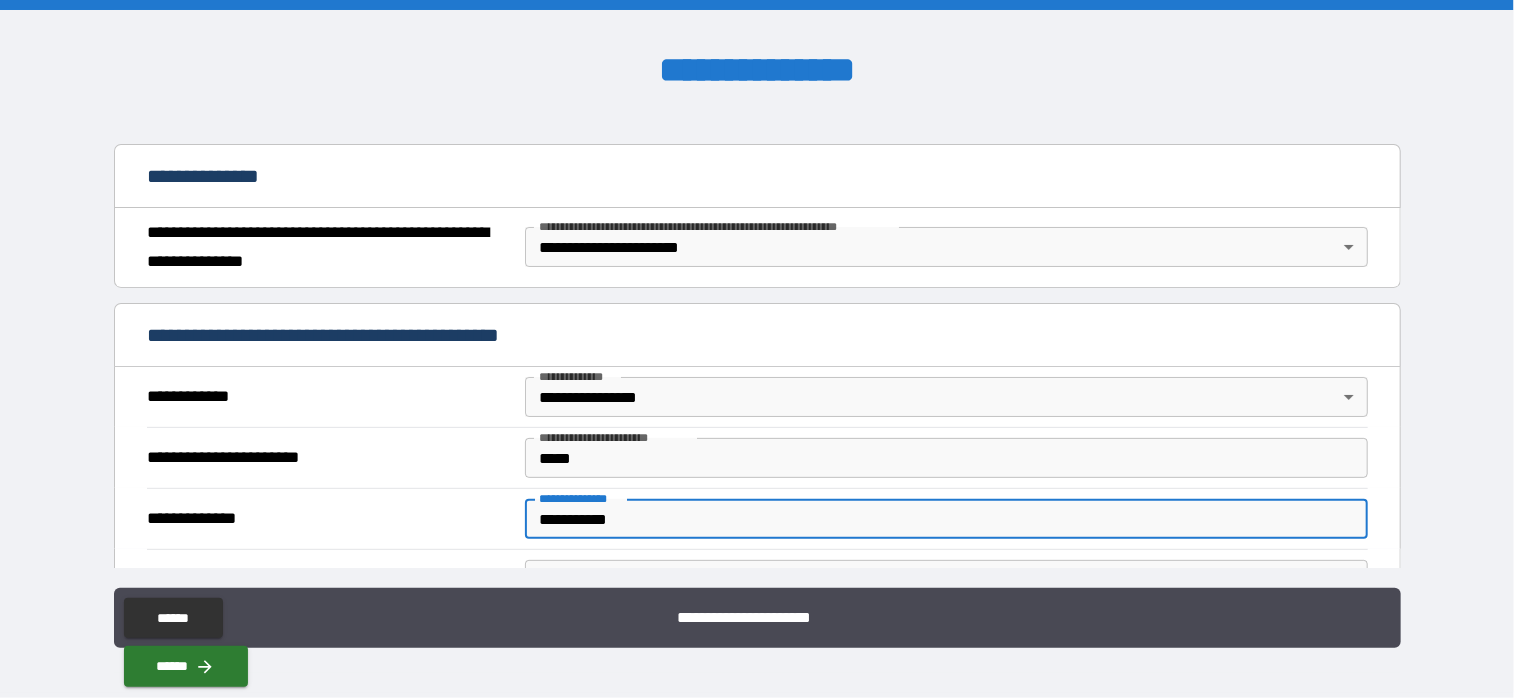 drag, startPoint x: 544, startPoint y: 514, endPoint x: 535, endPoint y: 520, distance: 10.816654 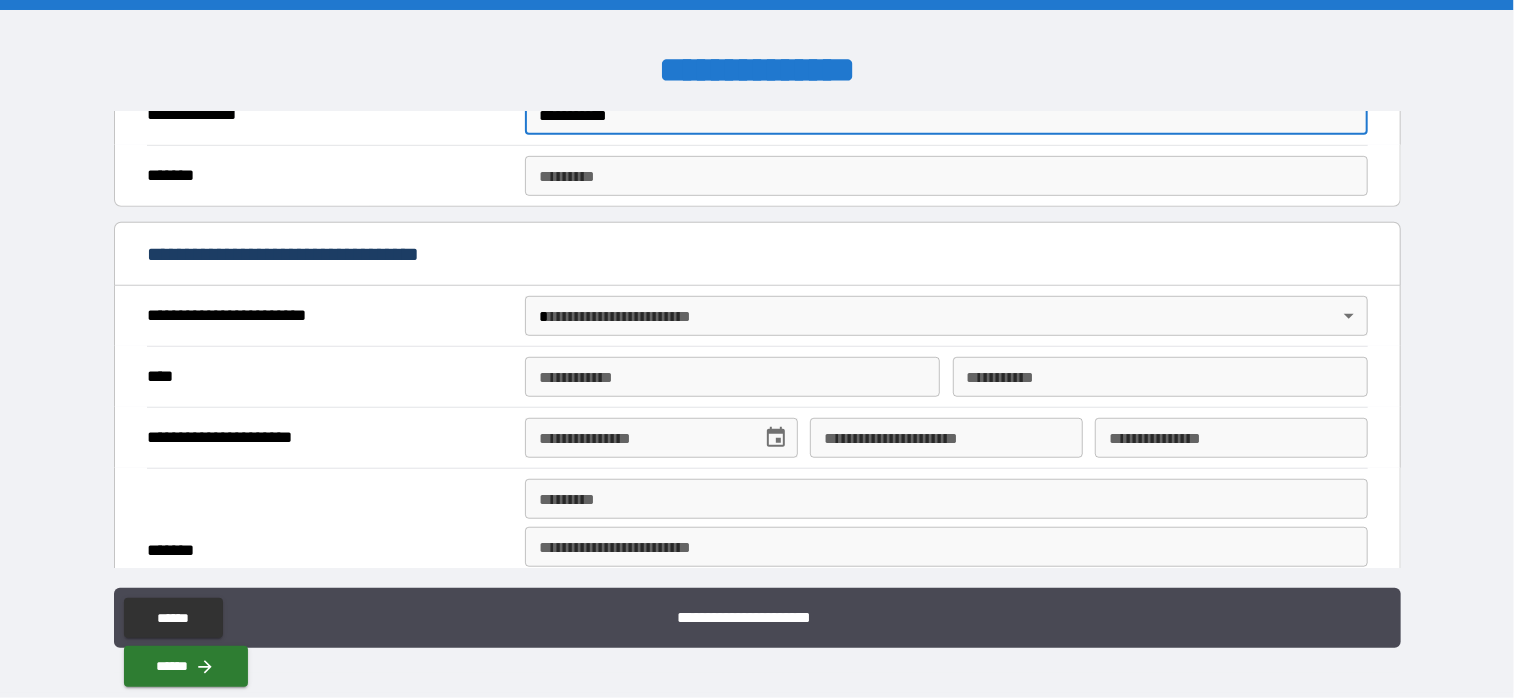 scroll, scrollTop: 700, scrollLeft: 0, axis: vertical 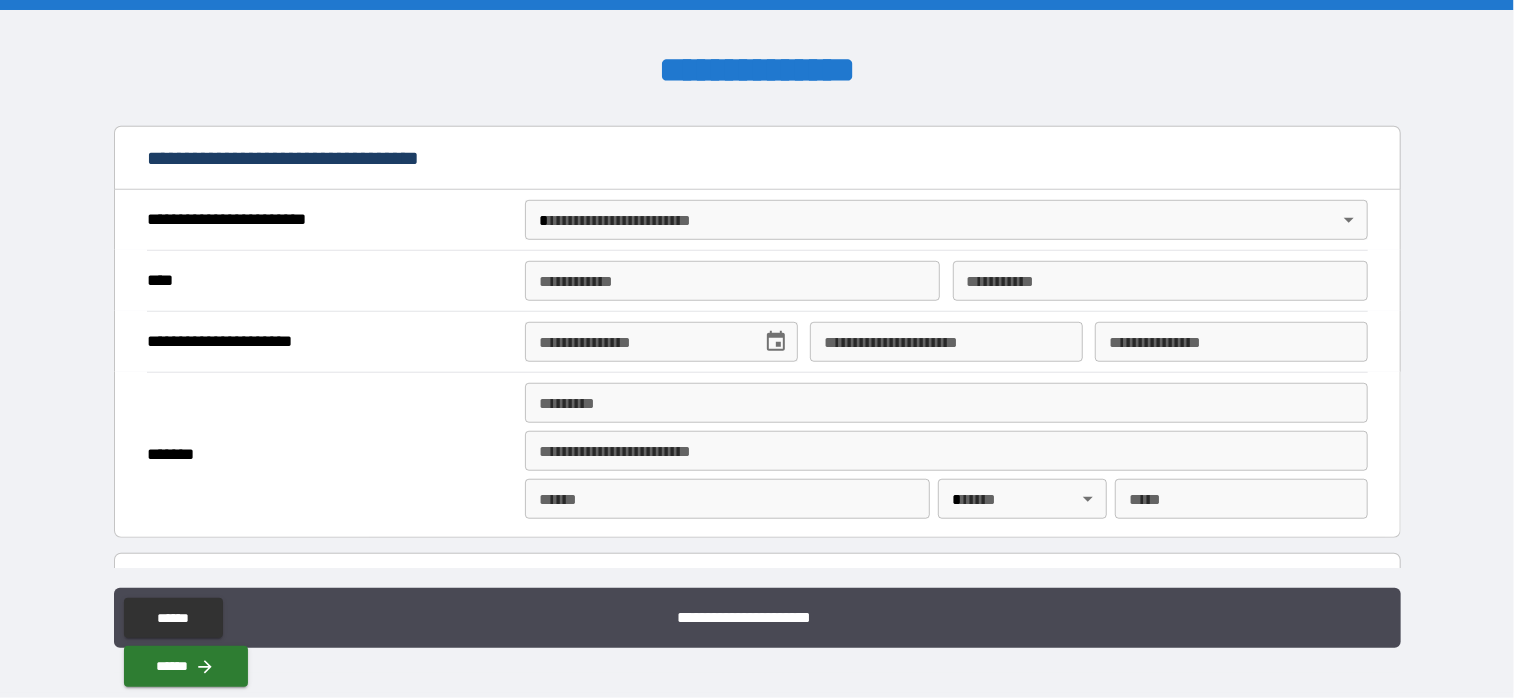 type on "**********" 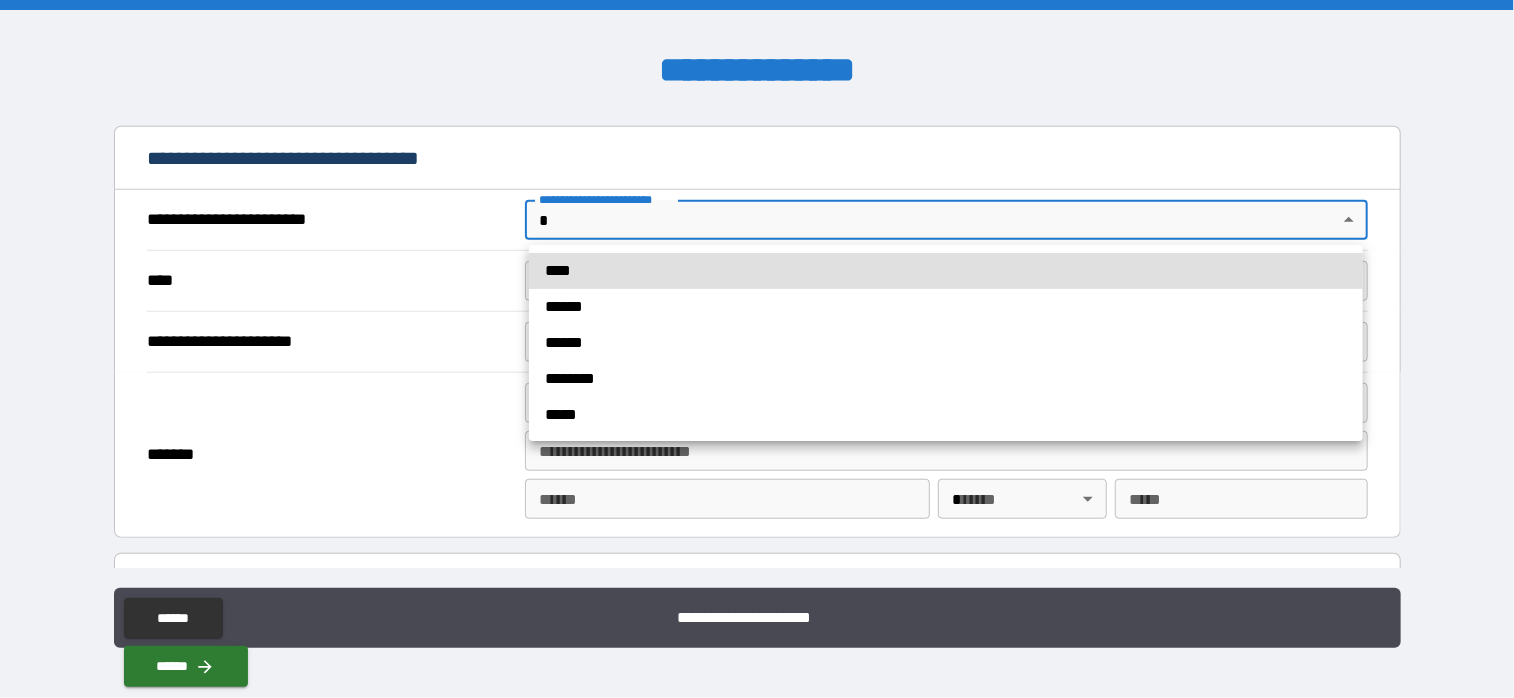 drag, startPoint x: 564, startPoint y: 417, endPoint x: 566, endPoint y: 404, distance: 13.152946 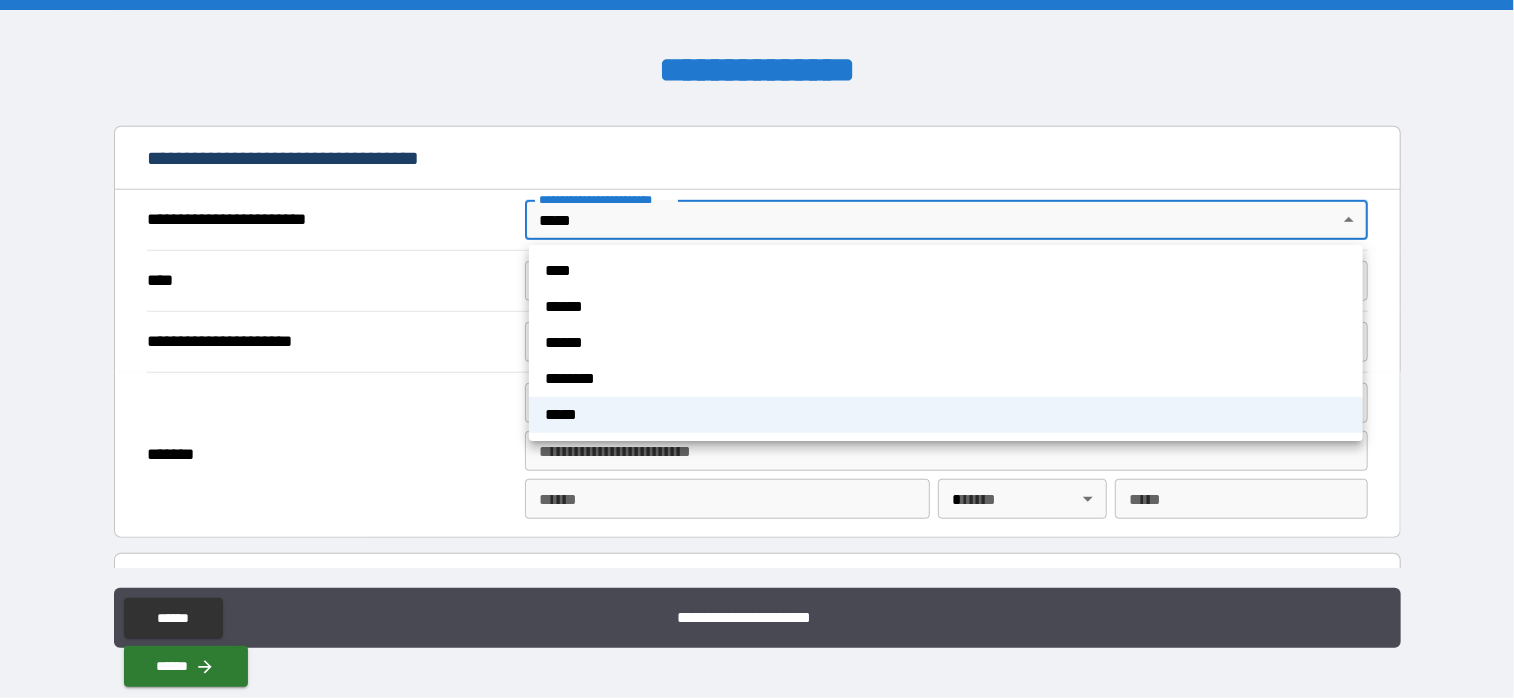 click on "**********" at bounding box center [757, 349] 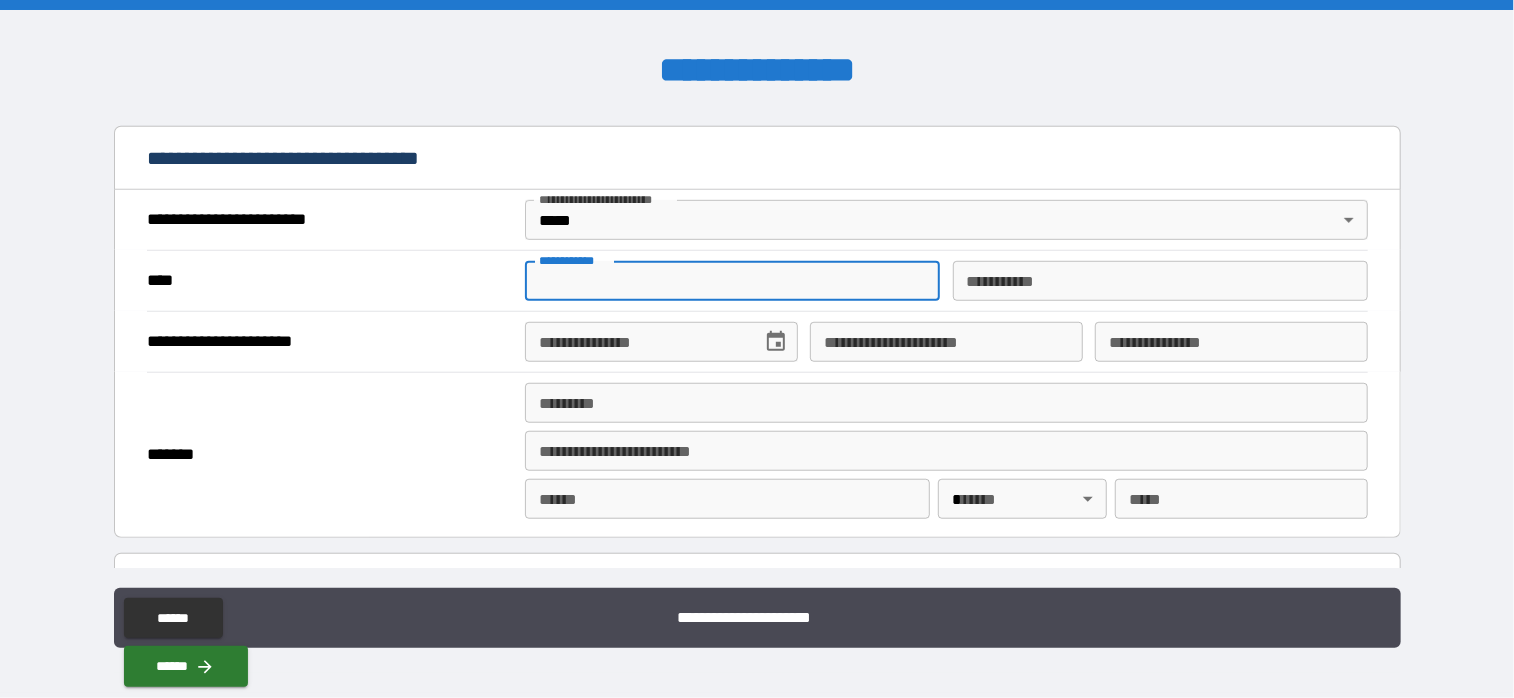 drag, startPoint x: 700, startPoint y: 275, endPoint x: 697, endPoint y: 261, distance: 14.3178215 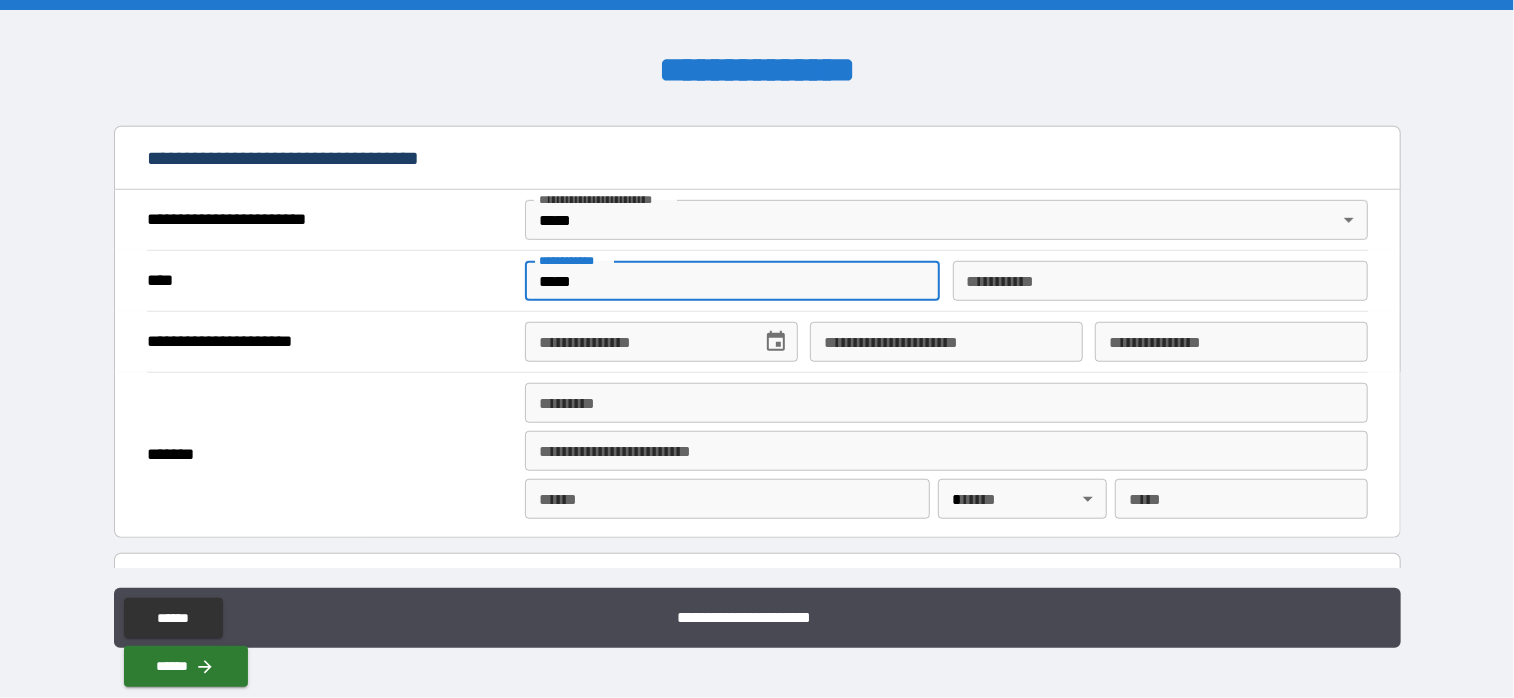 type on "*****" 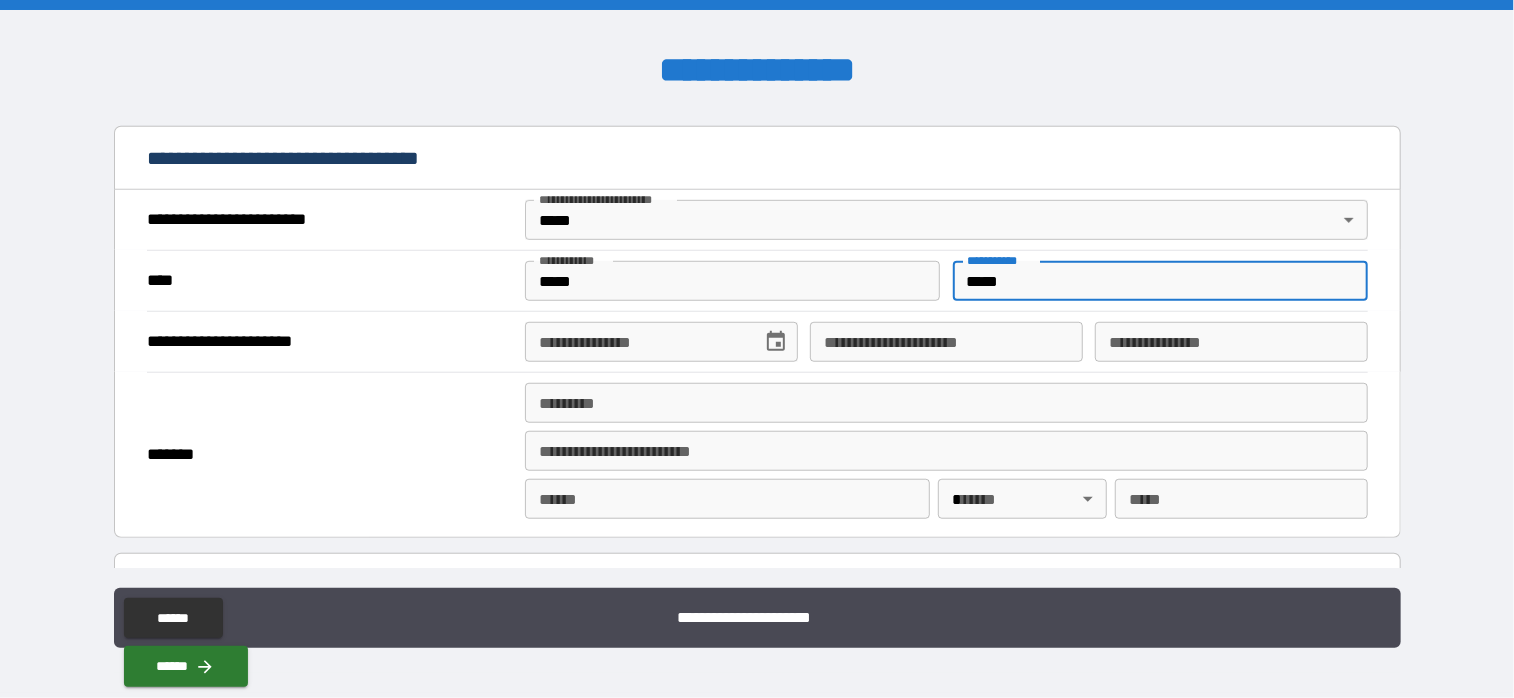 type on "*****" 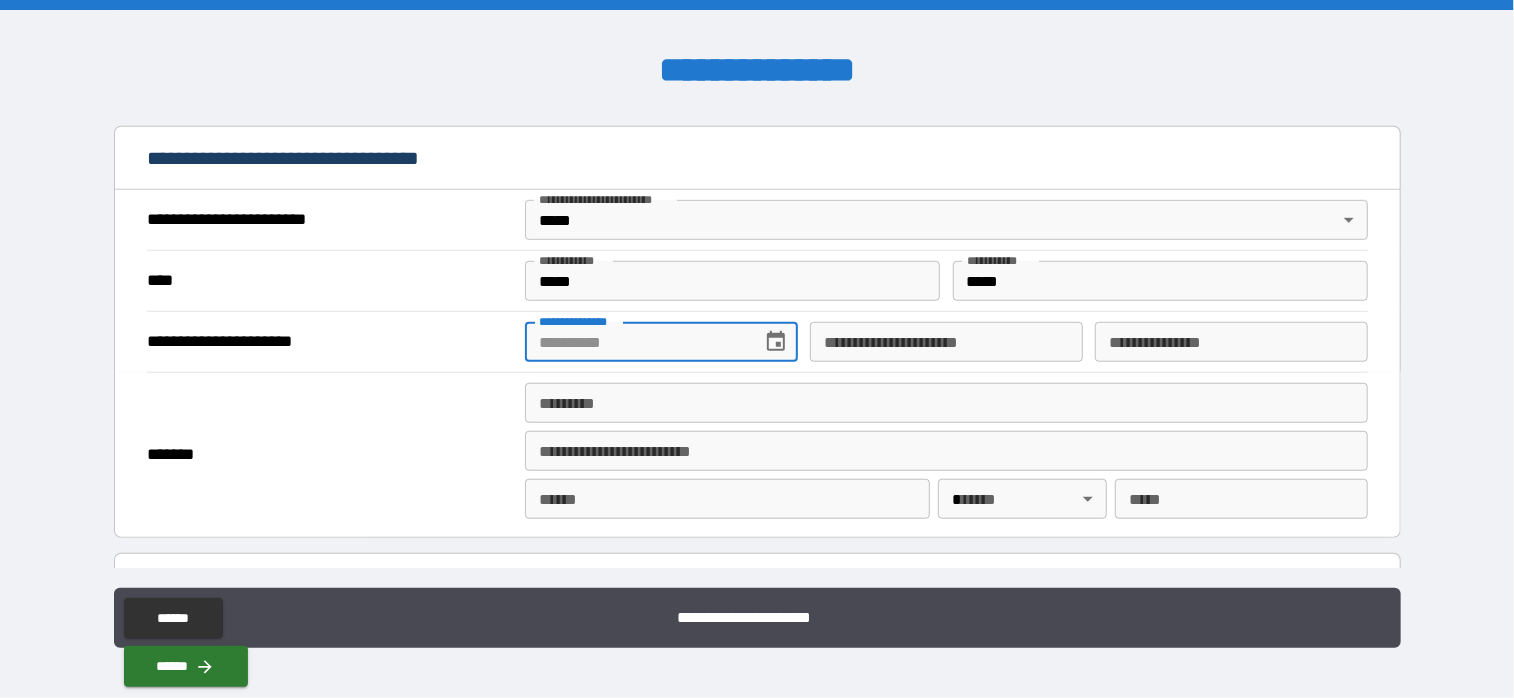 click on "**********" at bounding box center [636, 342] 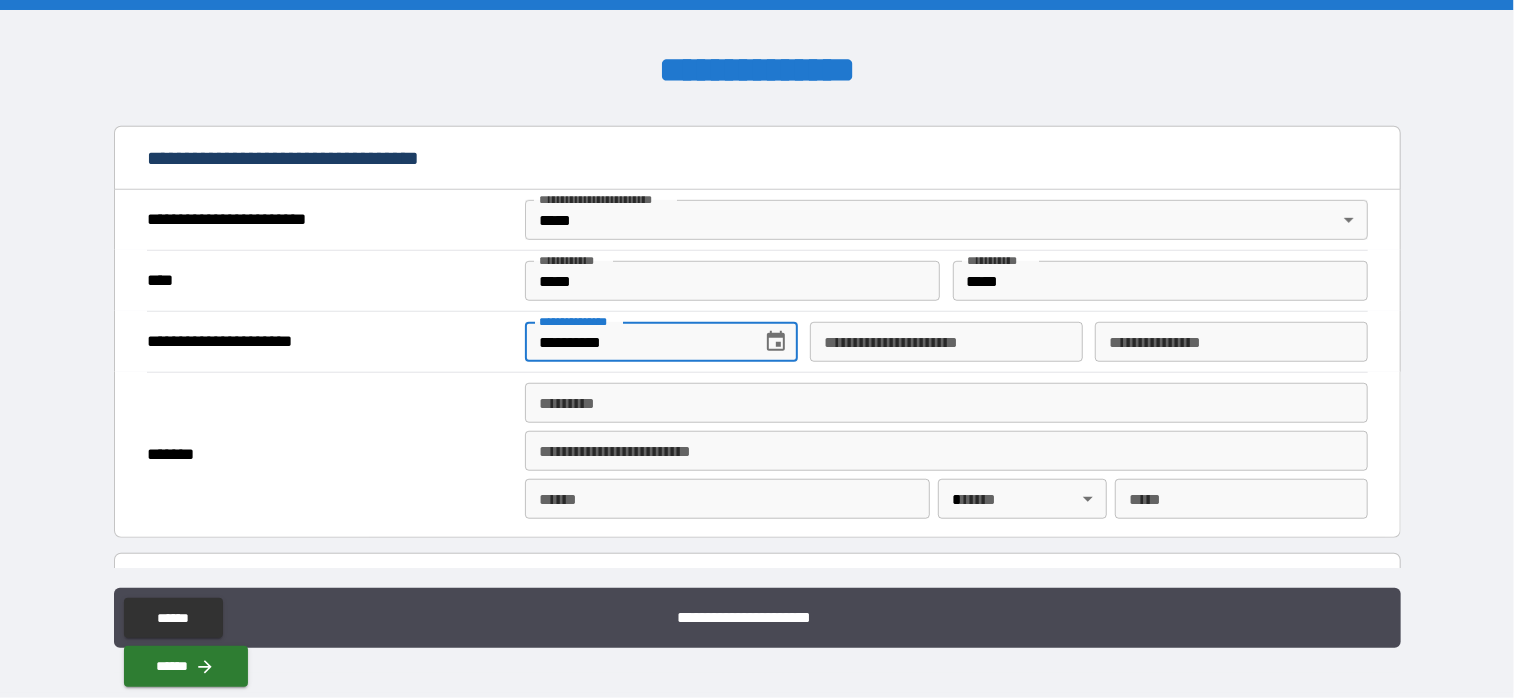 type on "**********" 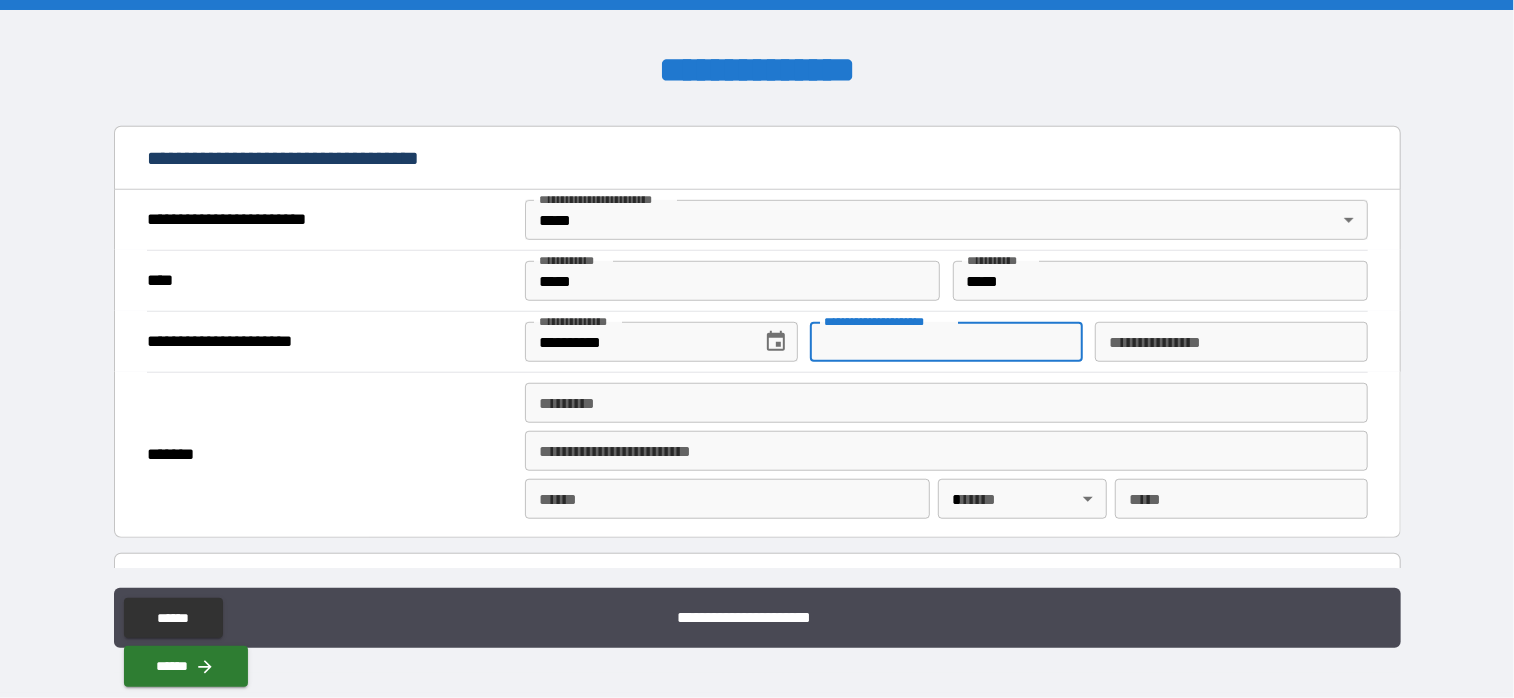 click on "**********" at bounding box center (946, 342) 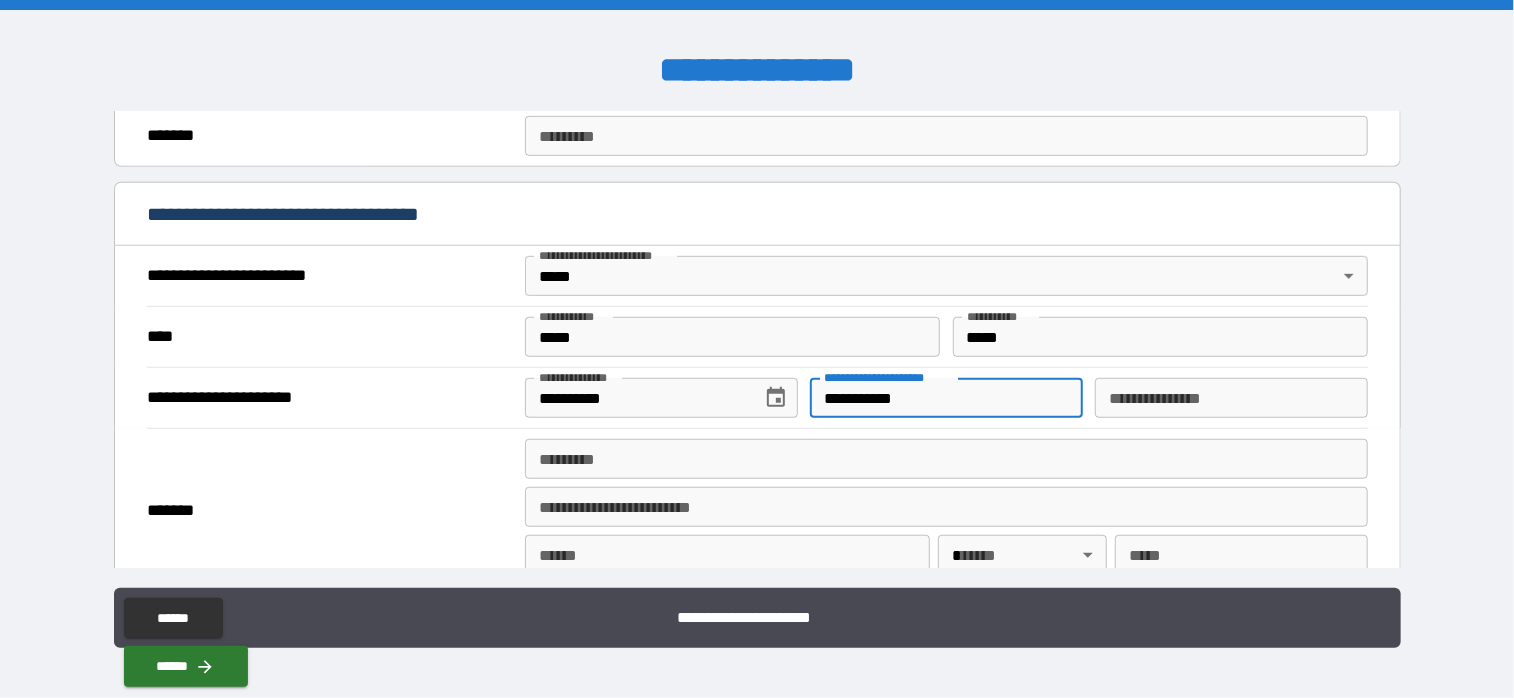 scroll, scrollTop: 600, scrollLeft: 0, axis: vertical 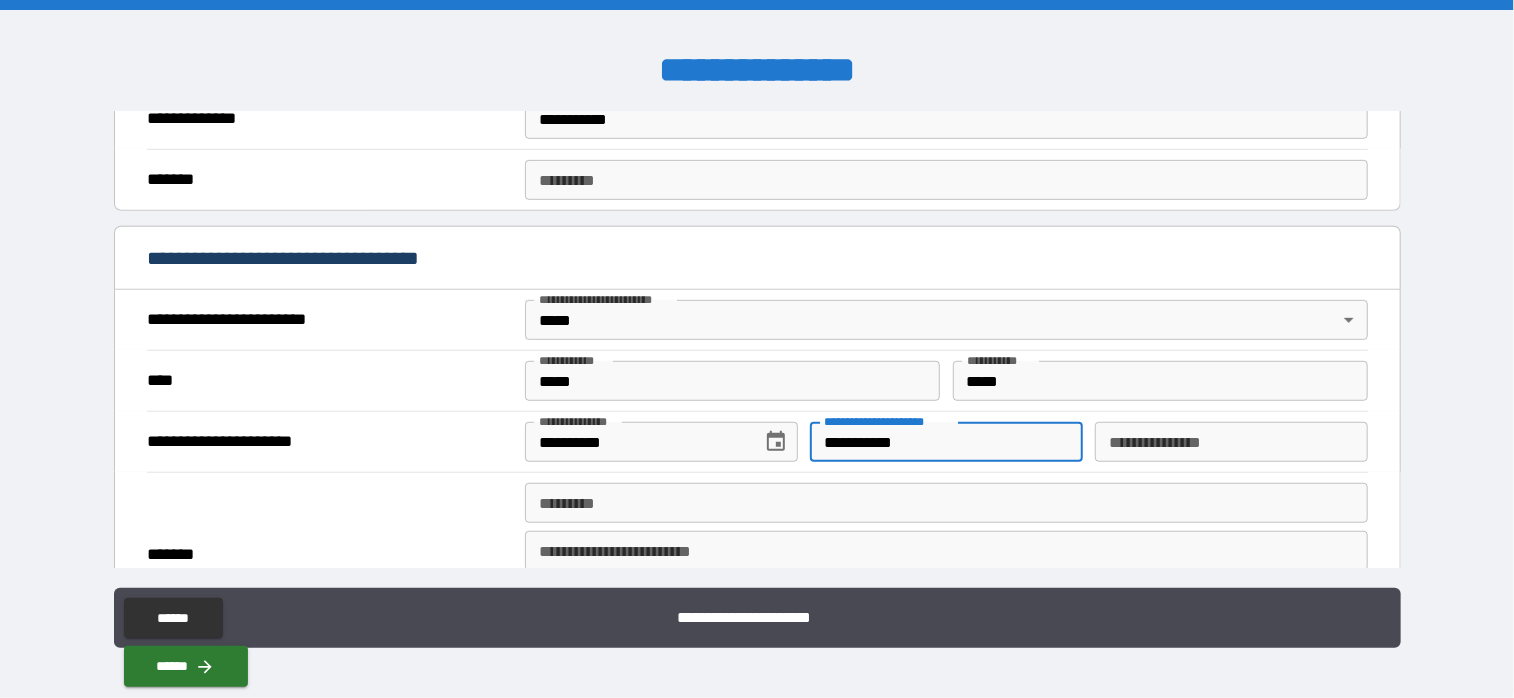 type on "**********" 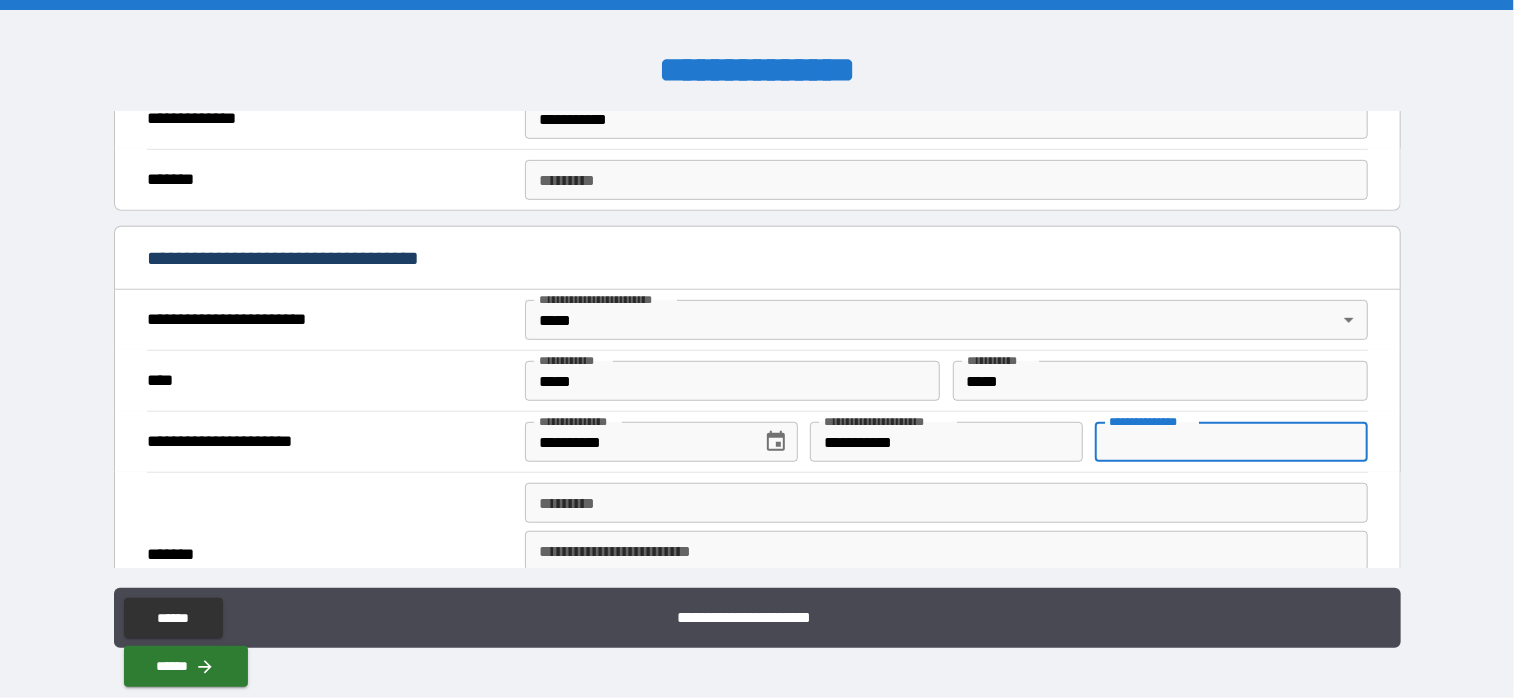 click on "**********" at bounding box center [1231, 442] 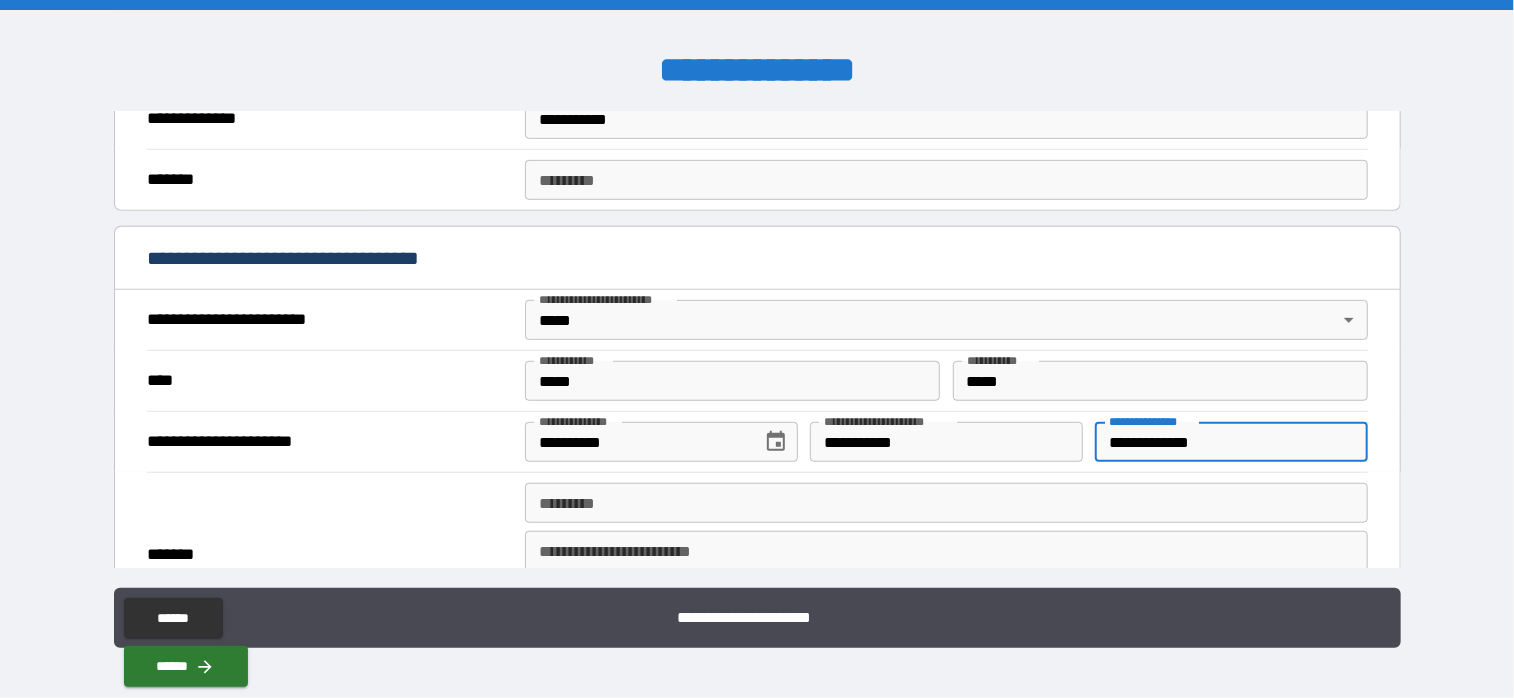 type on "**********" 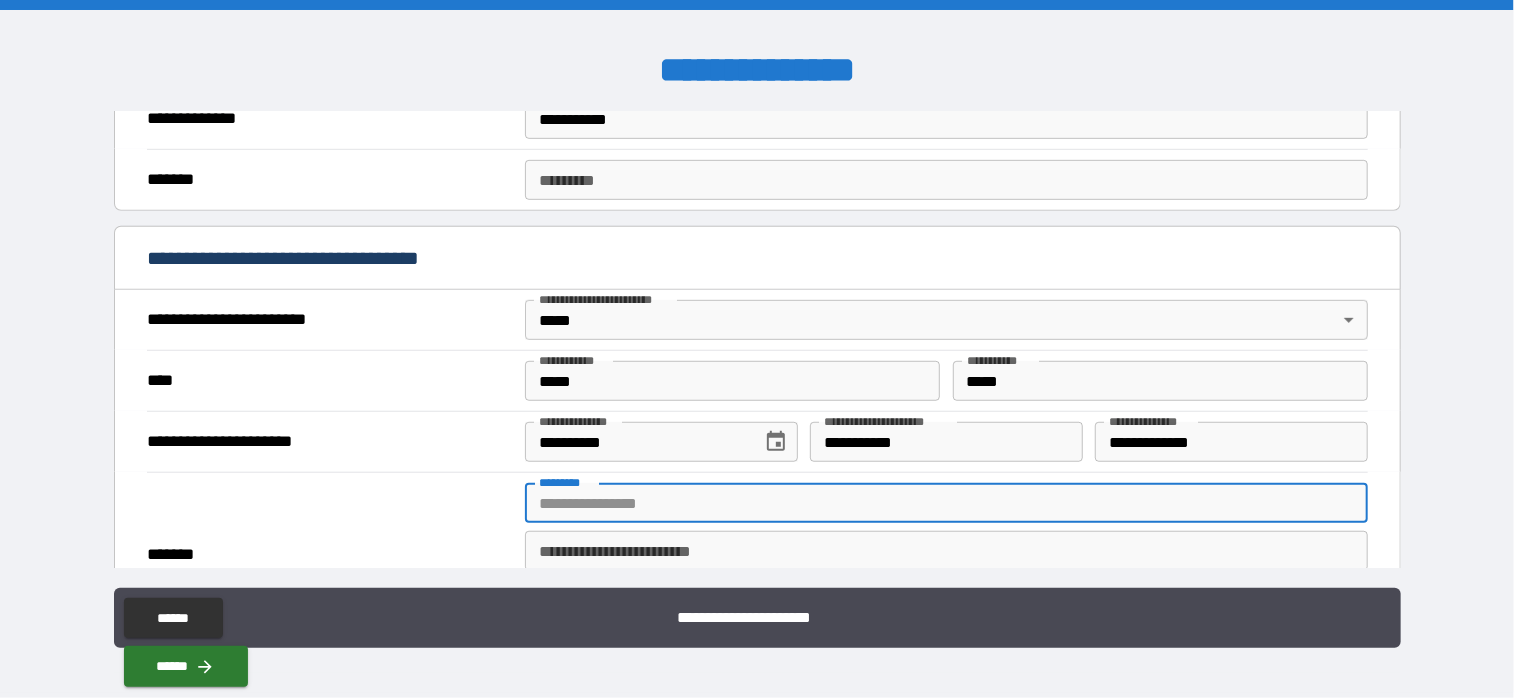 click on "*******   *" at bounding box center (946, 503) 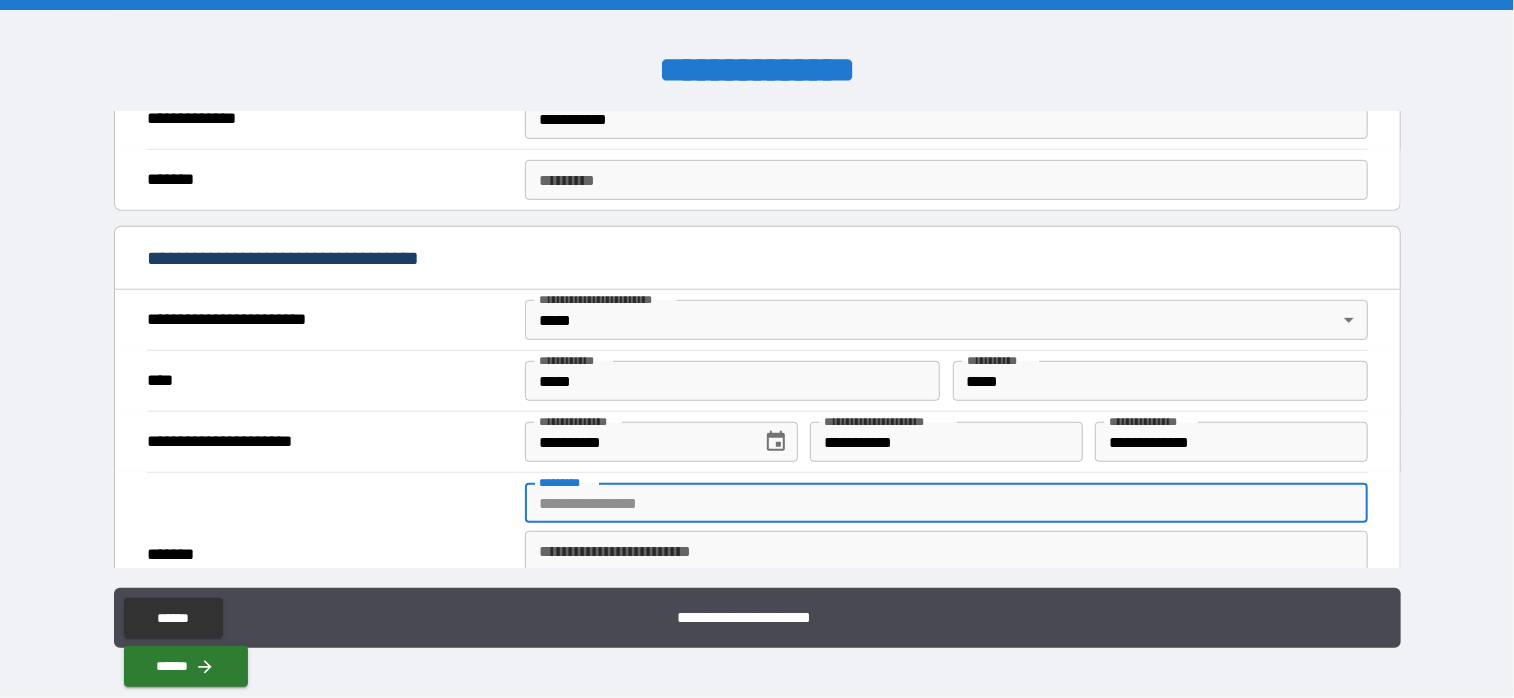 type on "**********" 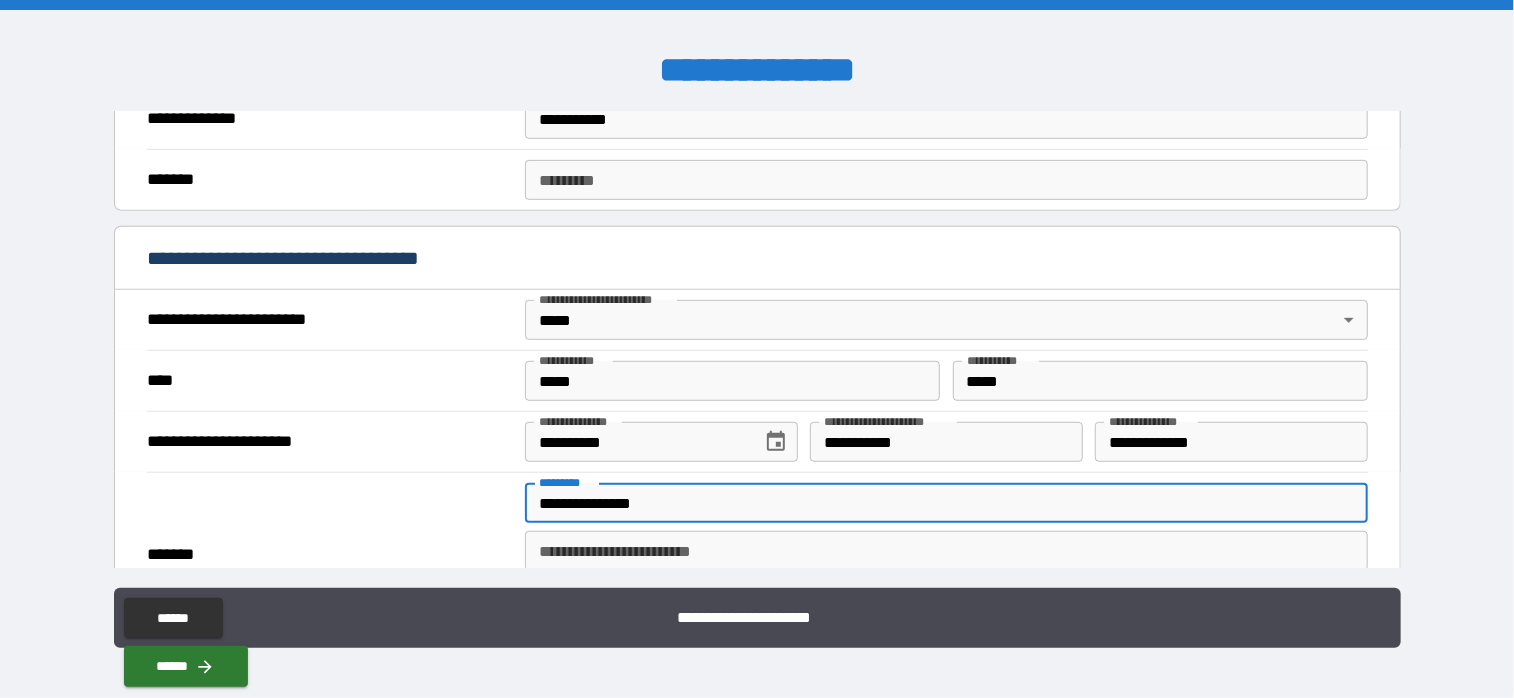 type on "**********" 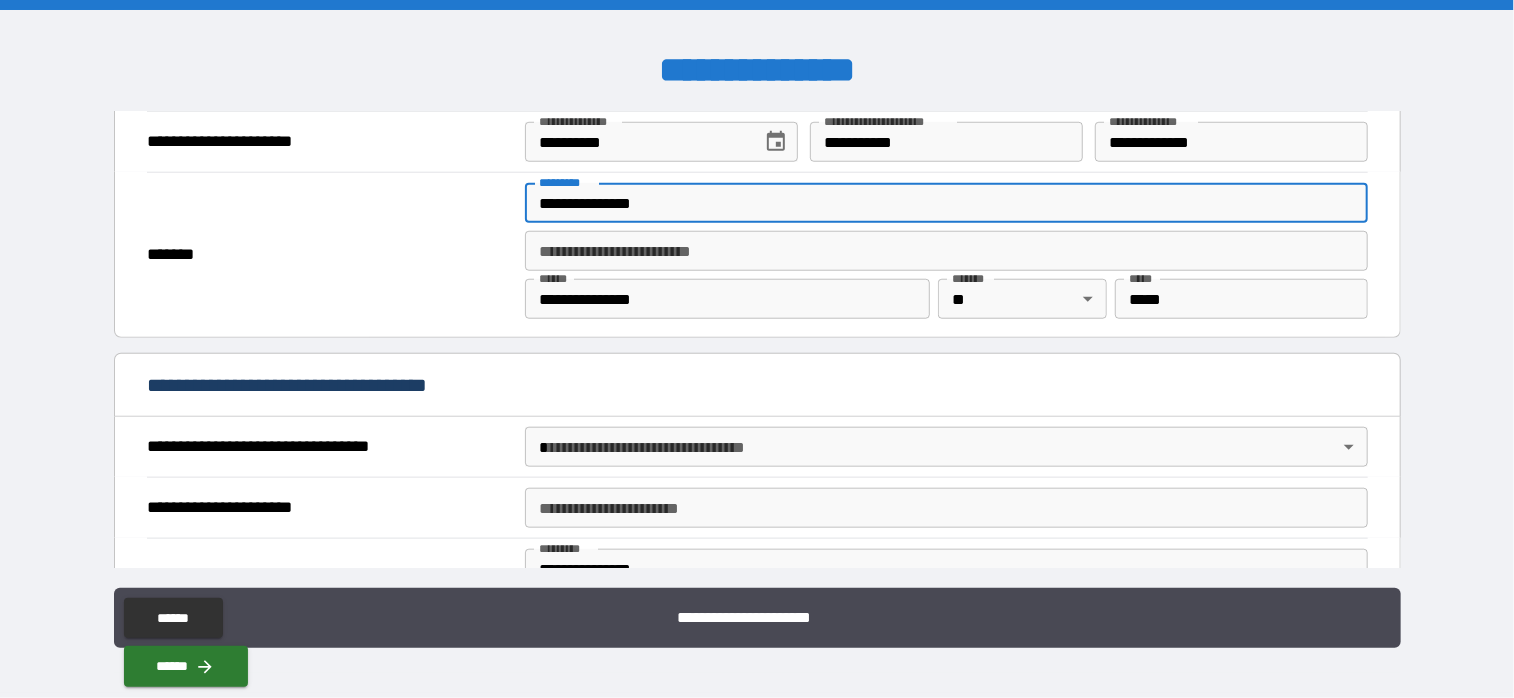 scroll, scrollTop: 1000, scrollLeft: 0, axis: vertical 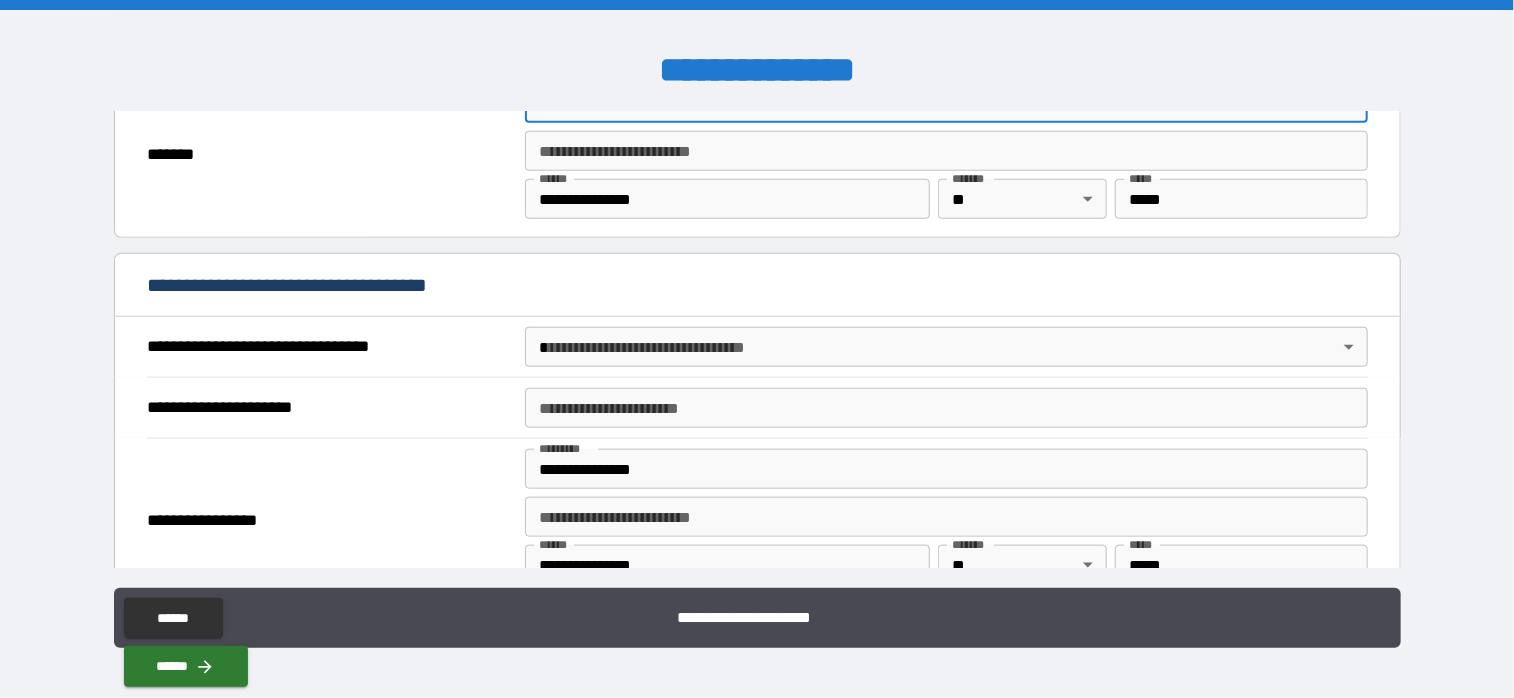 click on "**********" at bounding box center (757, 349) 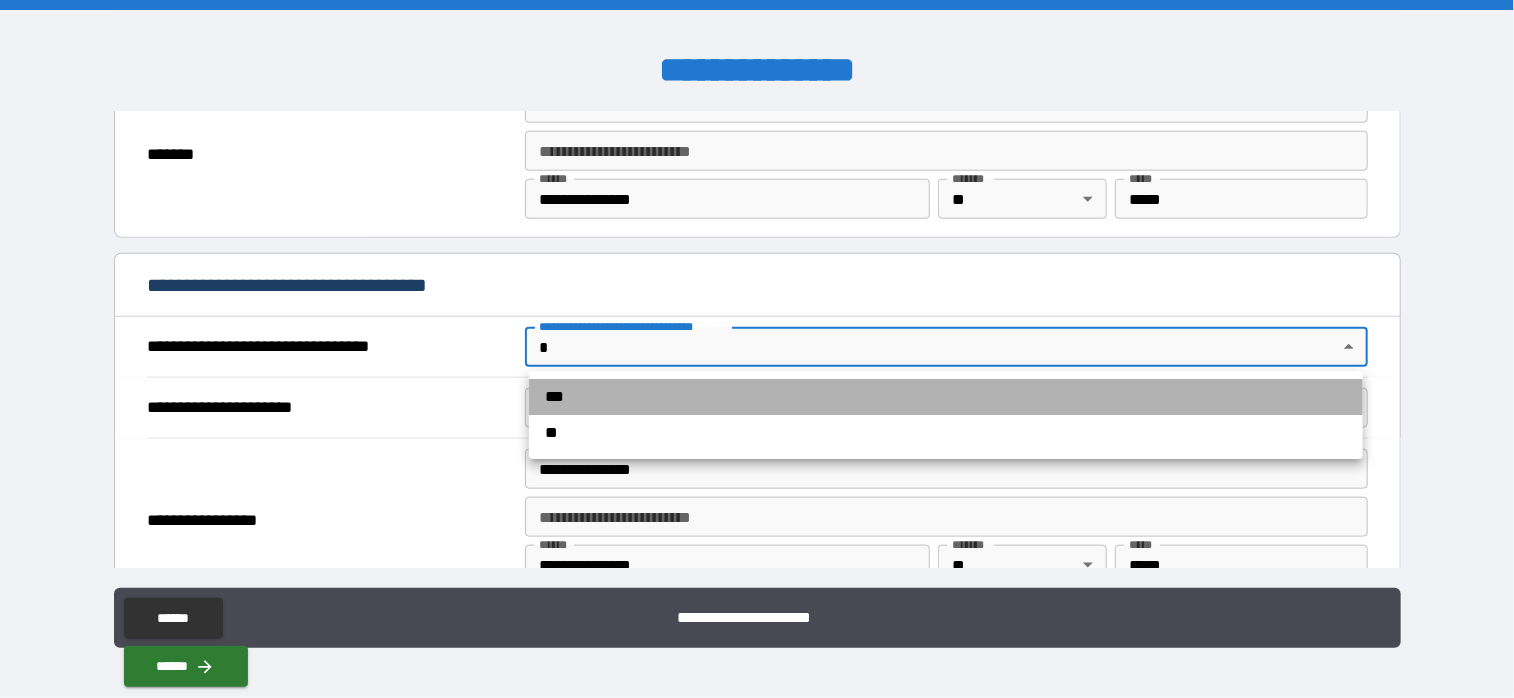 click on "***" at bounding box center (946, 397) 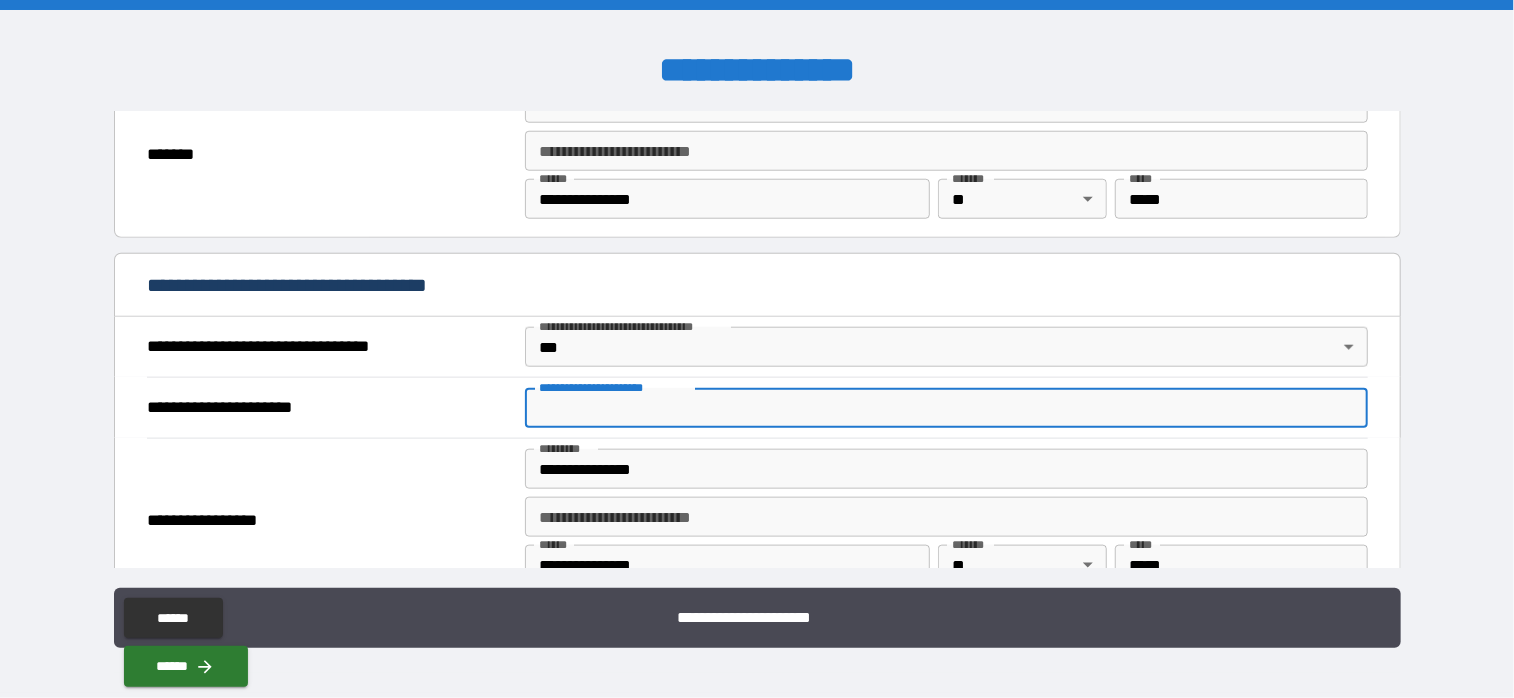click on "**********" at bounding box center (946, 408) 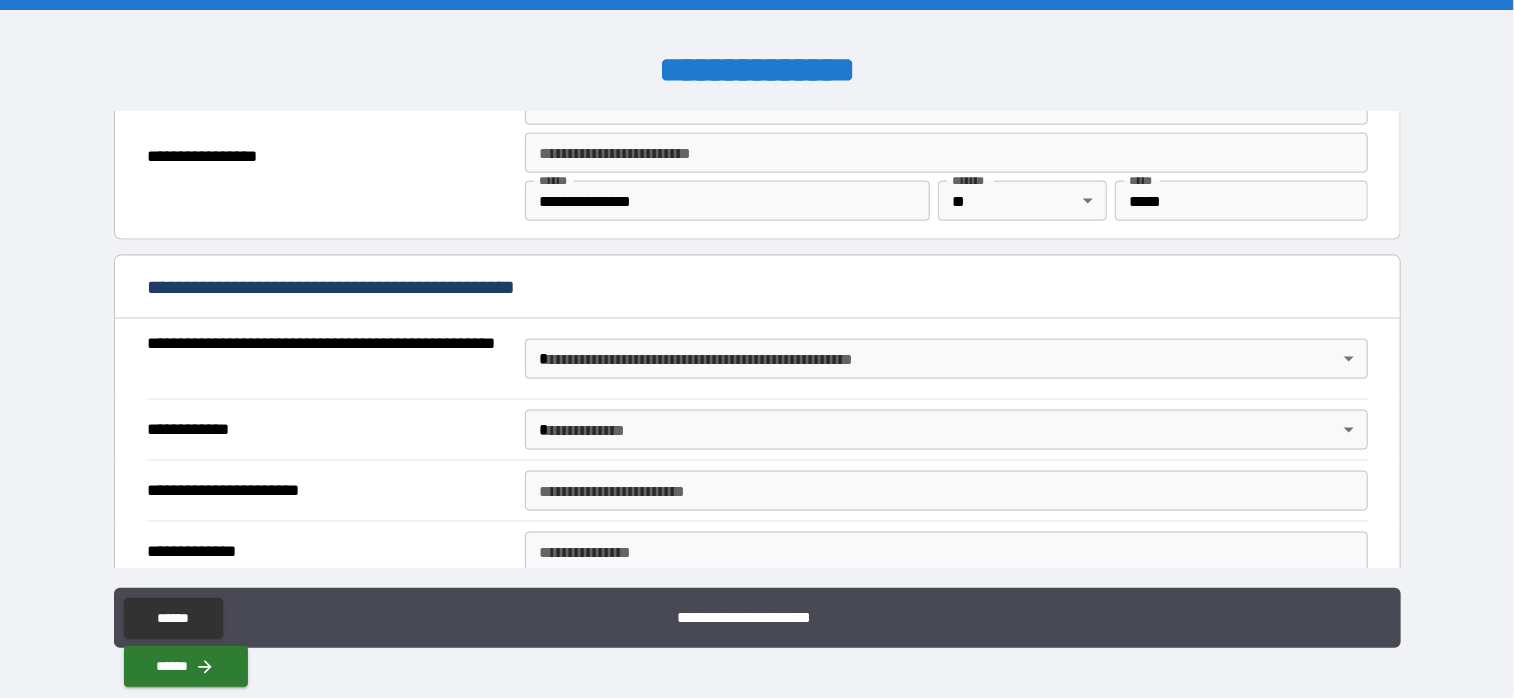 scroll, scrollTop: 1400, scrollLeft: 0, axis: vertical 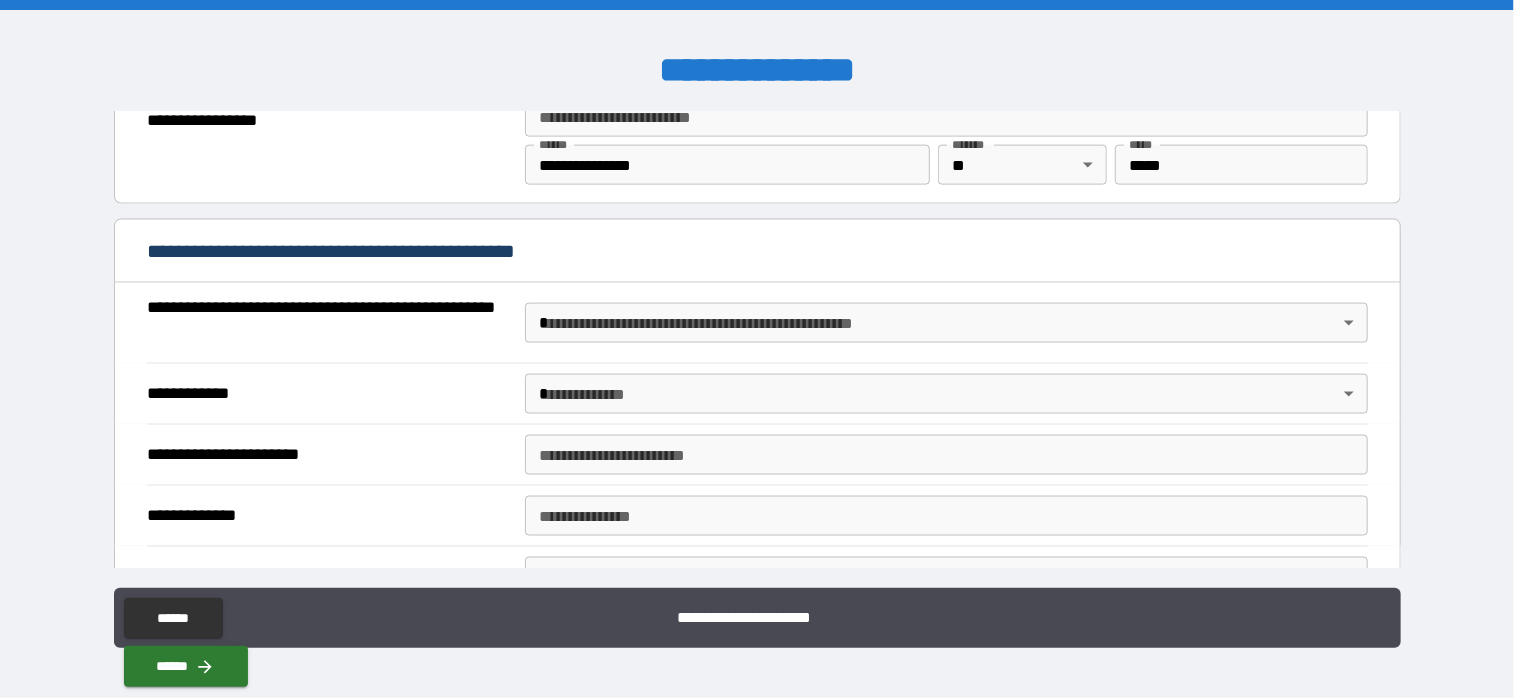 type on "*****" 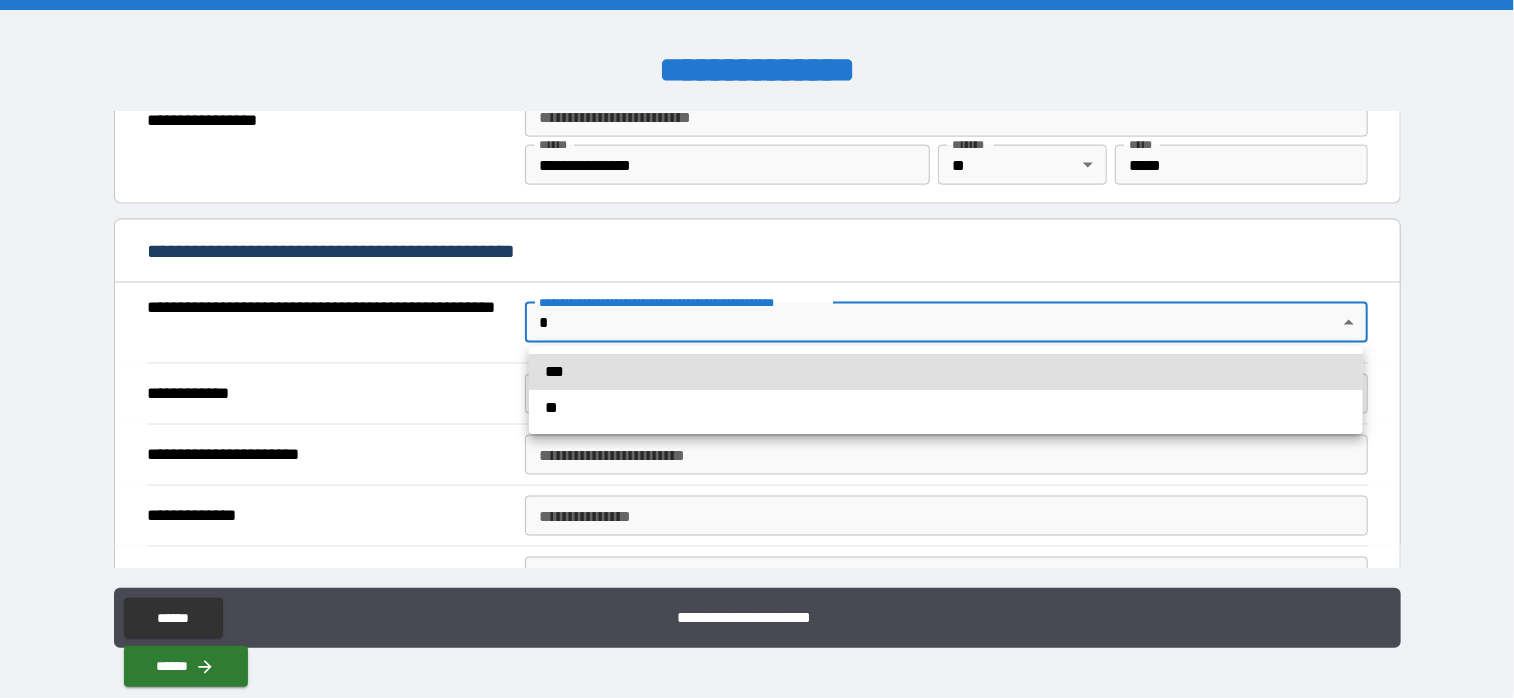 click on "**********" at bounding box center (757, 349) 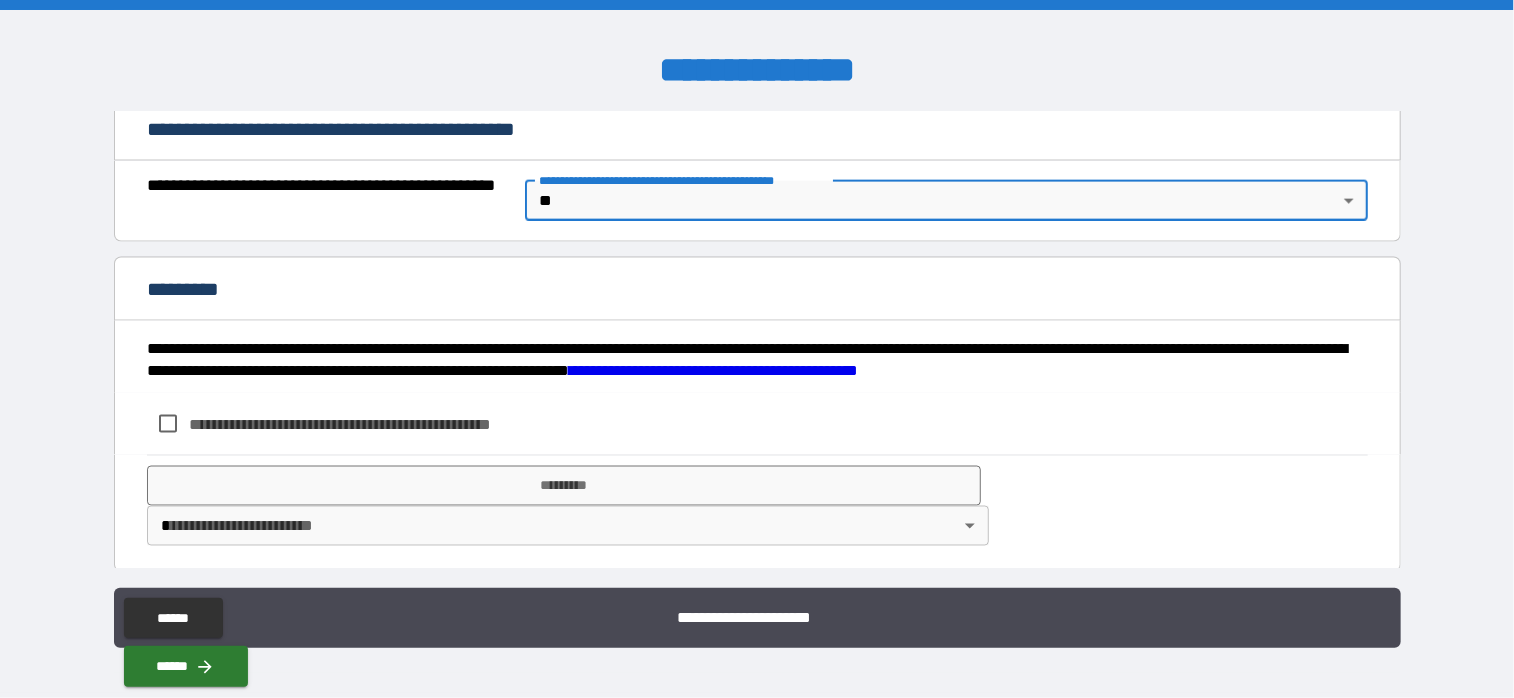 scroll, scrollTop: 1524, scrollLeft: 0, axis: vertical 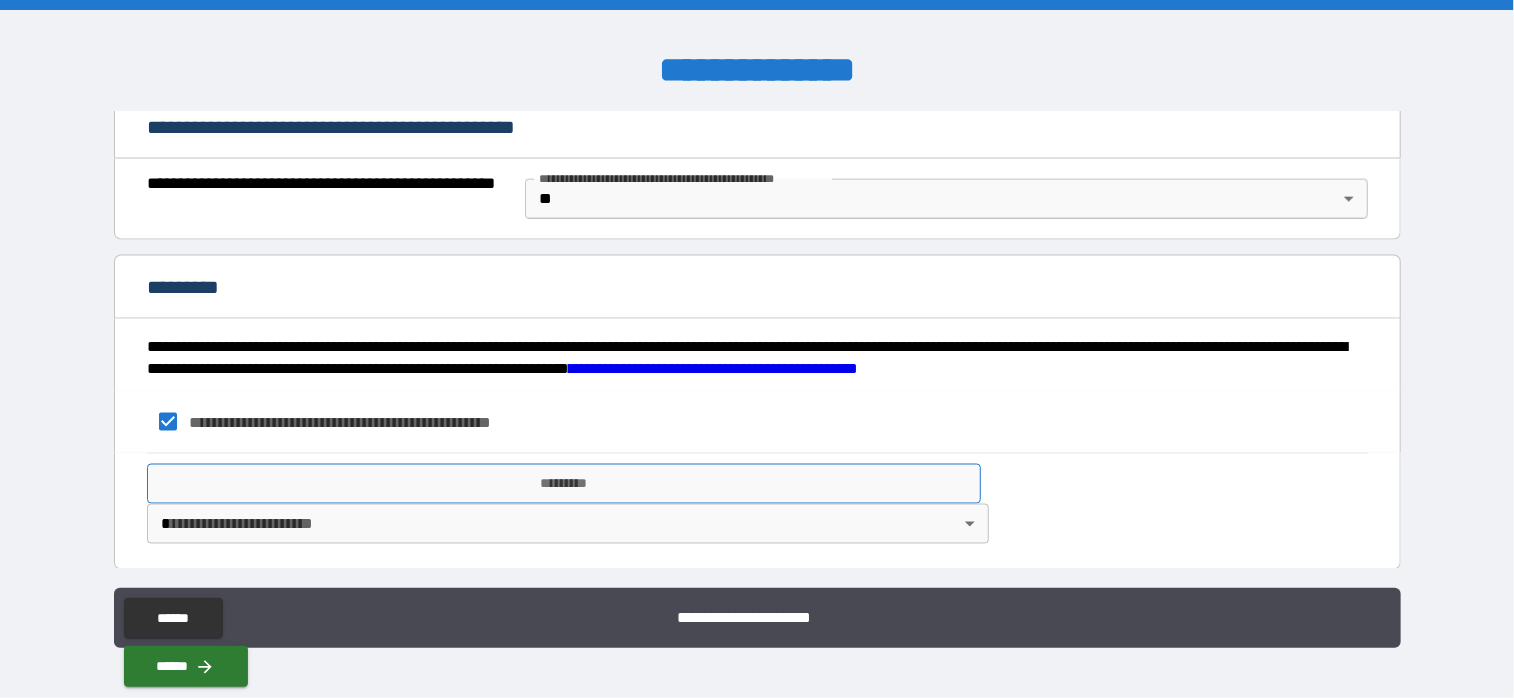 click on "*********" at bounding box center (564, 484) 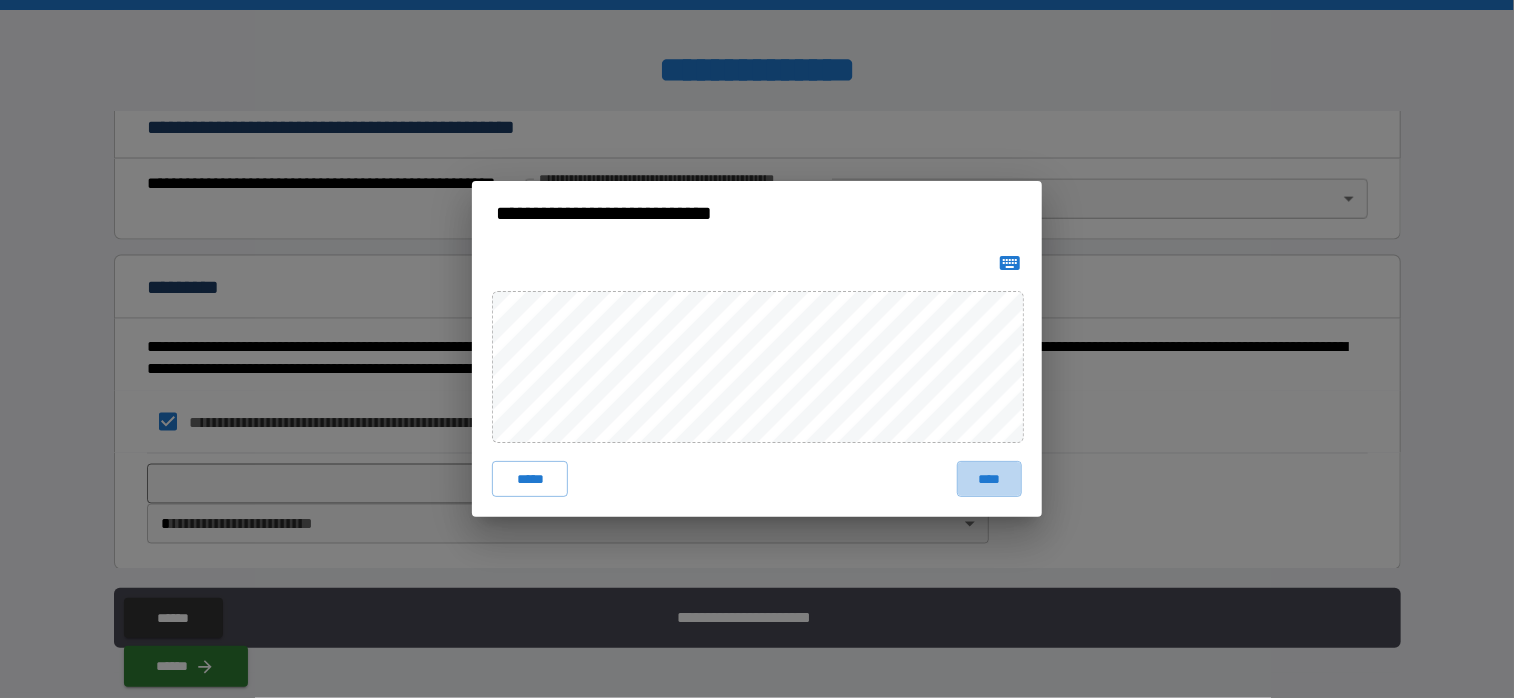 drag, startPoint x: 990, startPoint y: 465, endPoint x: 990, endPoint y: 449, distance: 16 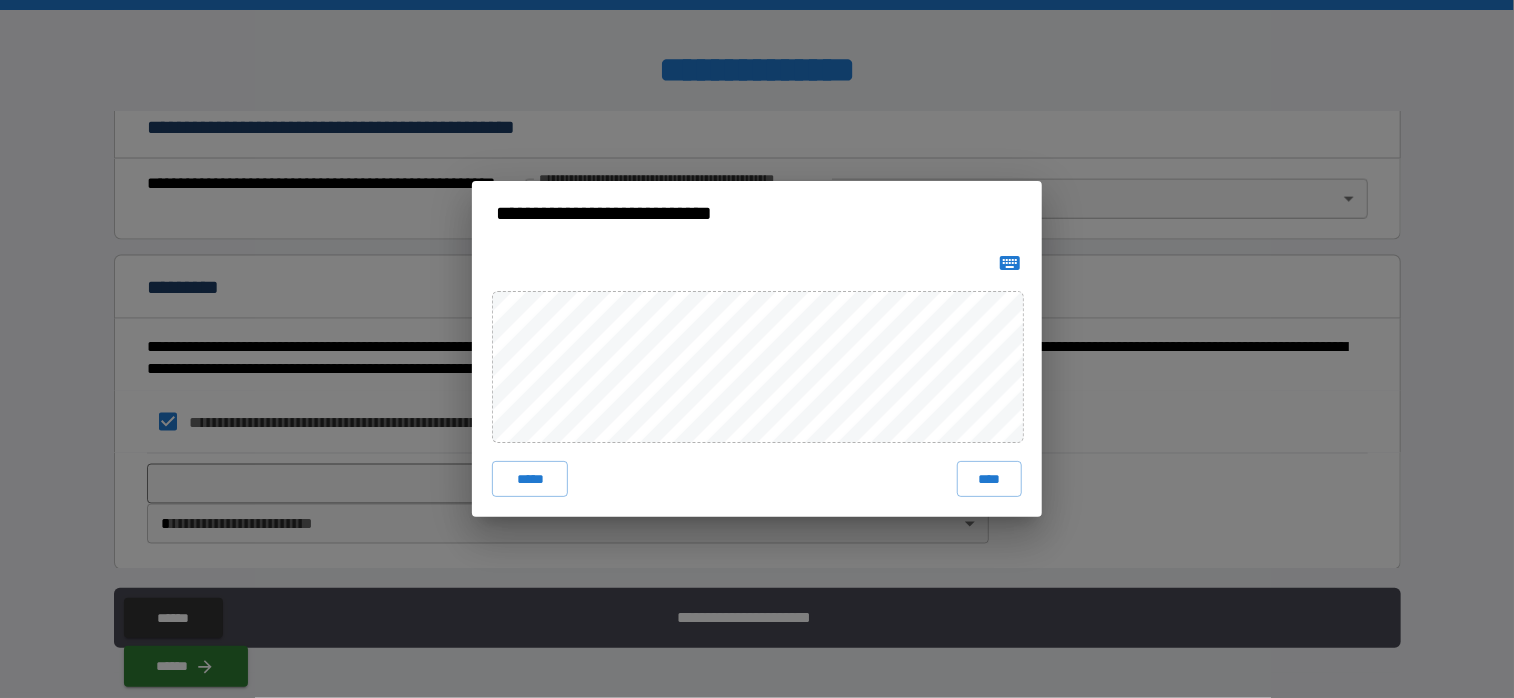 click on "****" at bounding box center [989, 479] 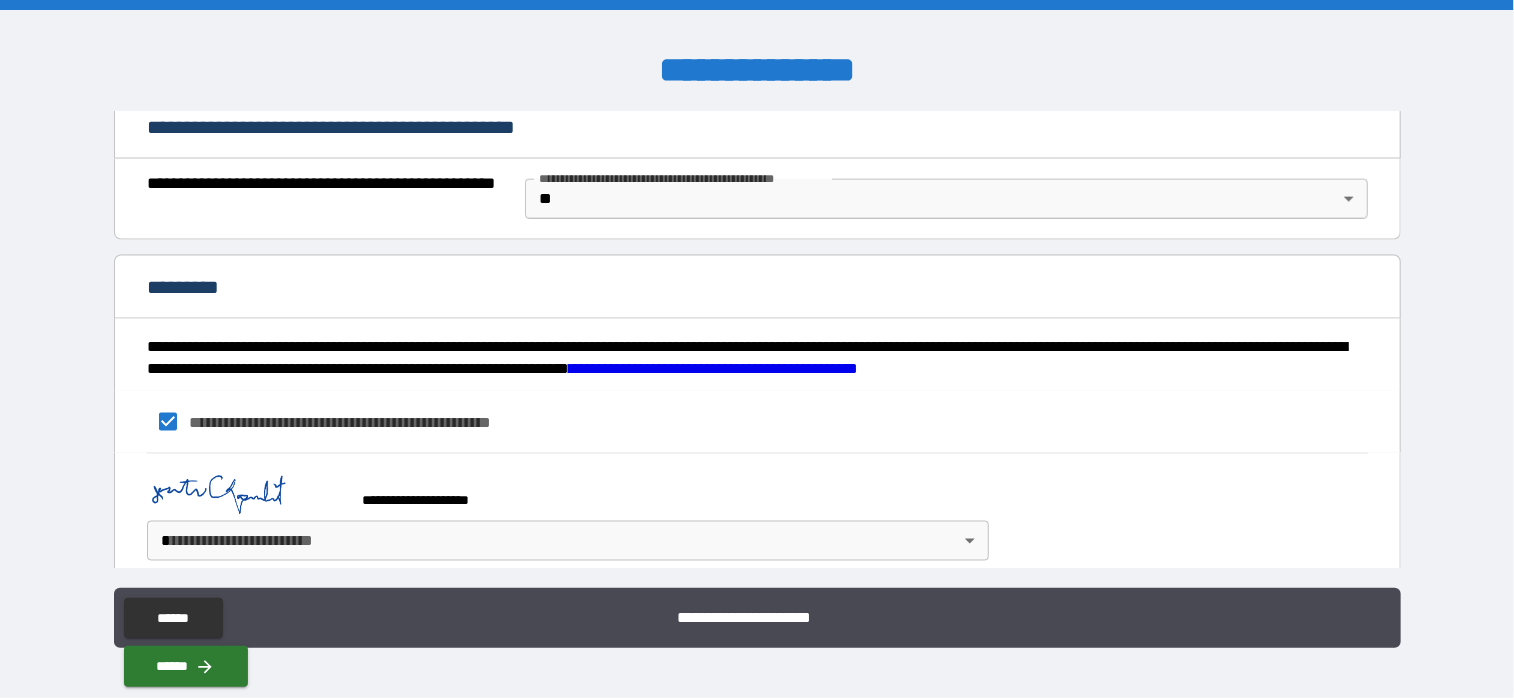 scroll, scrollTop: 1542, scrollLeft: 0, axis: vertical 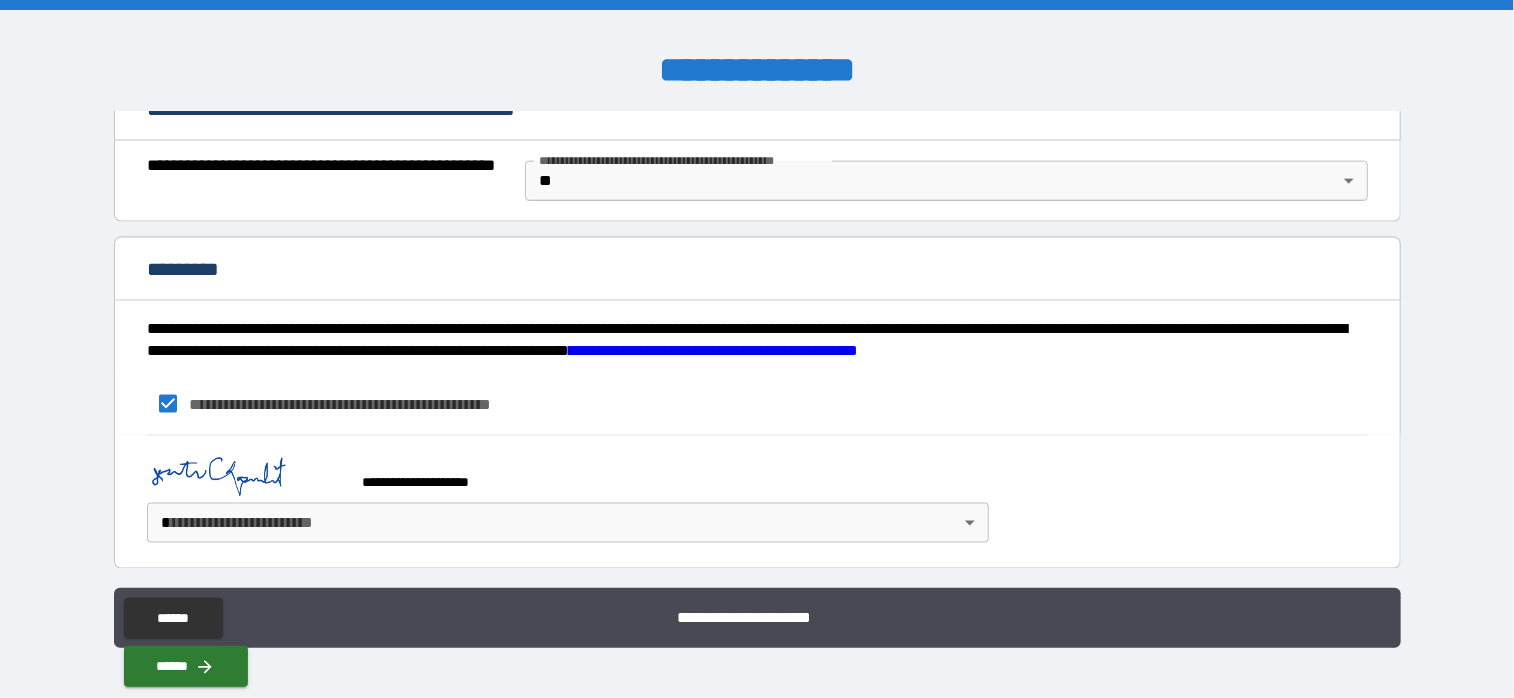click on "**********" at bounding box center (757, 349) 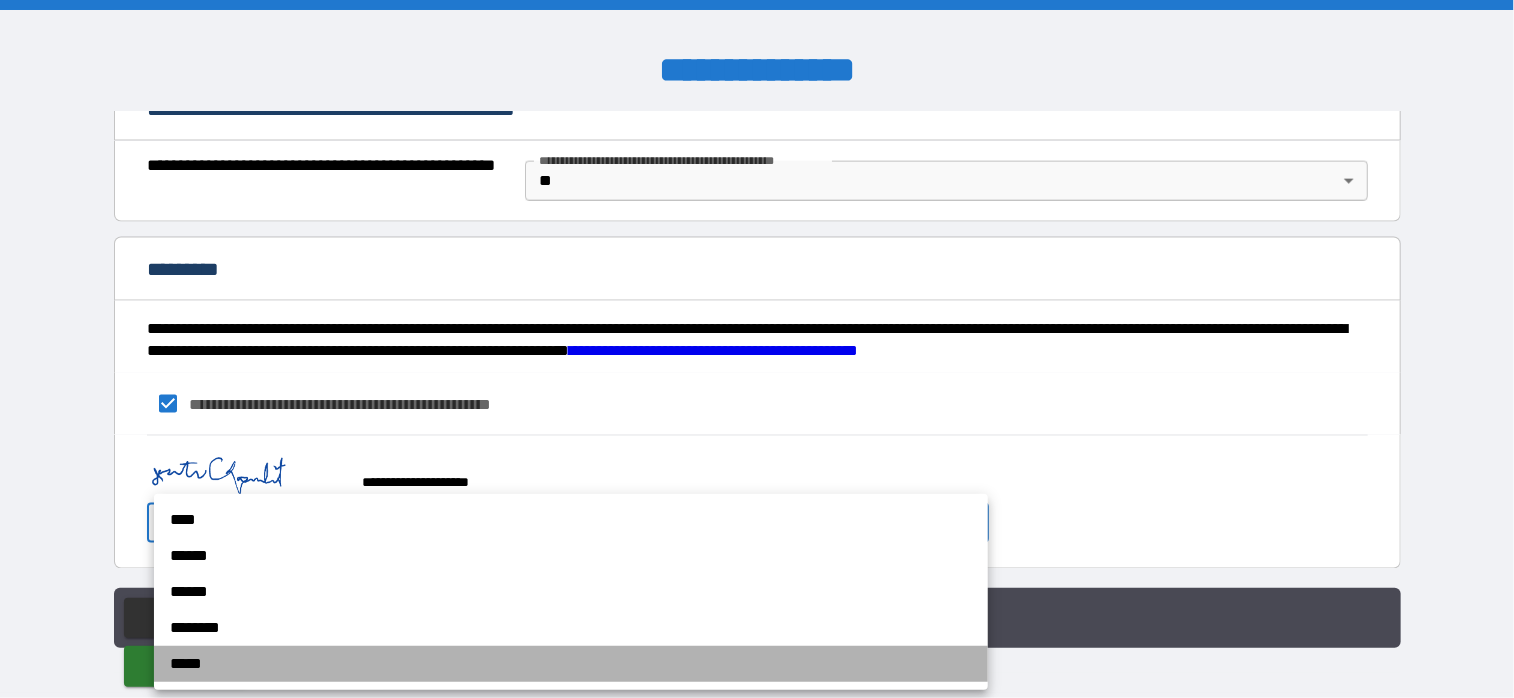 click on "*****" at bounding box center (571, 664) 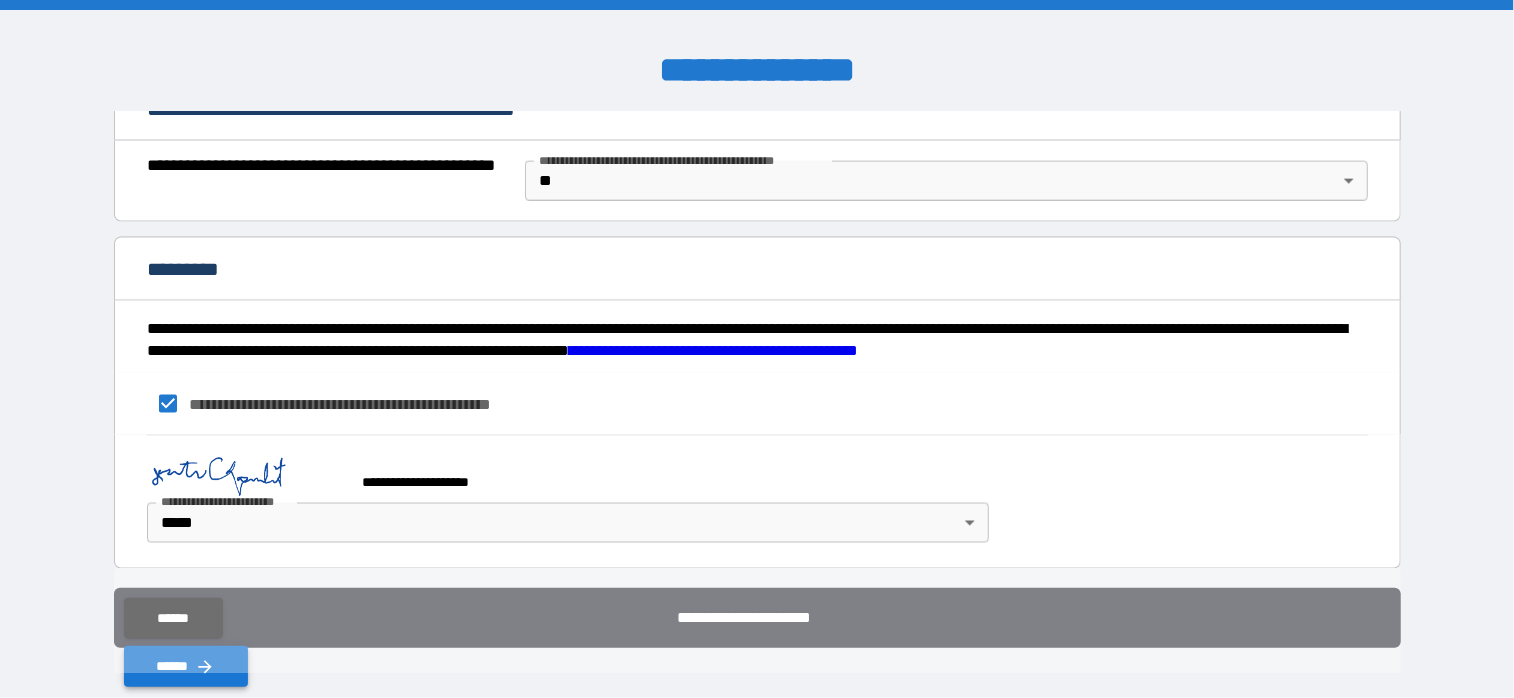 click on "******" at bounding box center (186, 666) 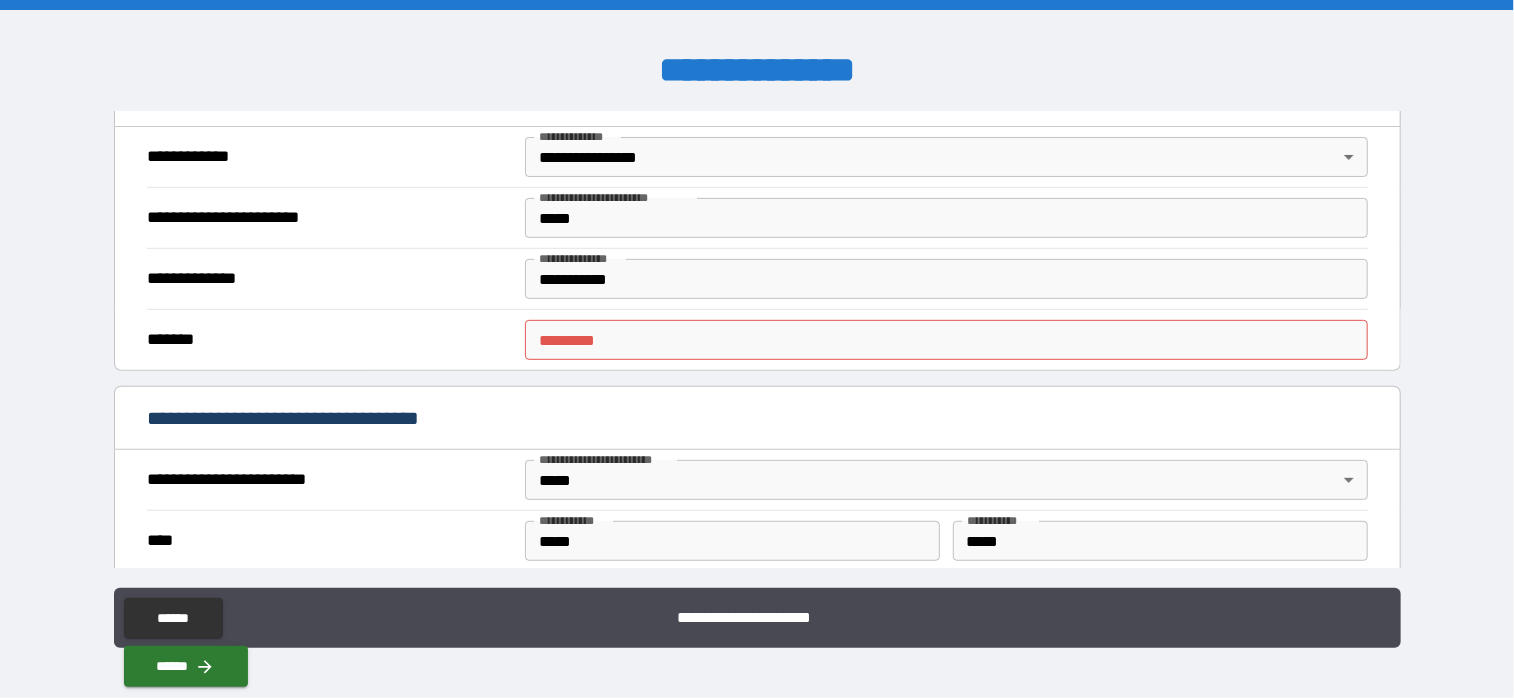 scroll, scrollTop: 342, scrollLeft: 0, axis: vertical 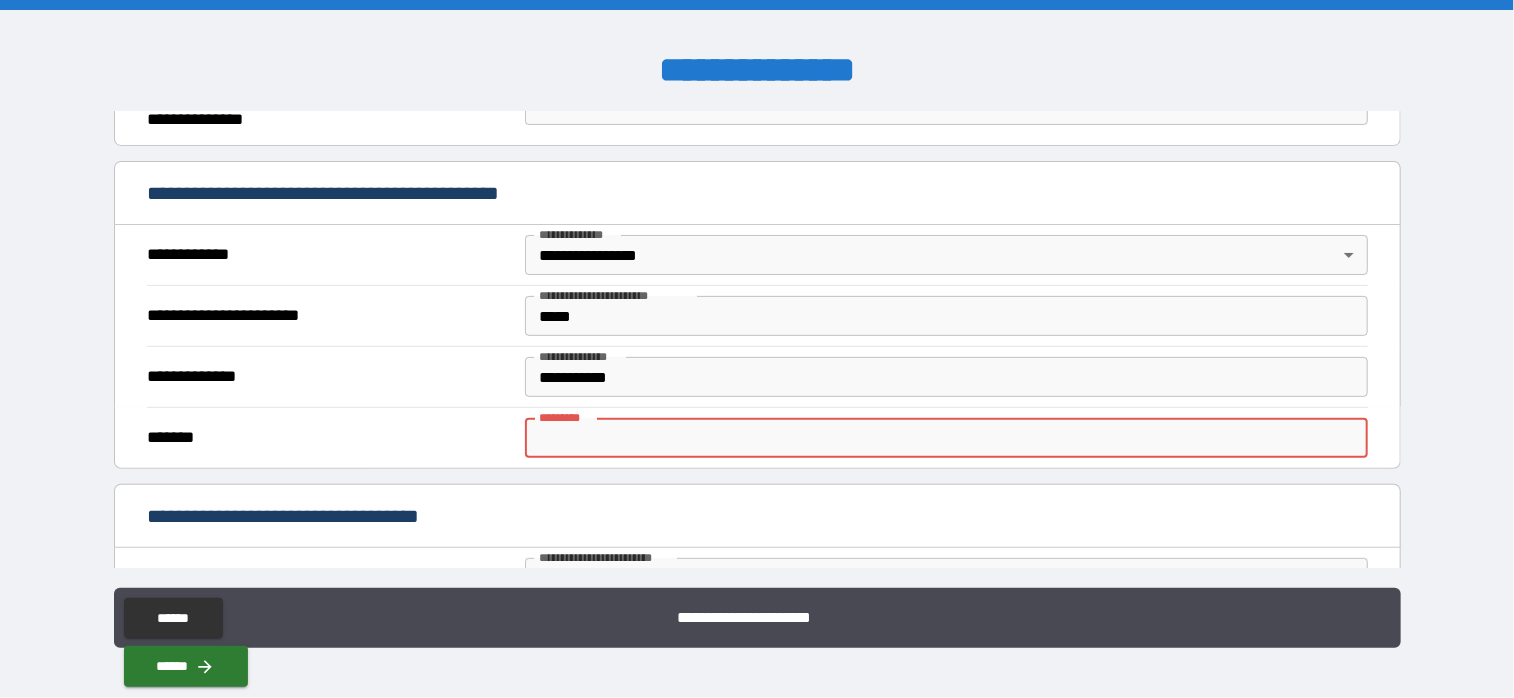click on "*******   *" at bounding box center (946, 438) 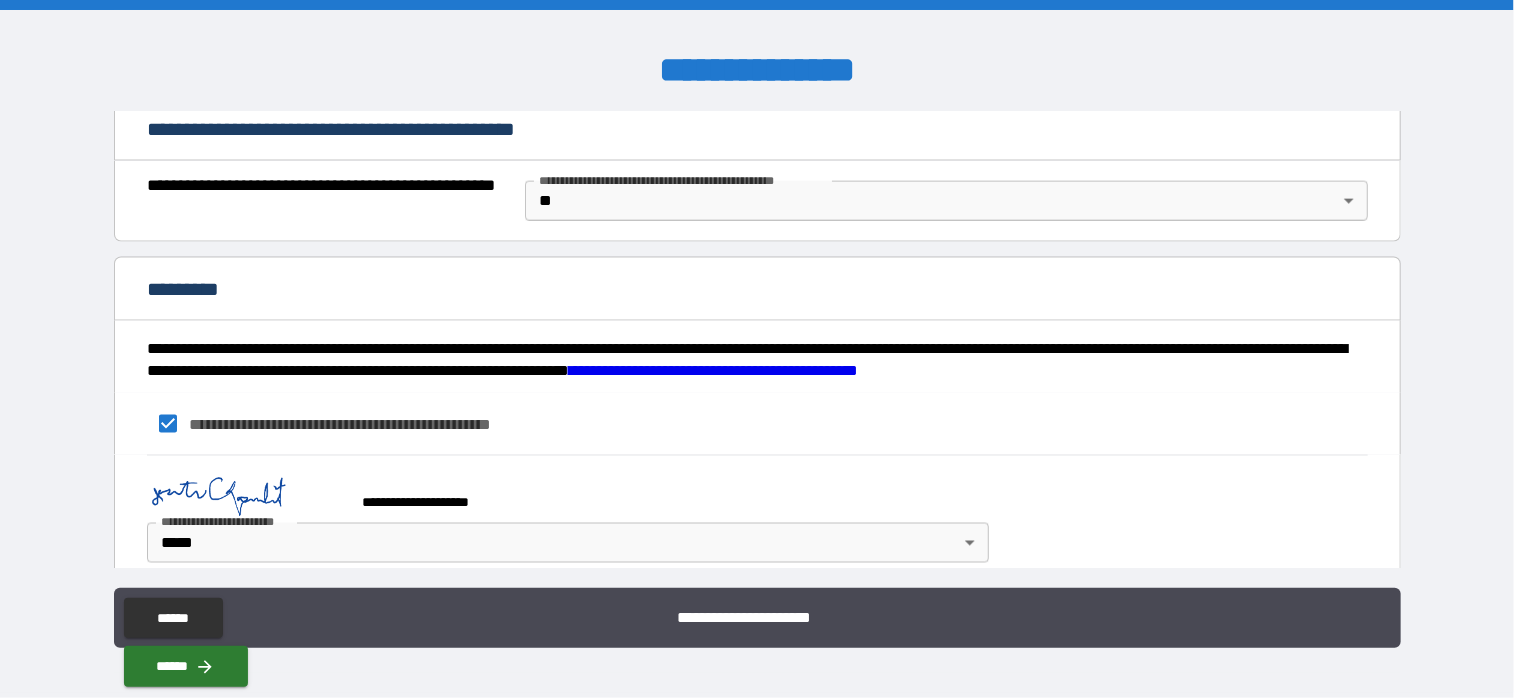 scroll, scrollTop: 1542, scrollLeft: 0, axis: vertical 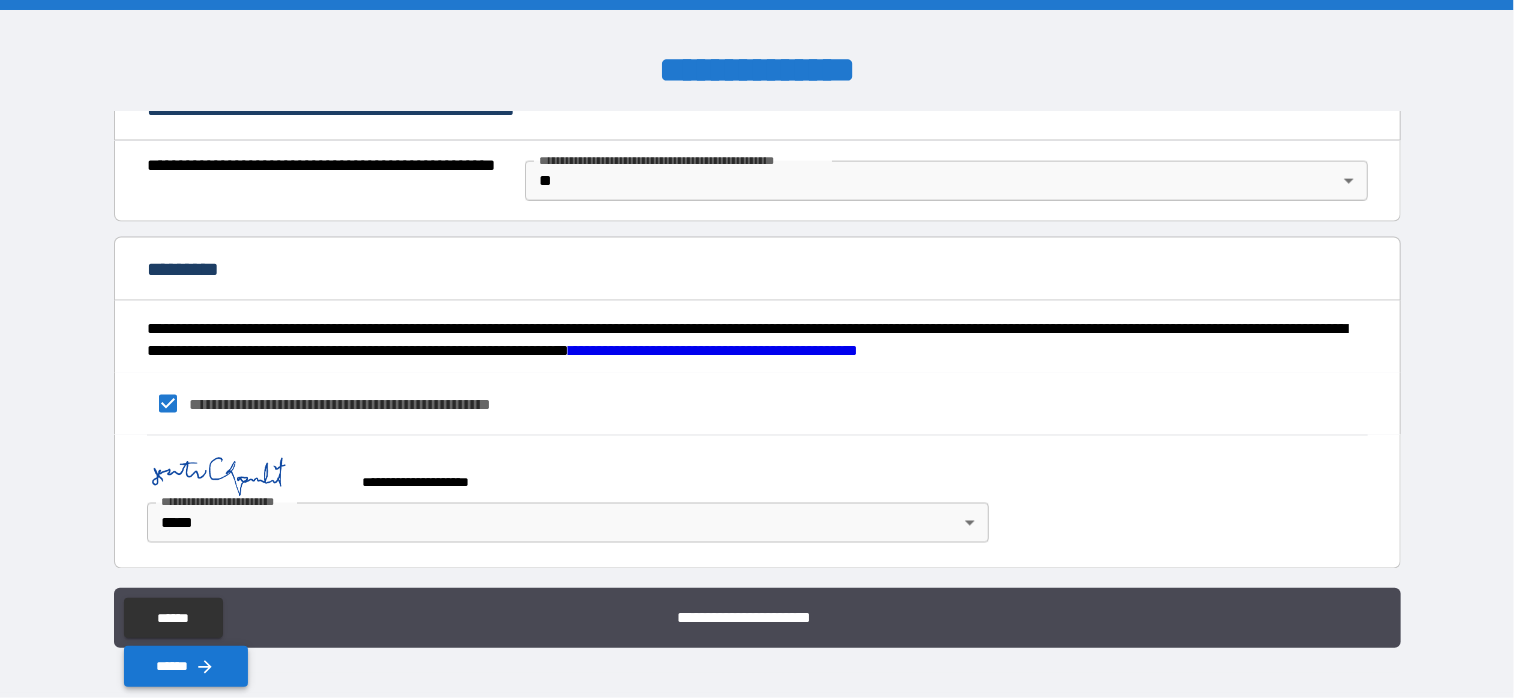 type on "*******" 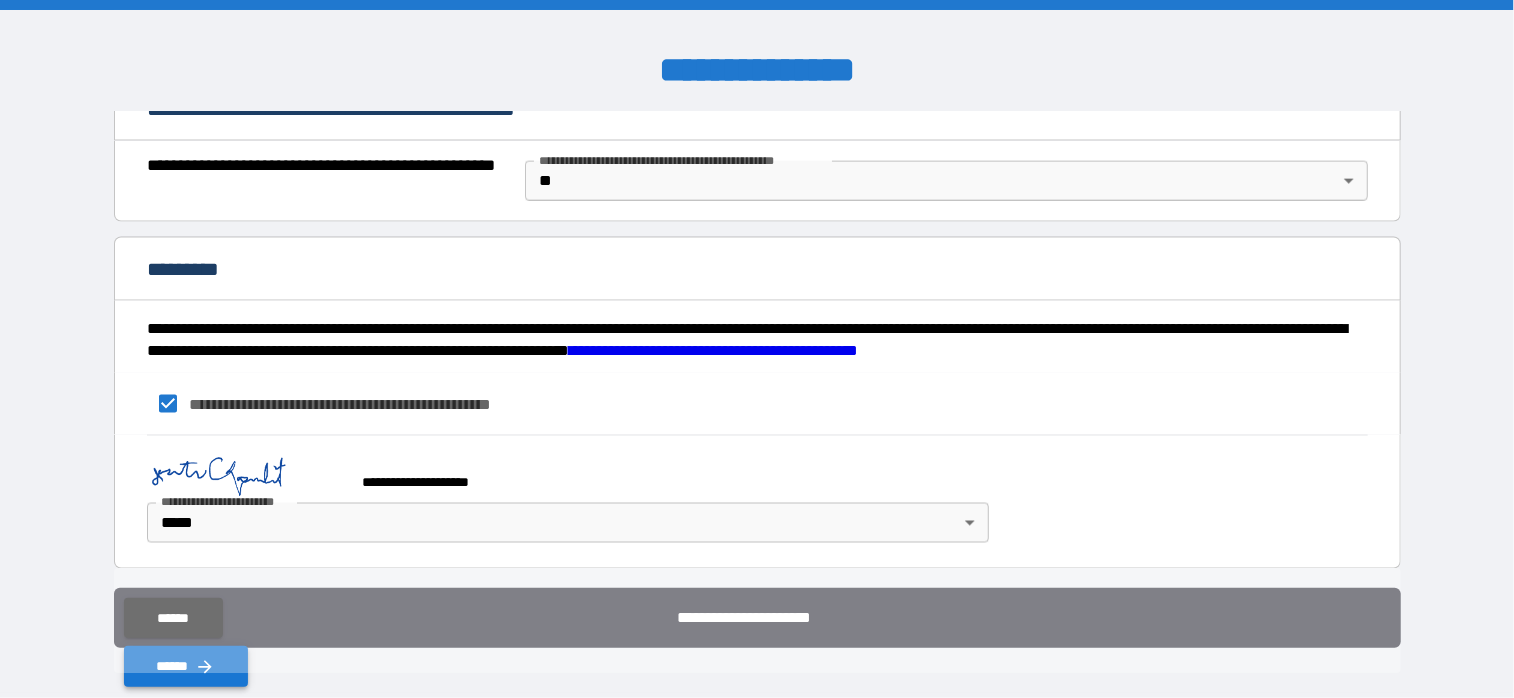 click on "******" at bounding box center [186, 666] 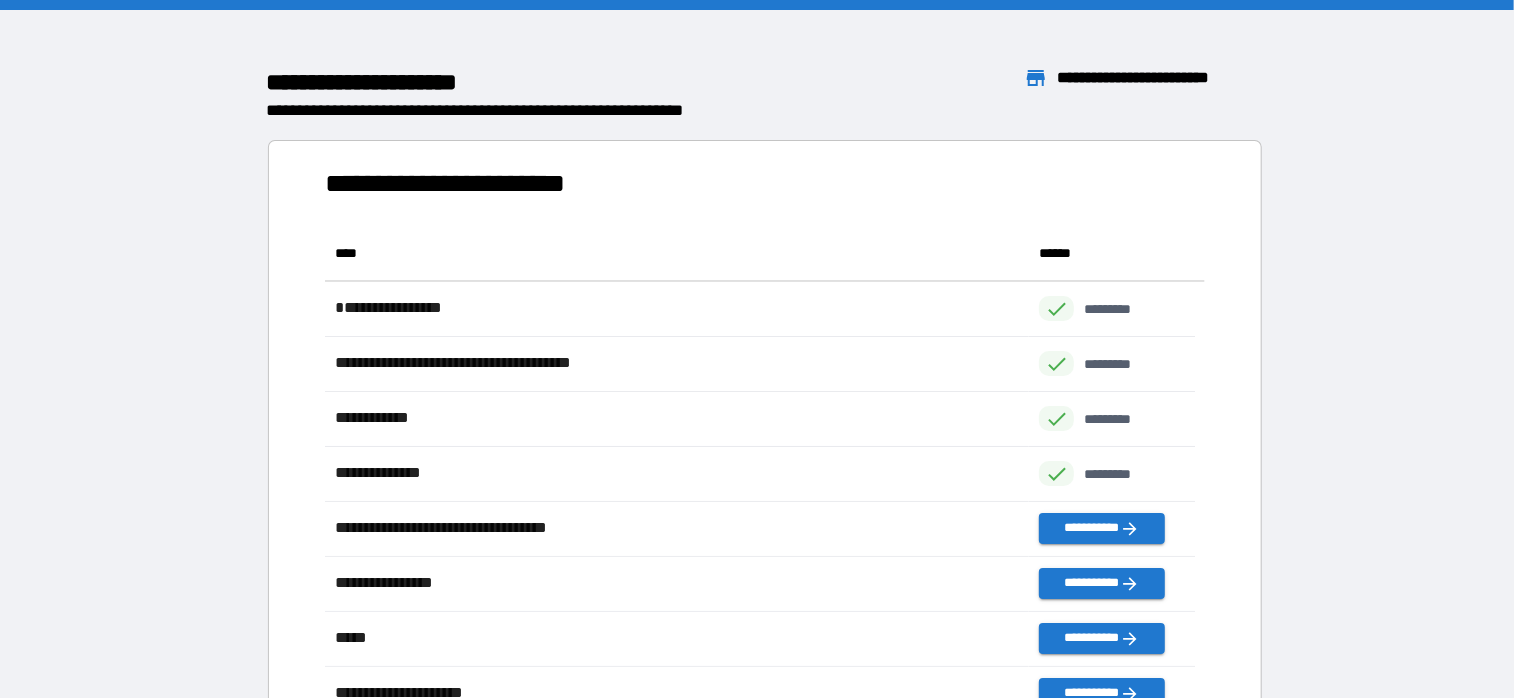 scroll, scrollTop: 16, scrollLeft: 16, axis: both 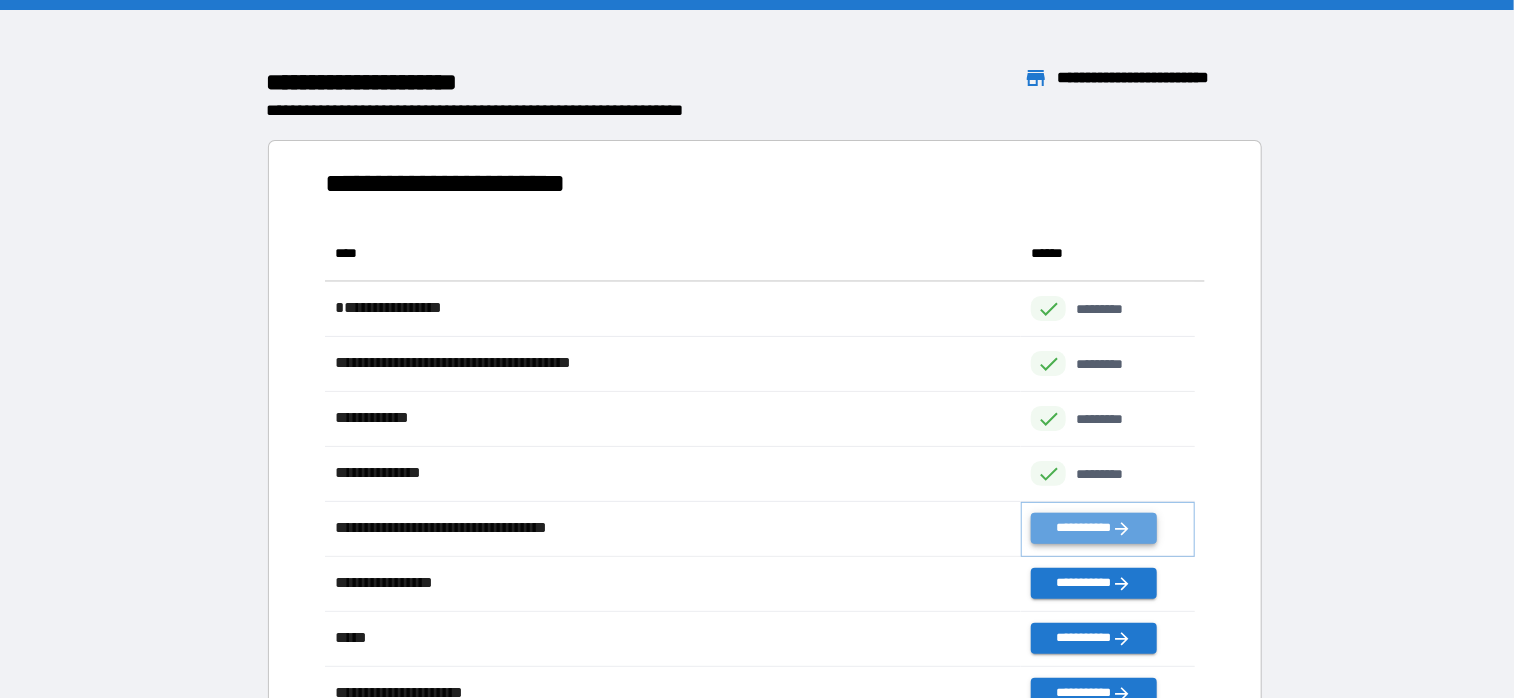 click on "**********" at bounding box center (1093, 528) 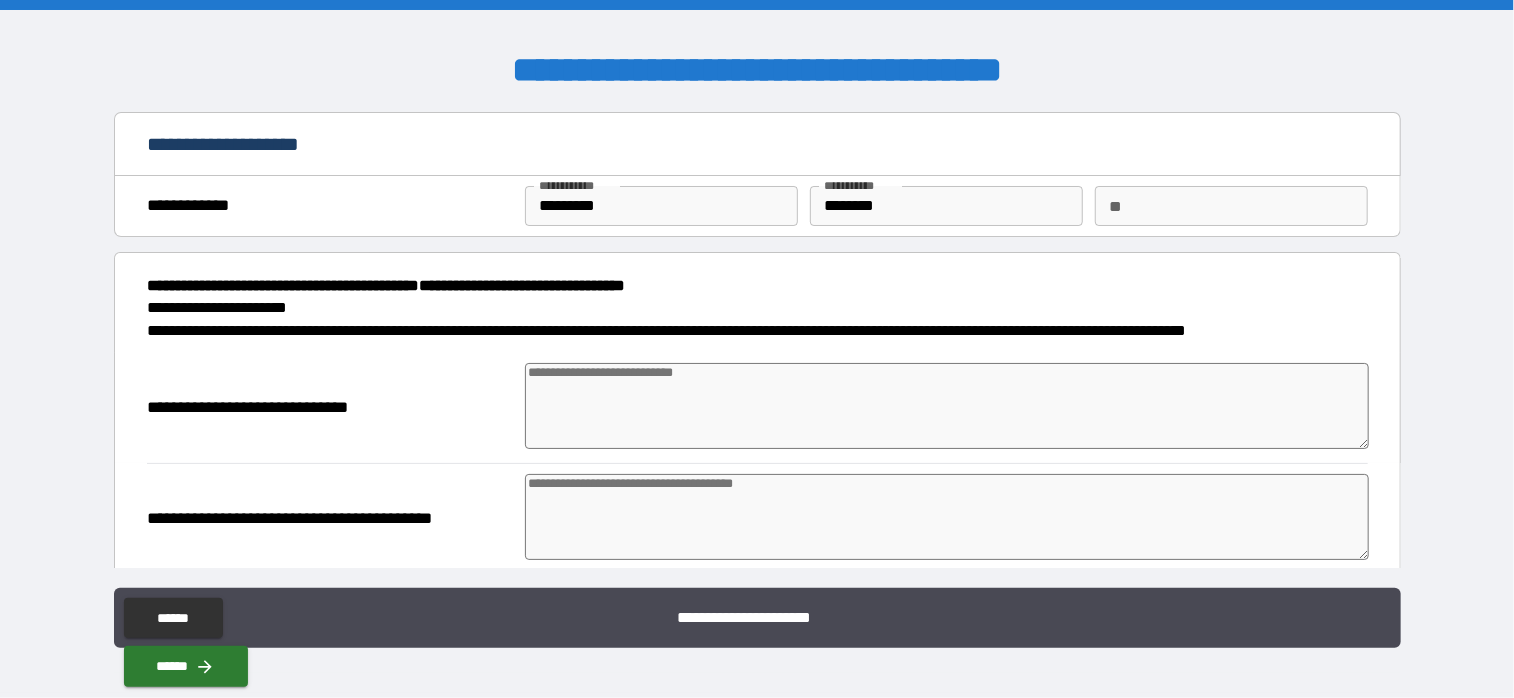 type on "*" 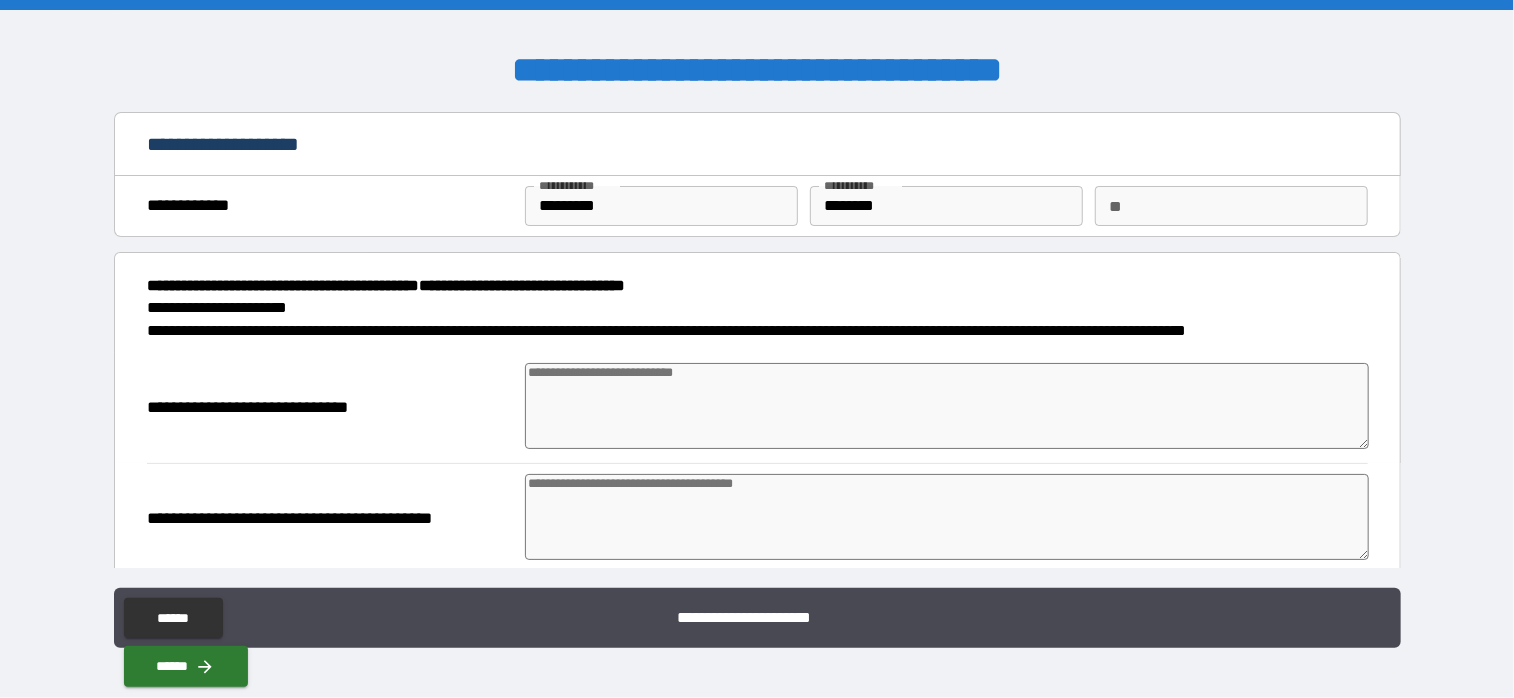 type on "*" 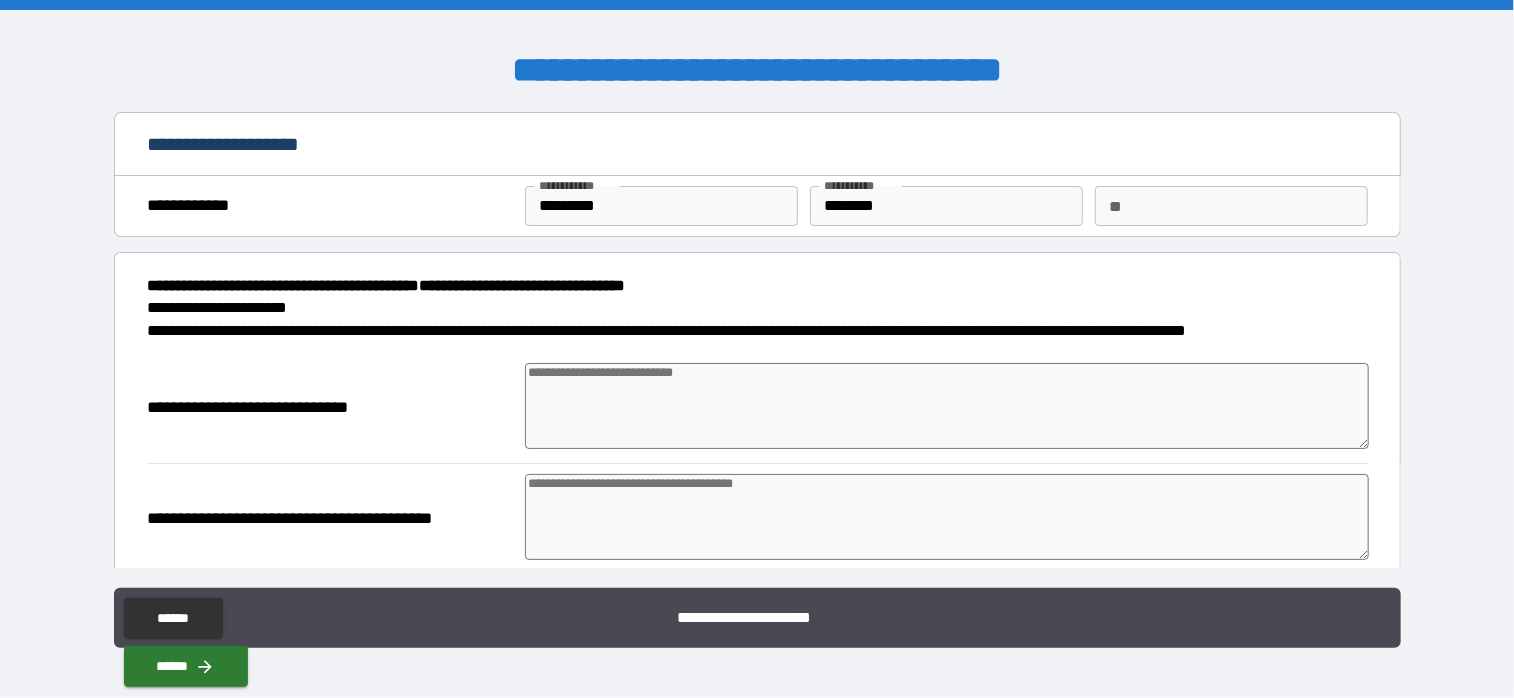type on "*" 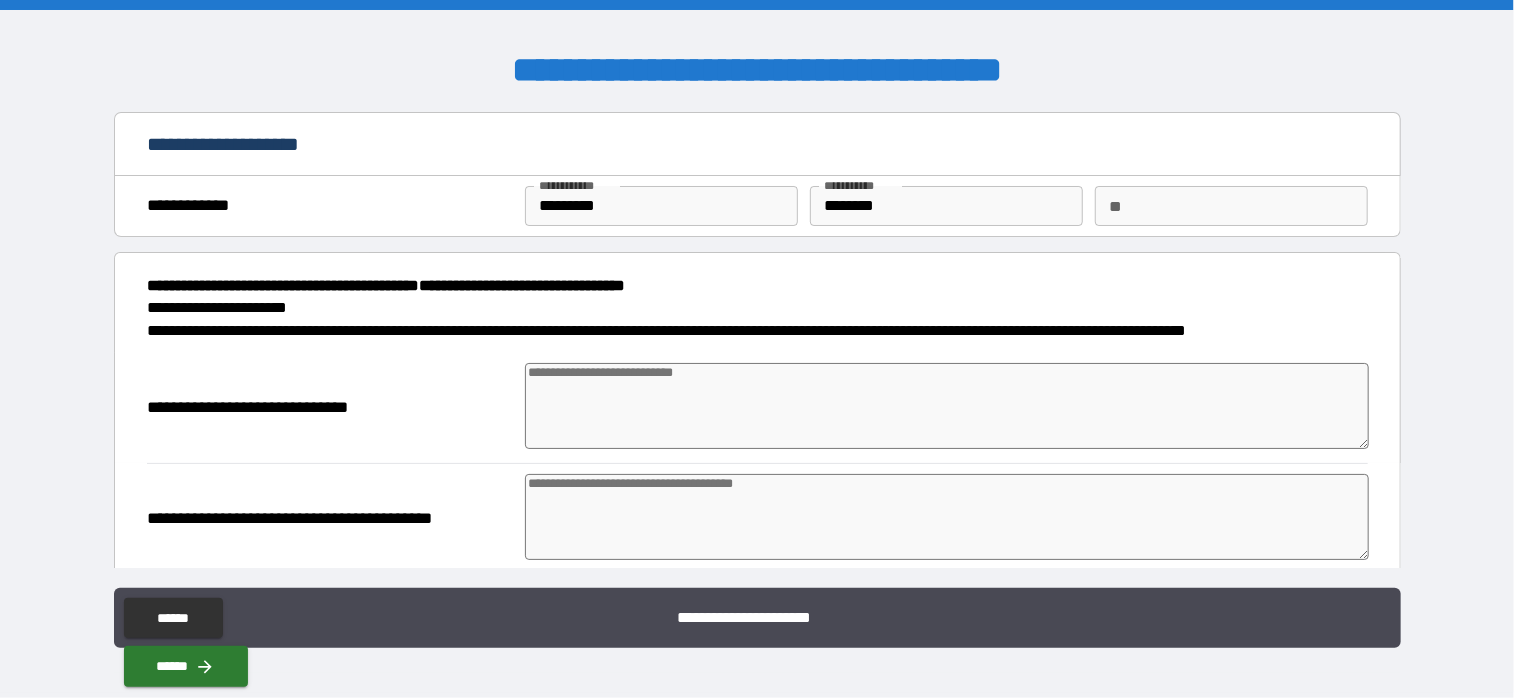 type on "*" 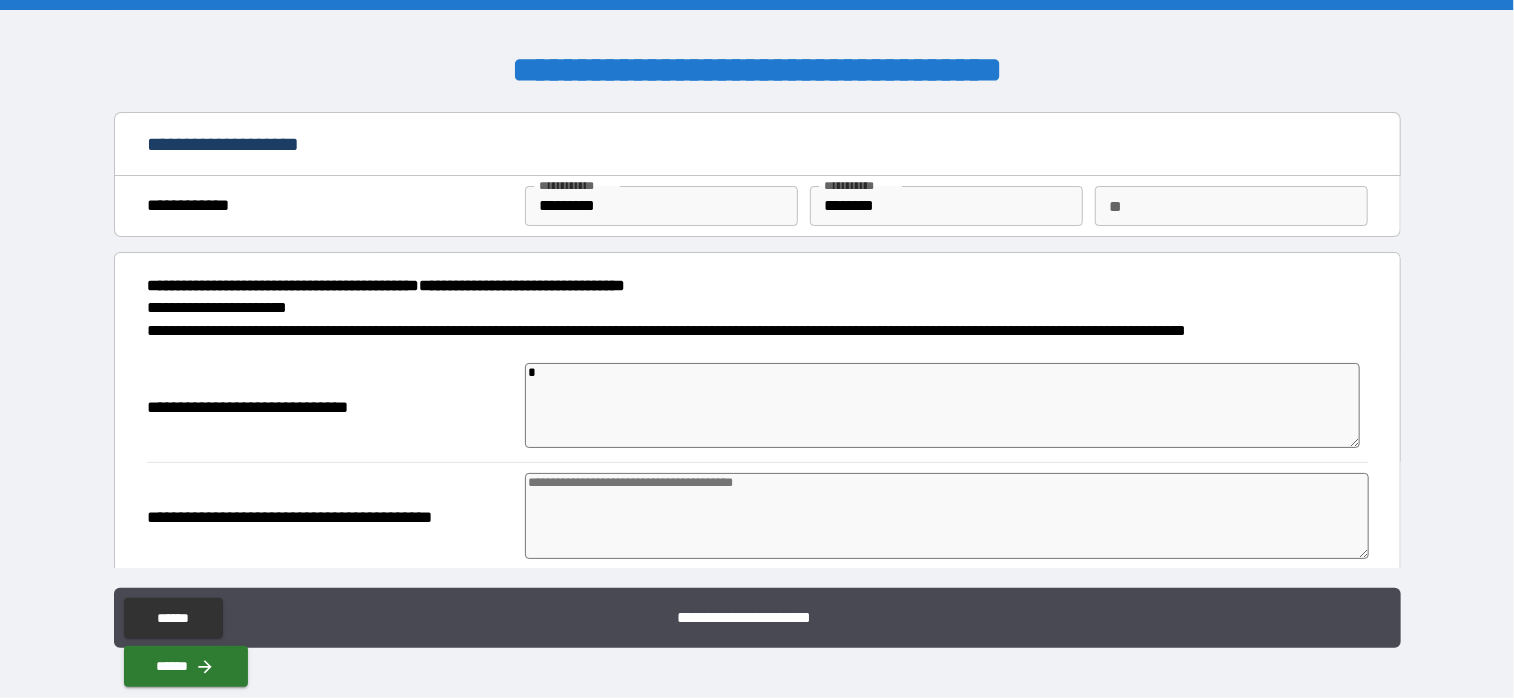 type on "*" 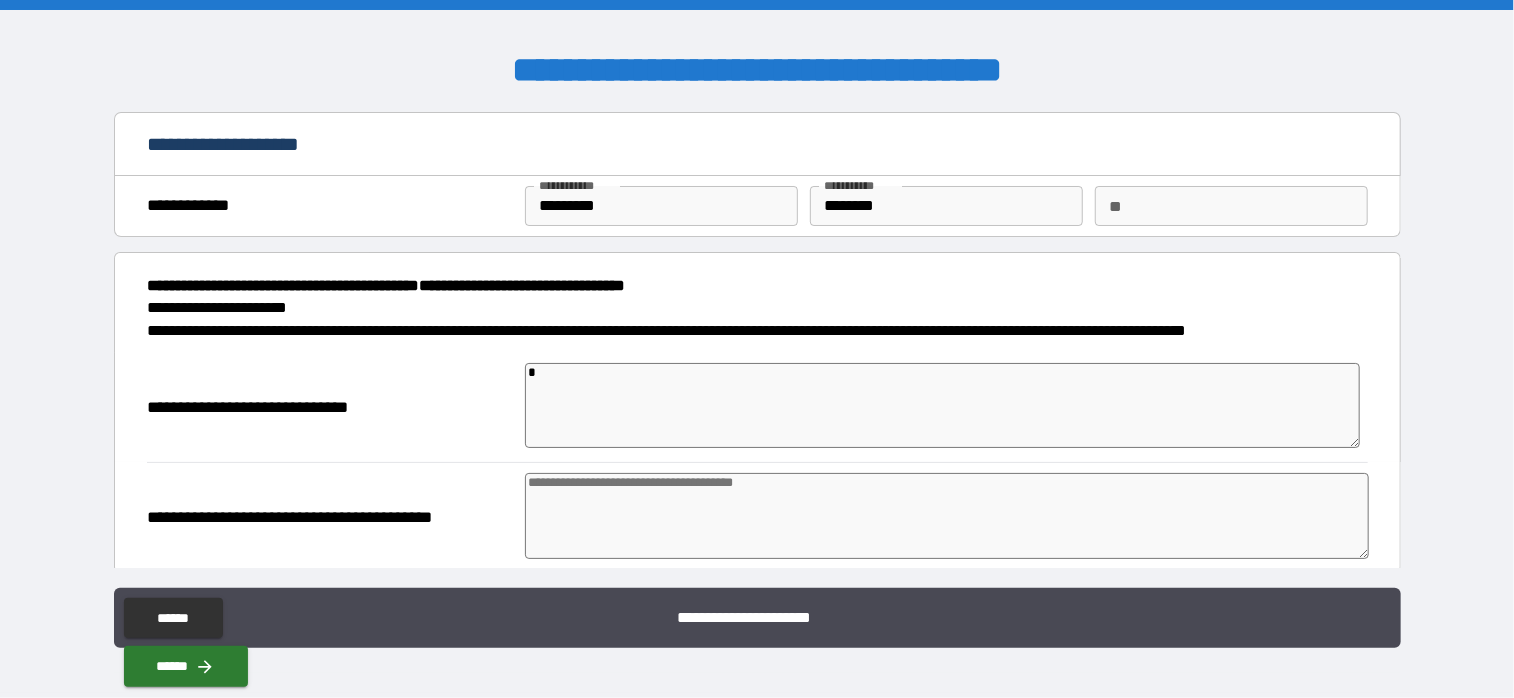type on "*" 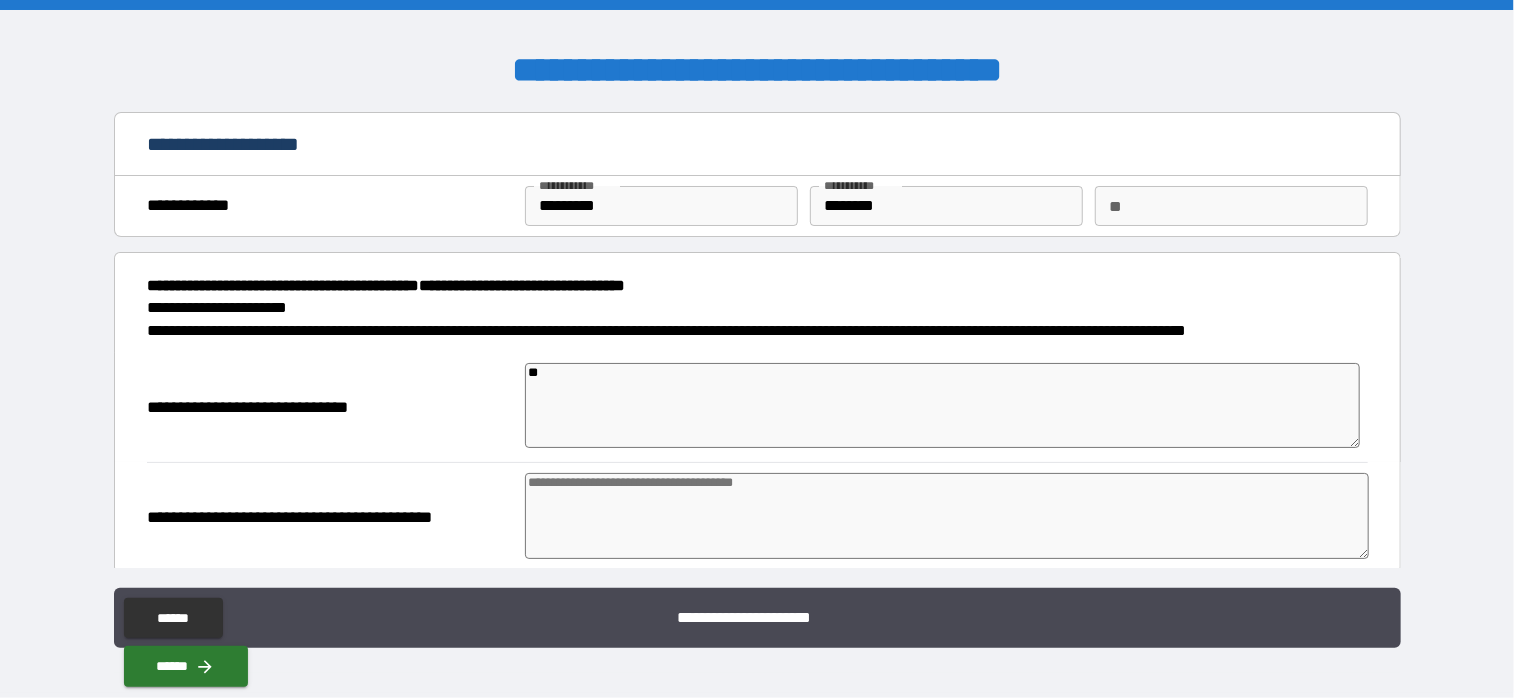 type on "***" 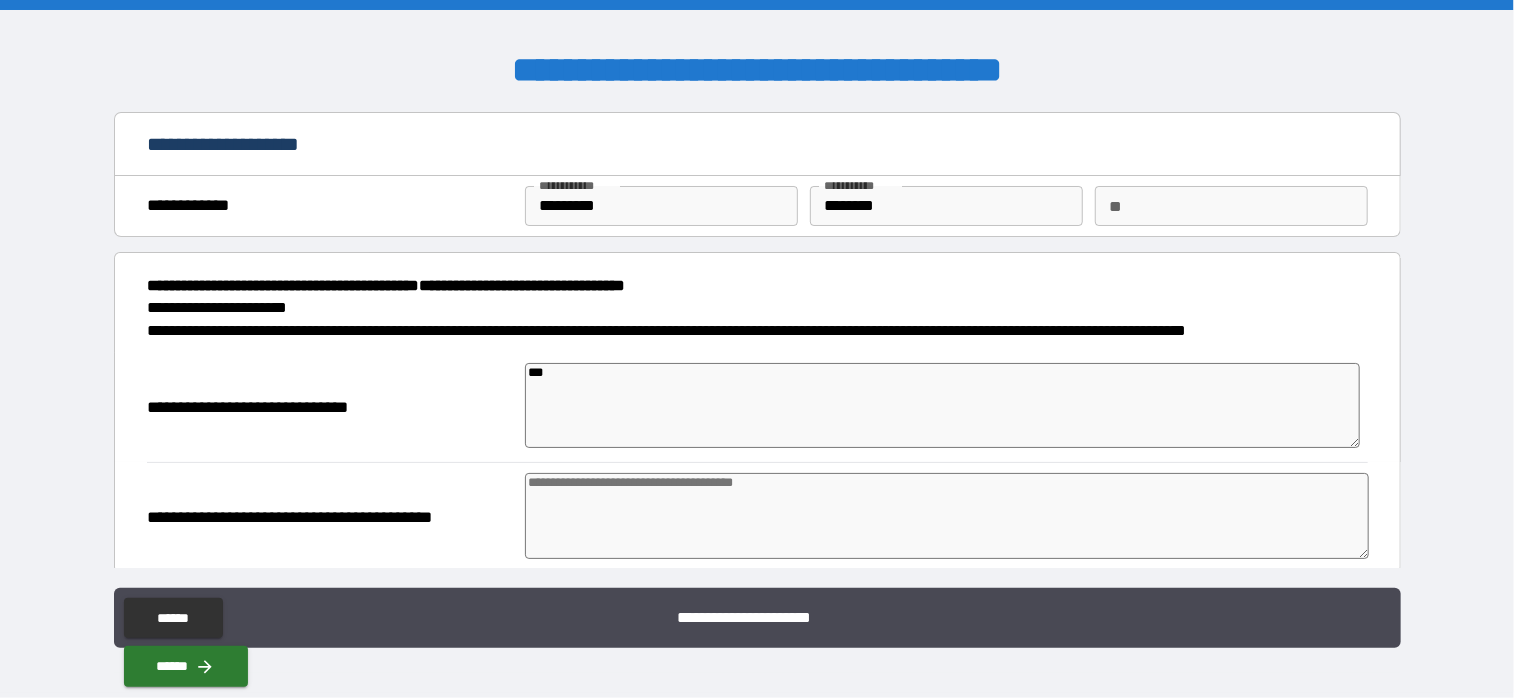 type on "*" 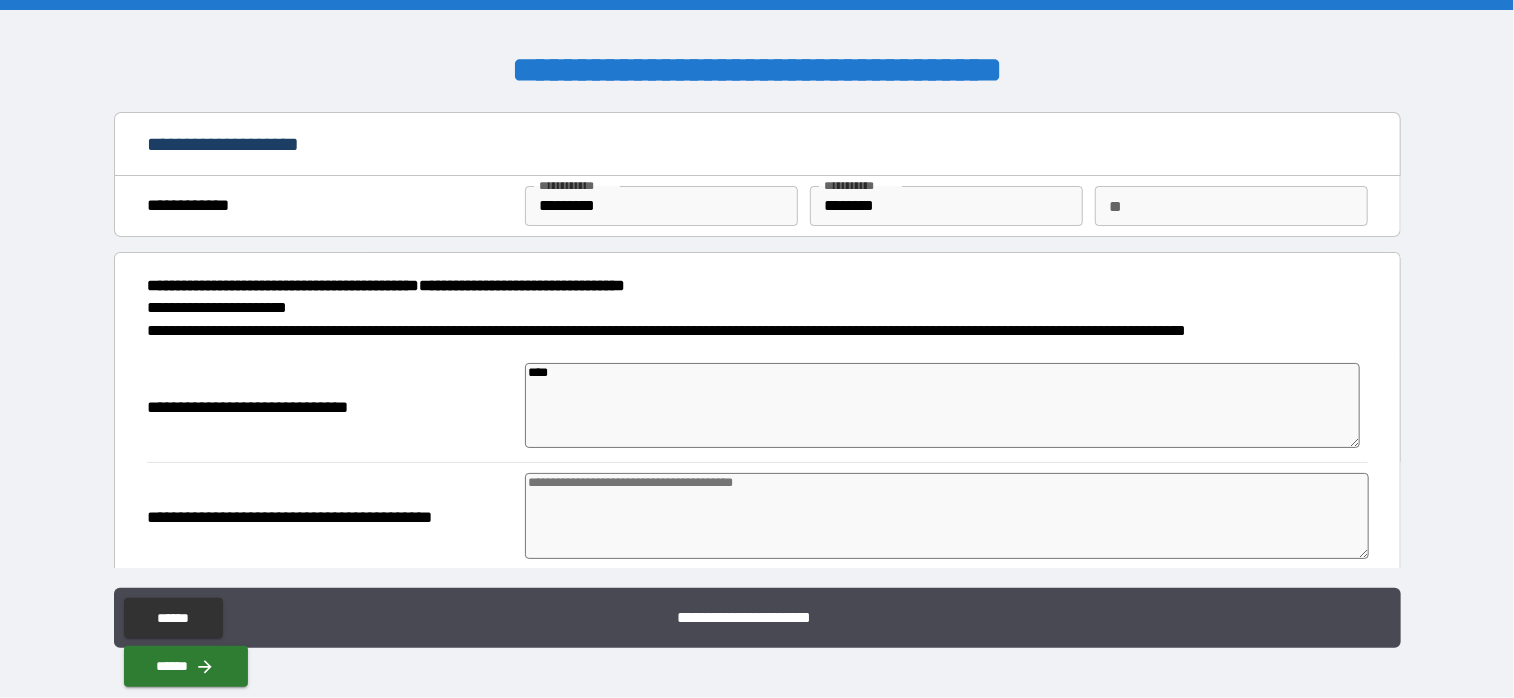 type on "*" 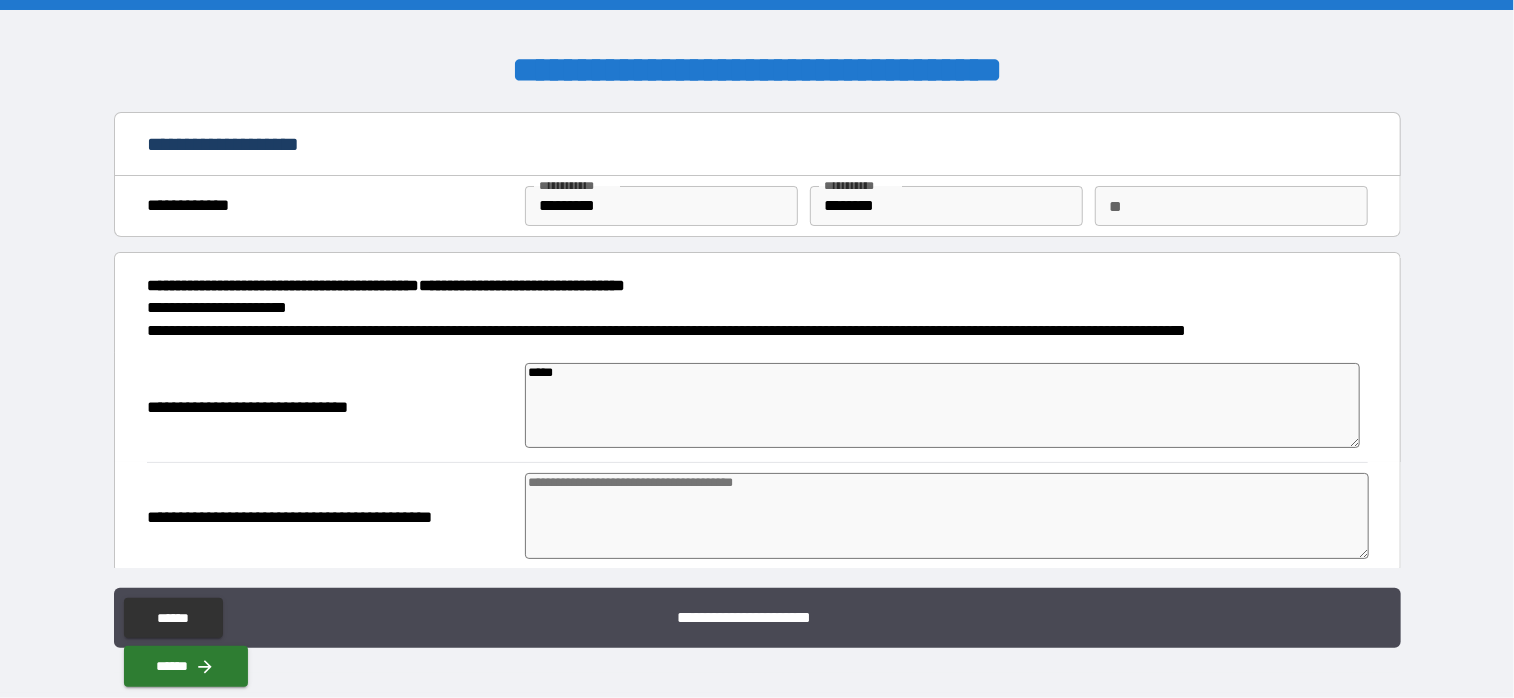 type on "*" 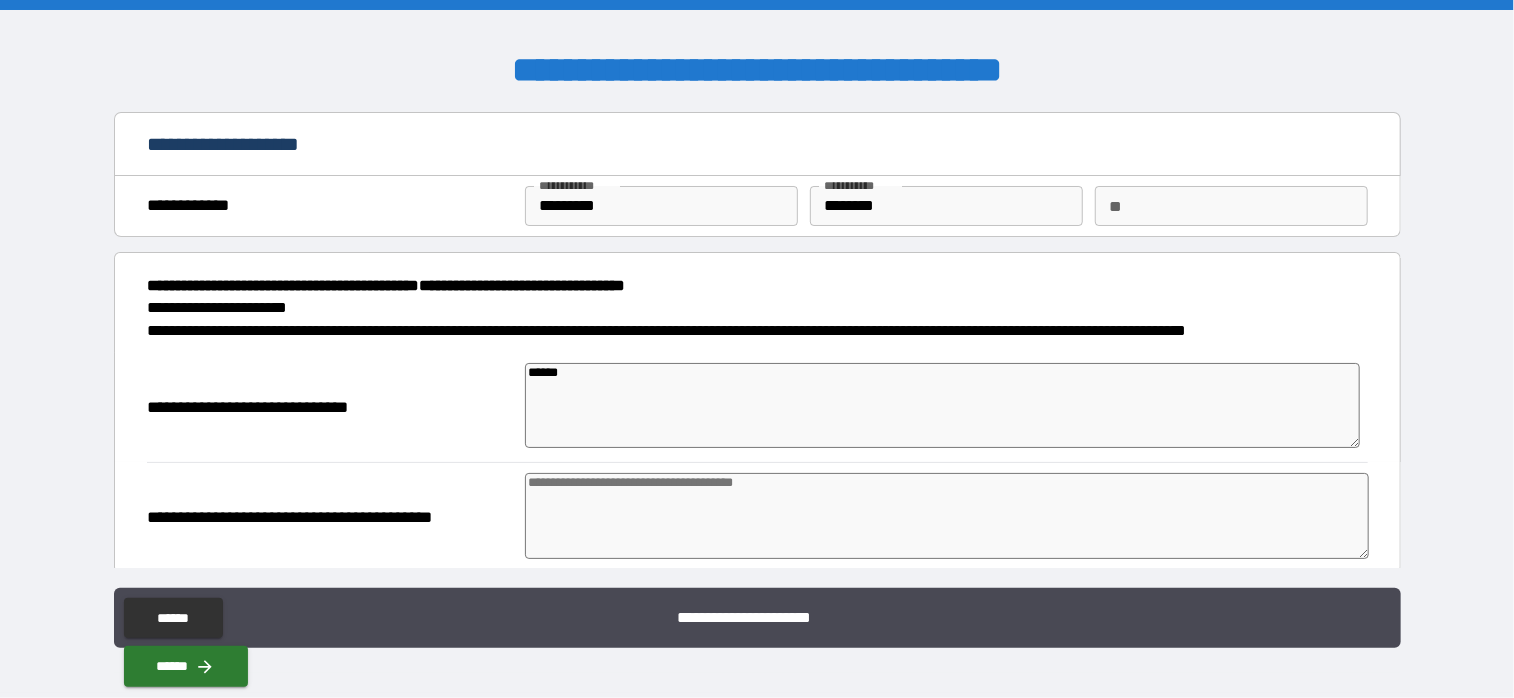 type on "*" 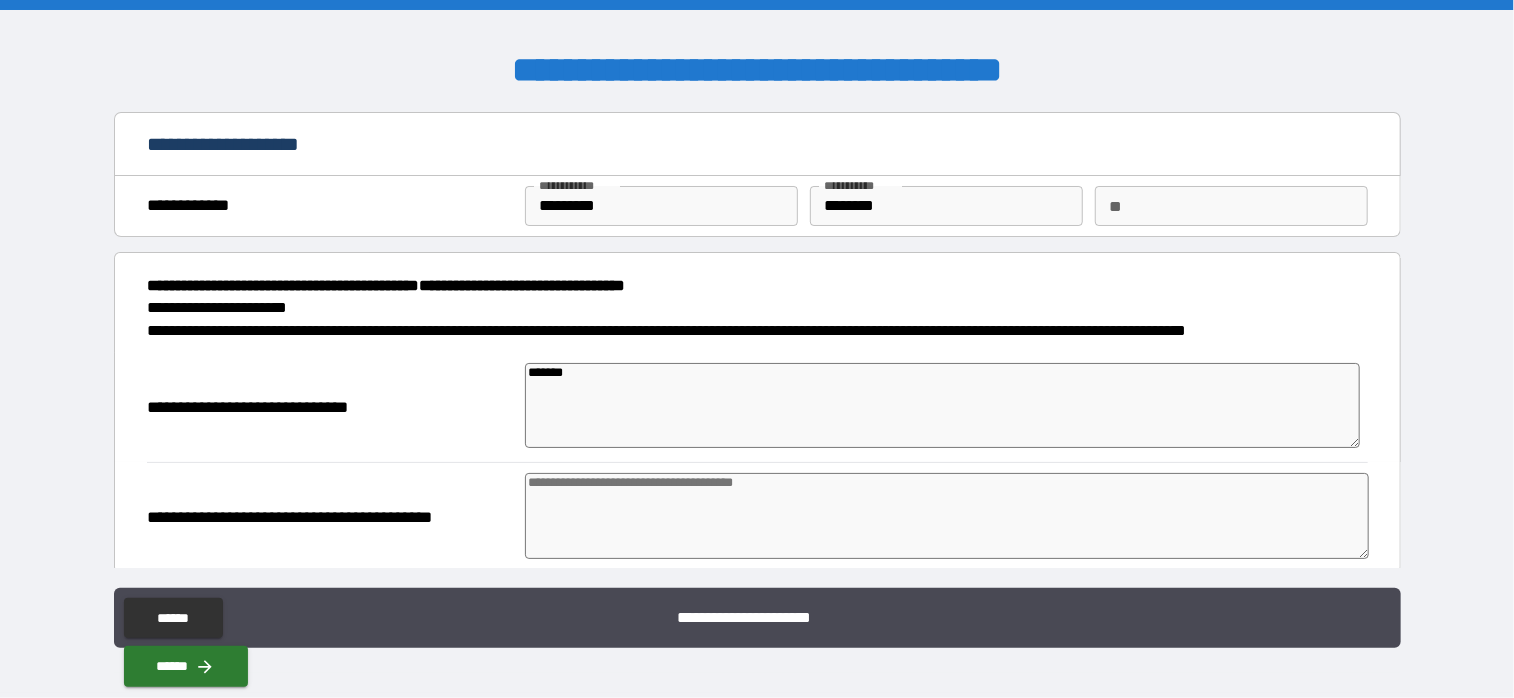 type on "*" 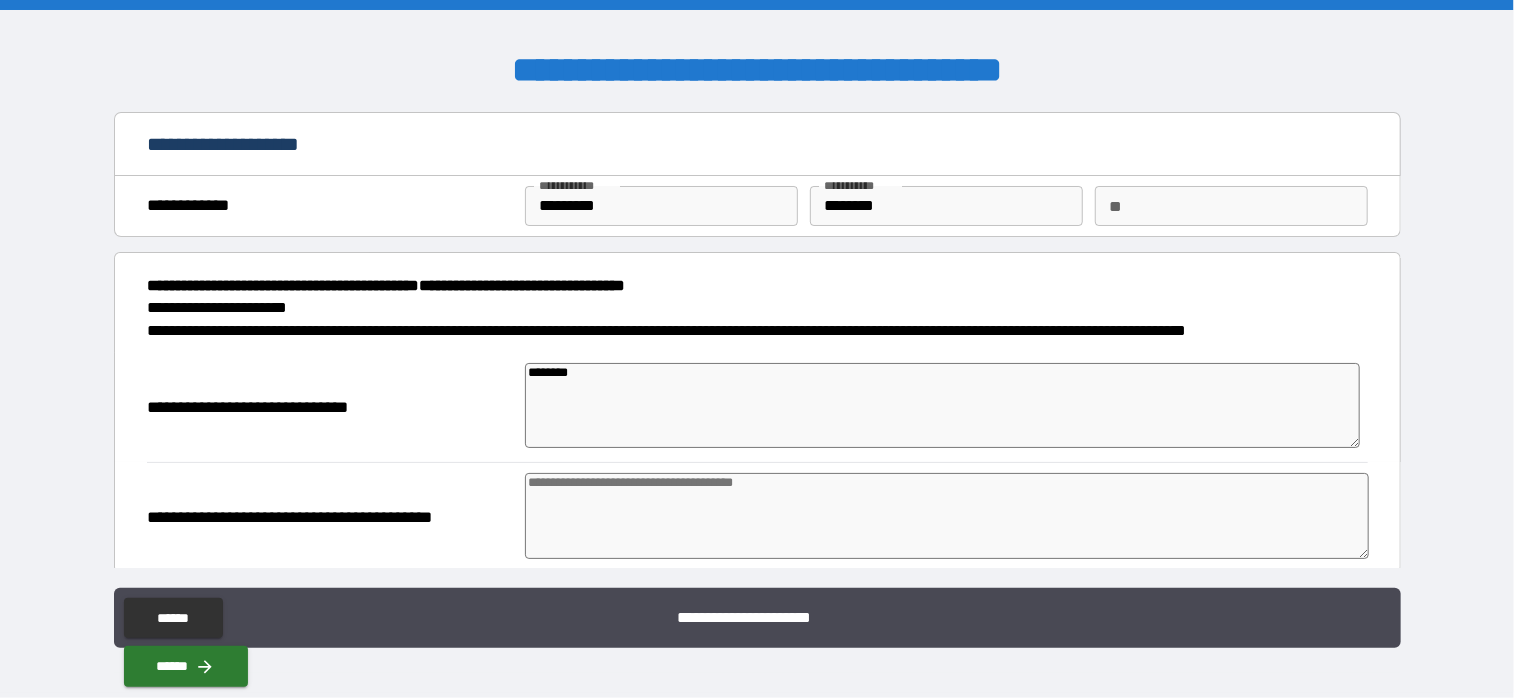 type on "*" 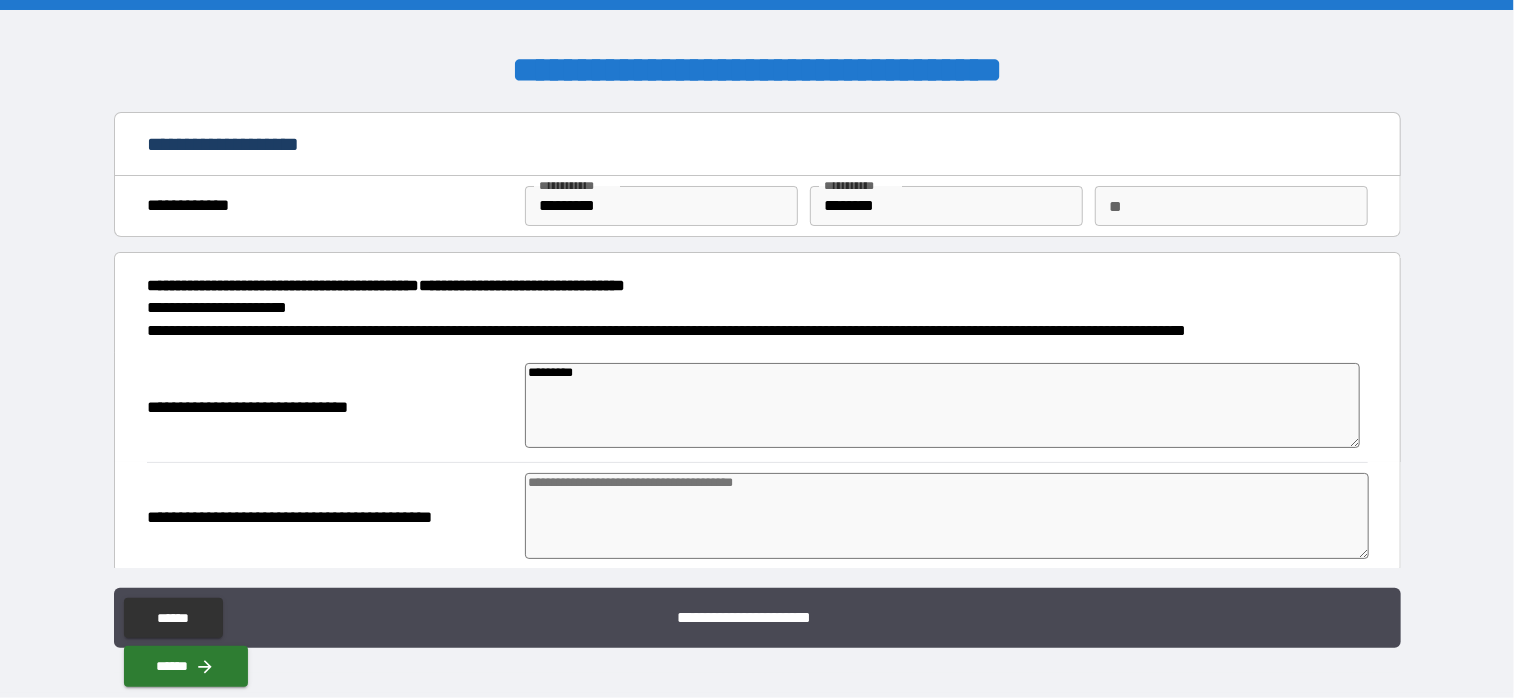 type on "*" 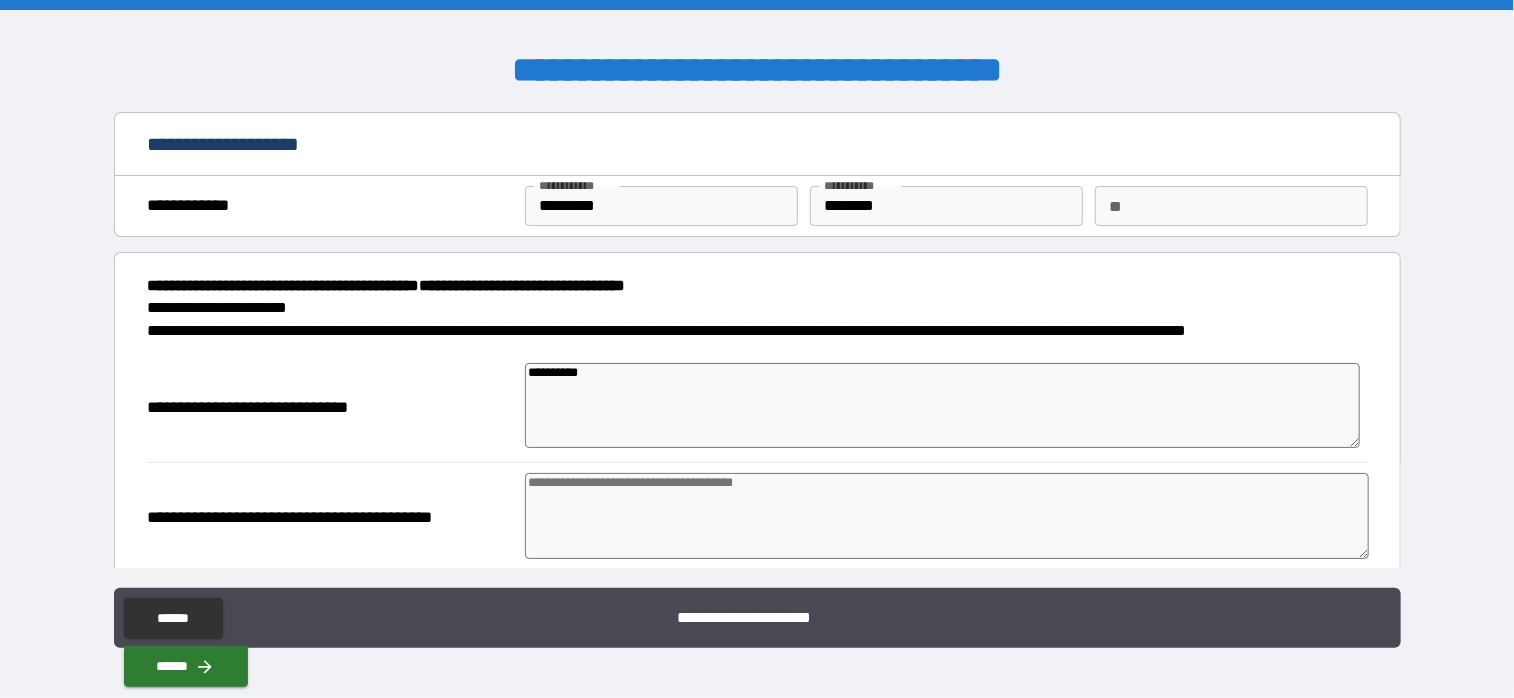type on "**********" 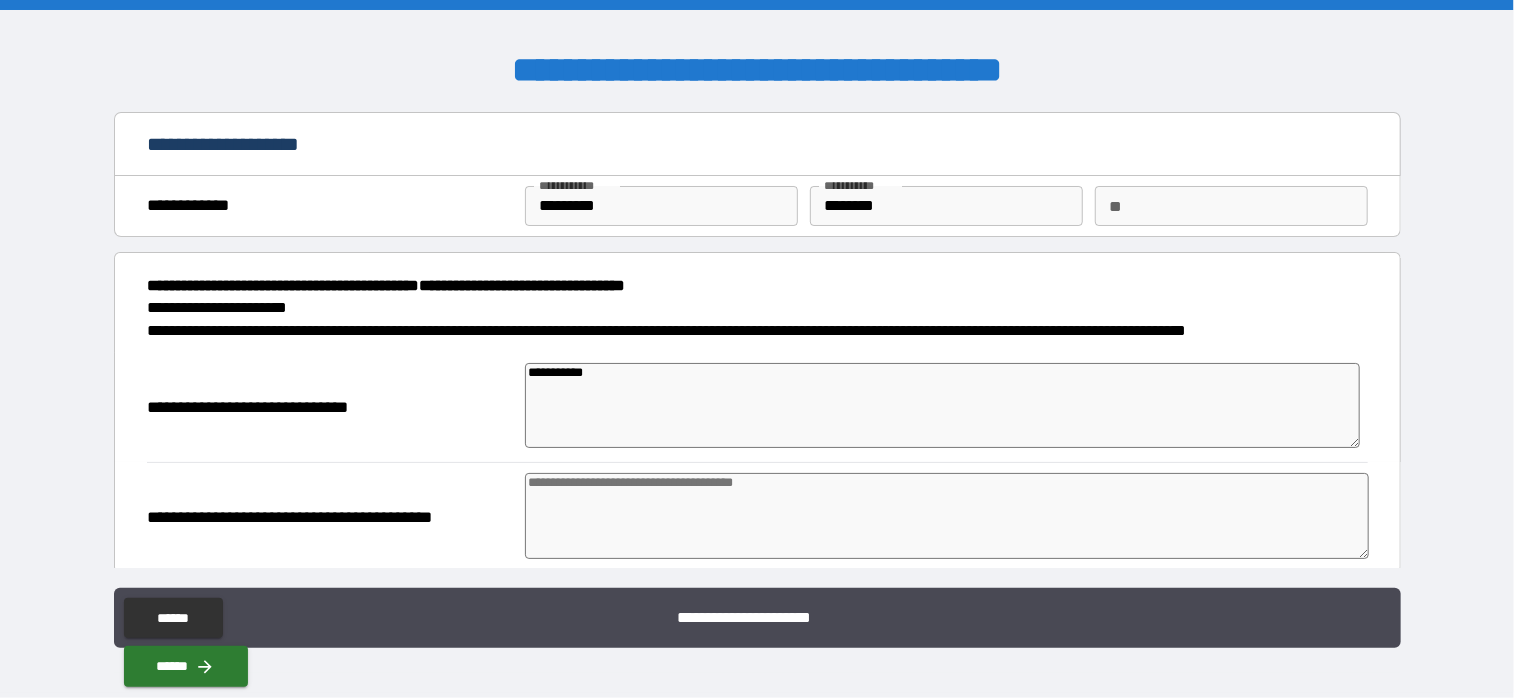 type on "*" 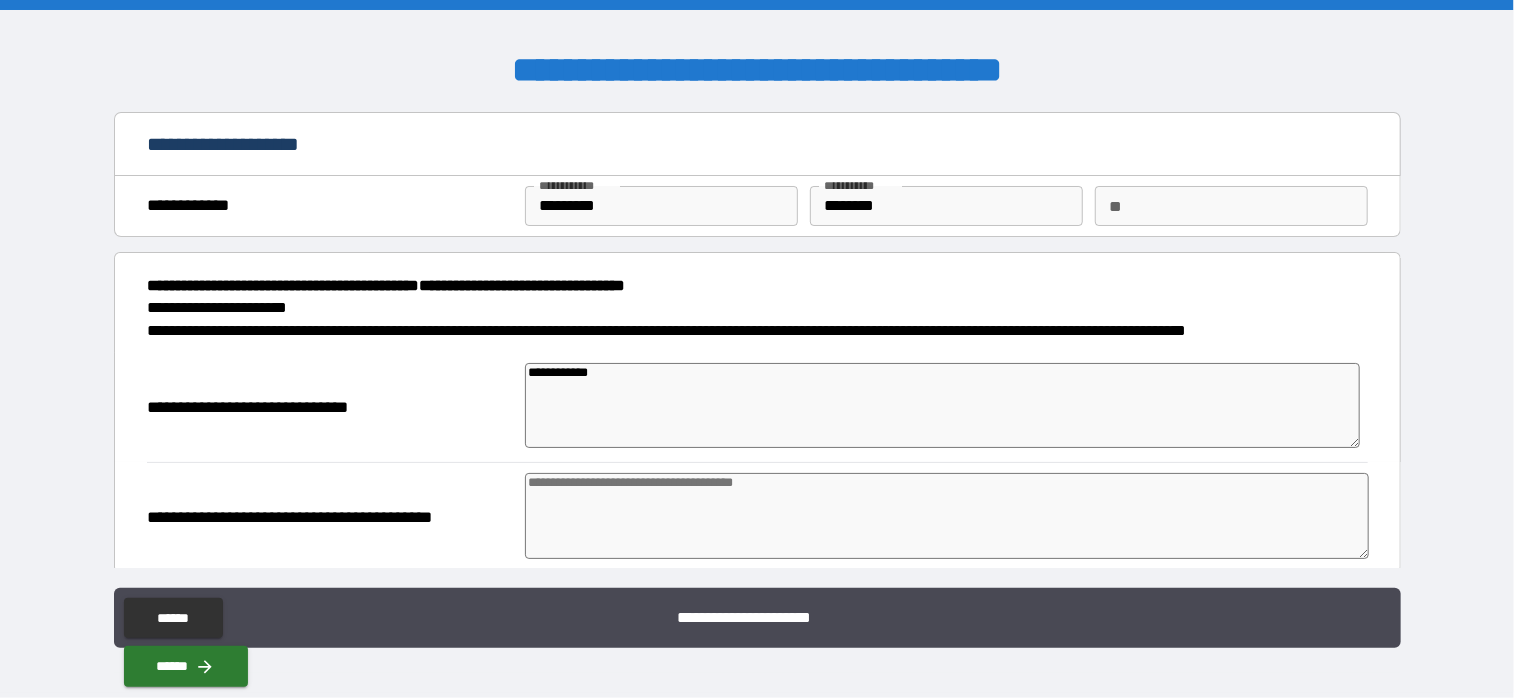 type on "*" 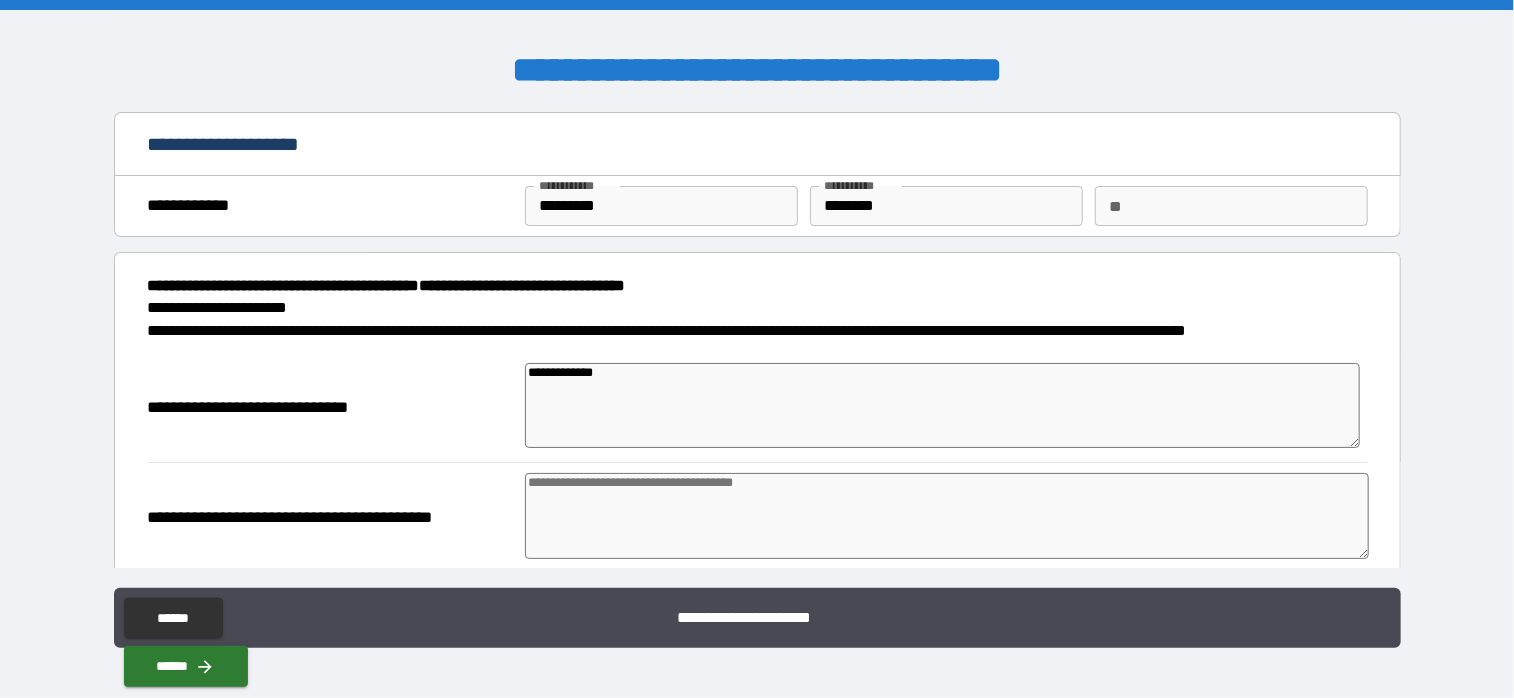 type on "*" 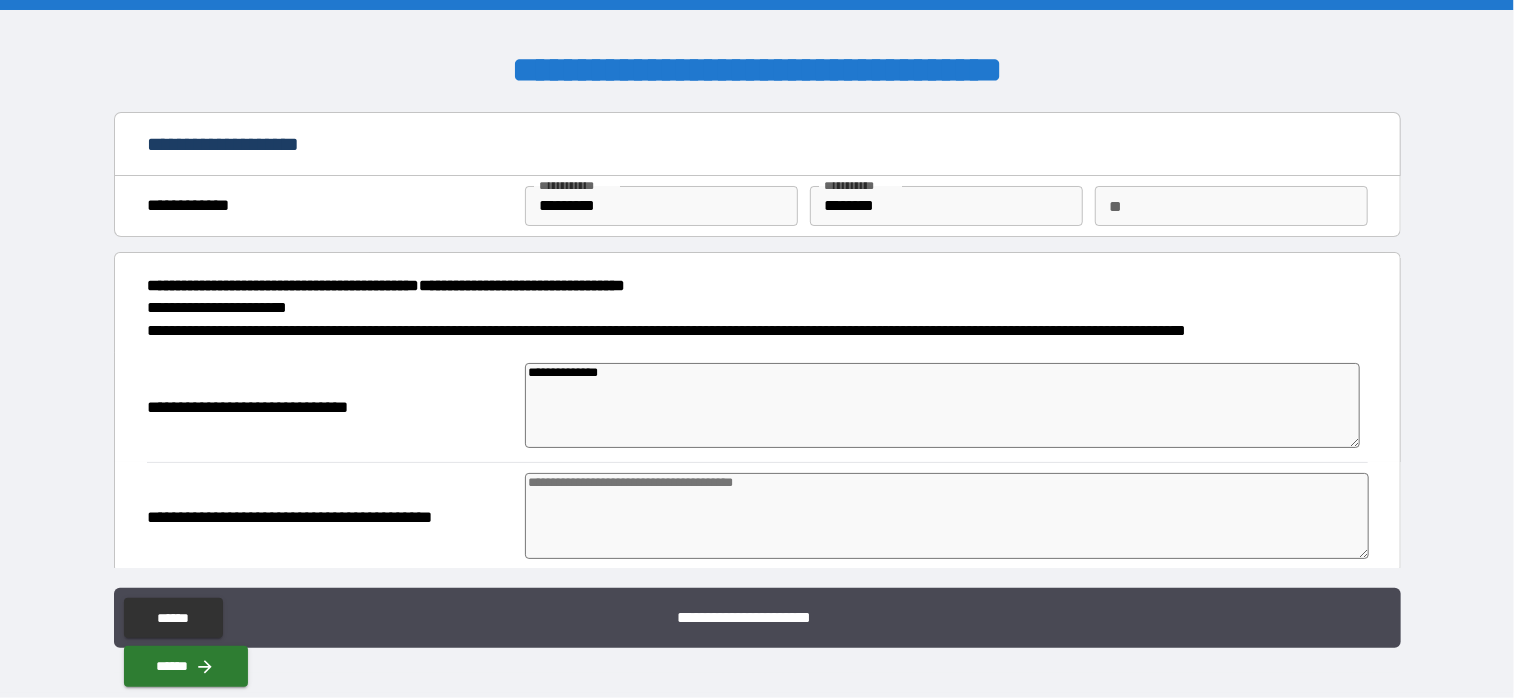 type on "*" 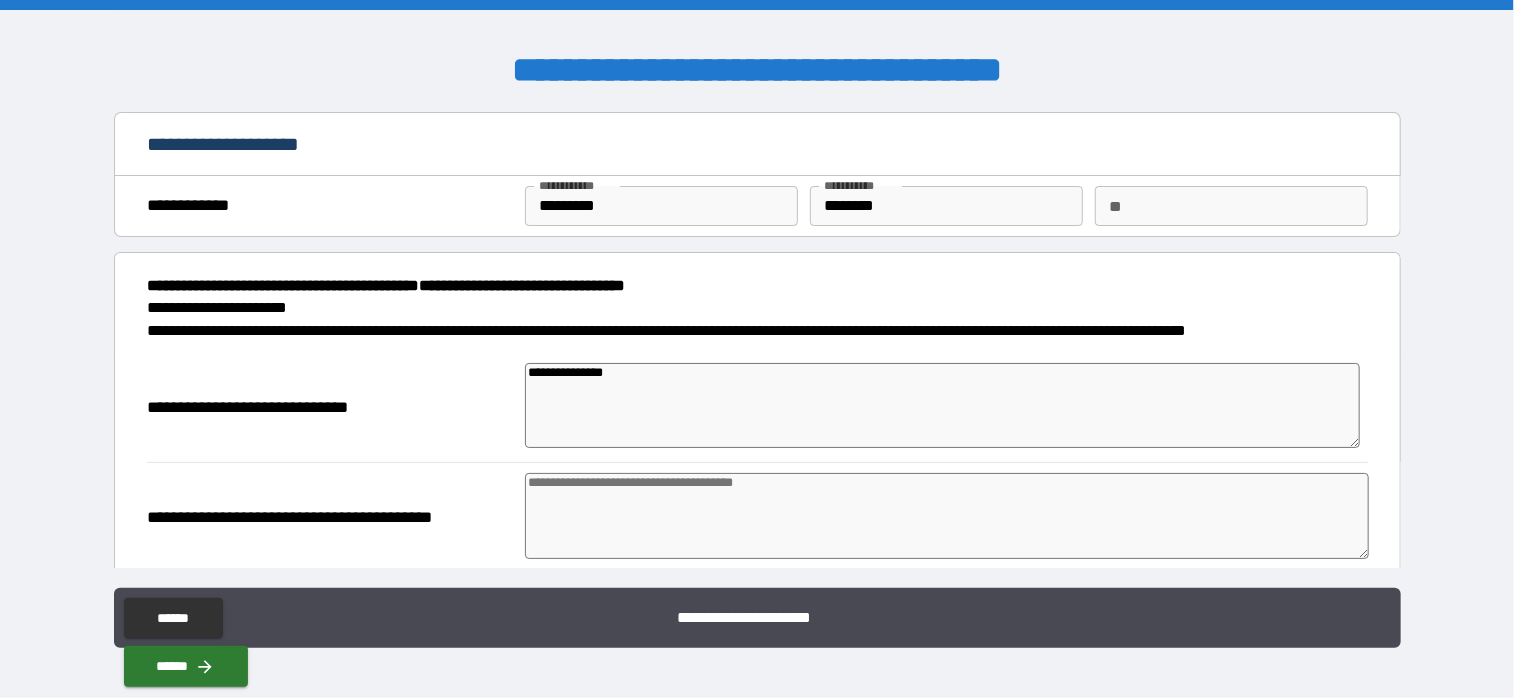 type on "*" 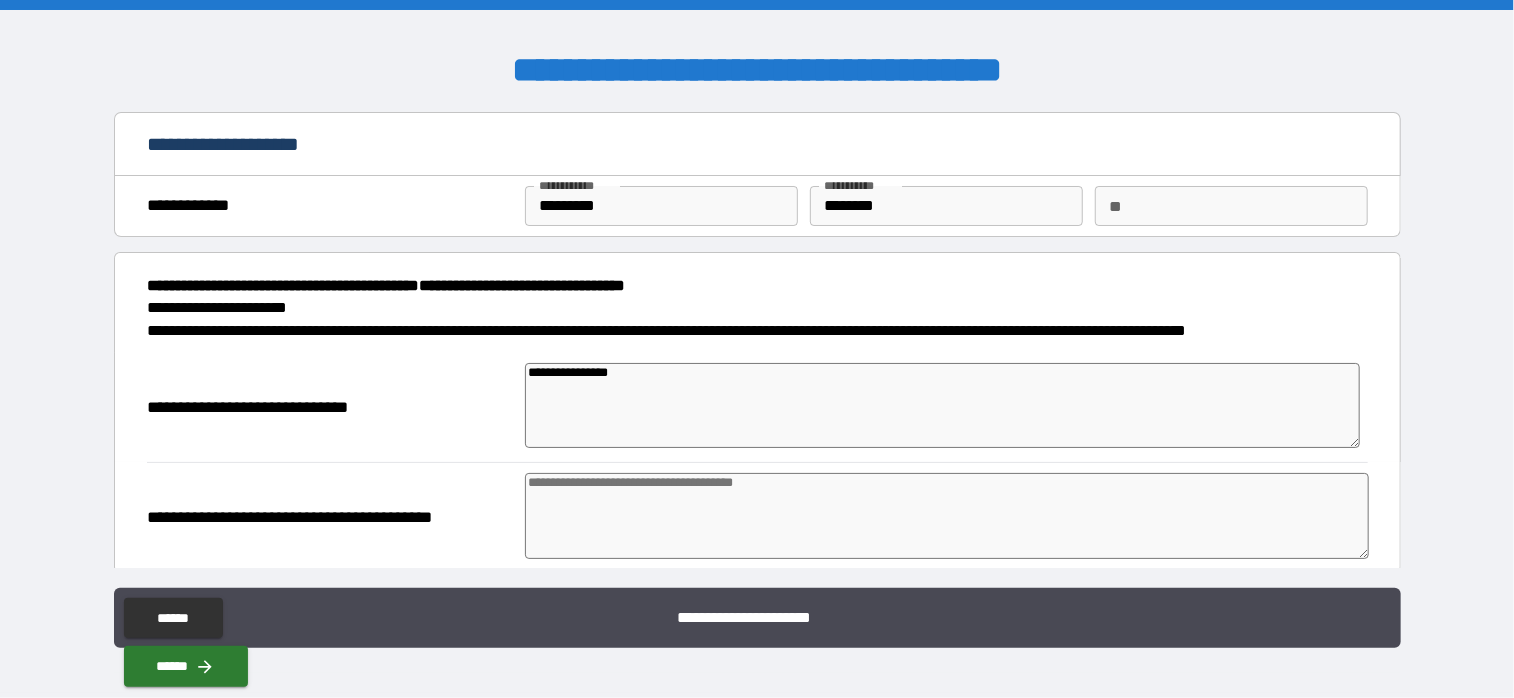 type on "*" 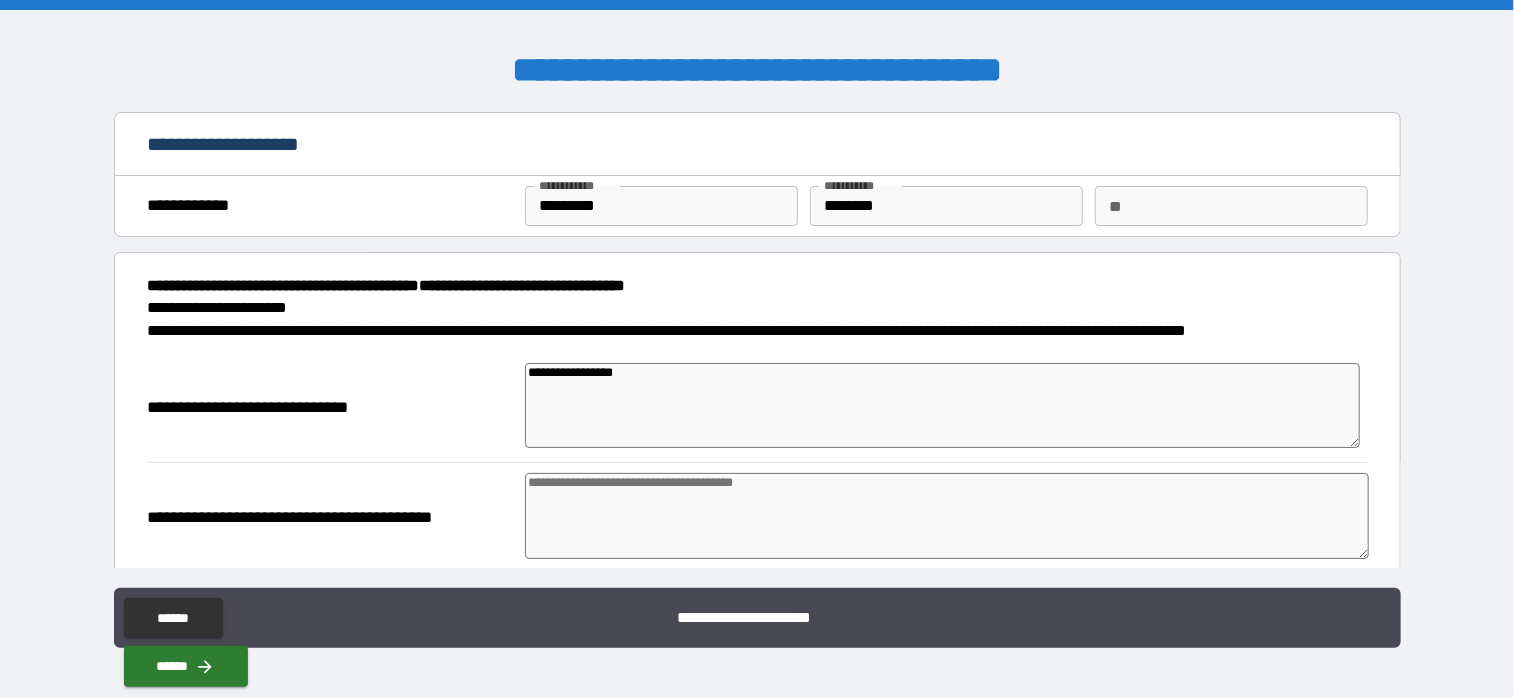 type on "*" 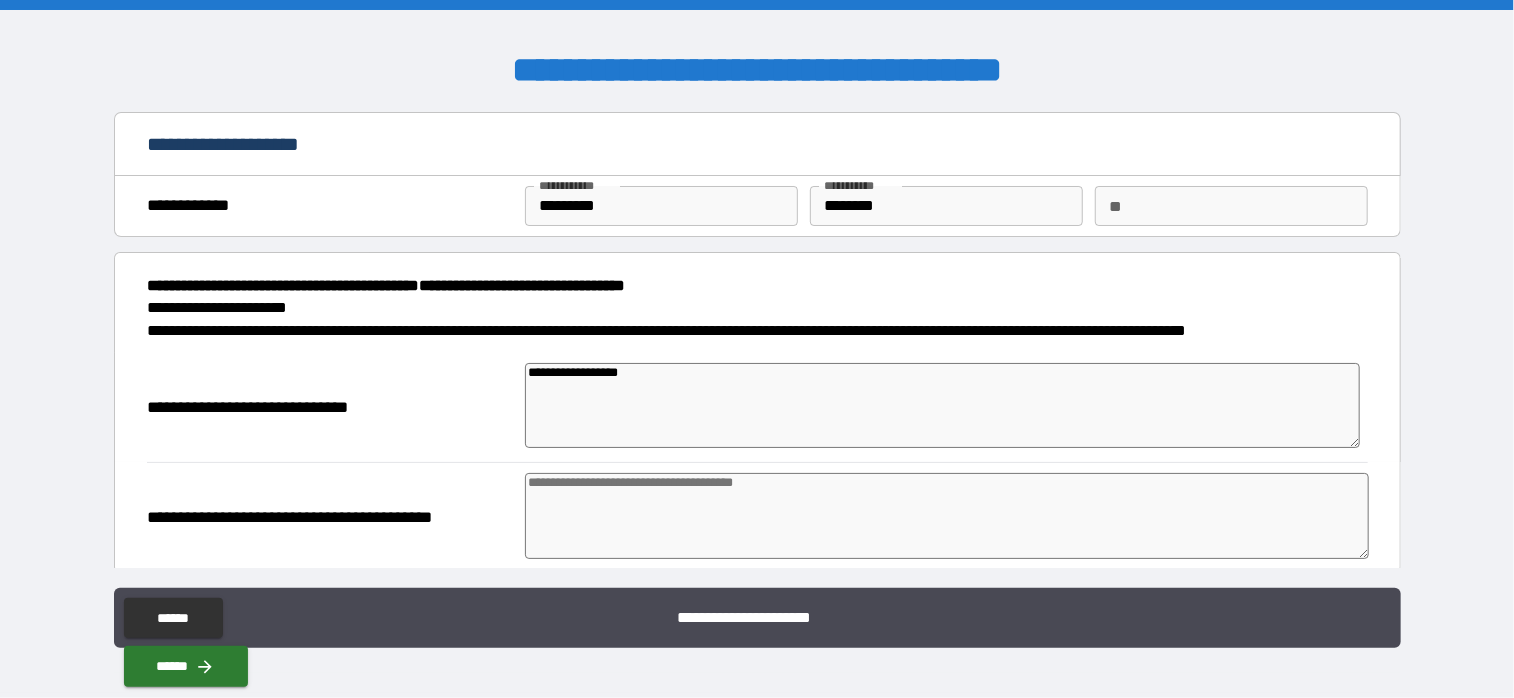 type on "*" 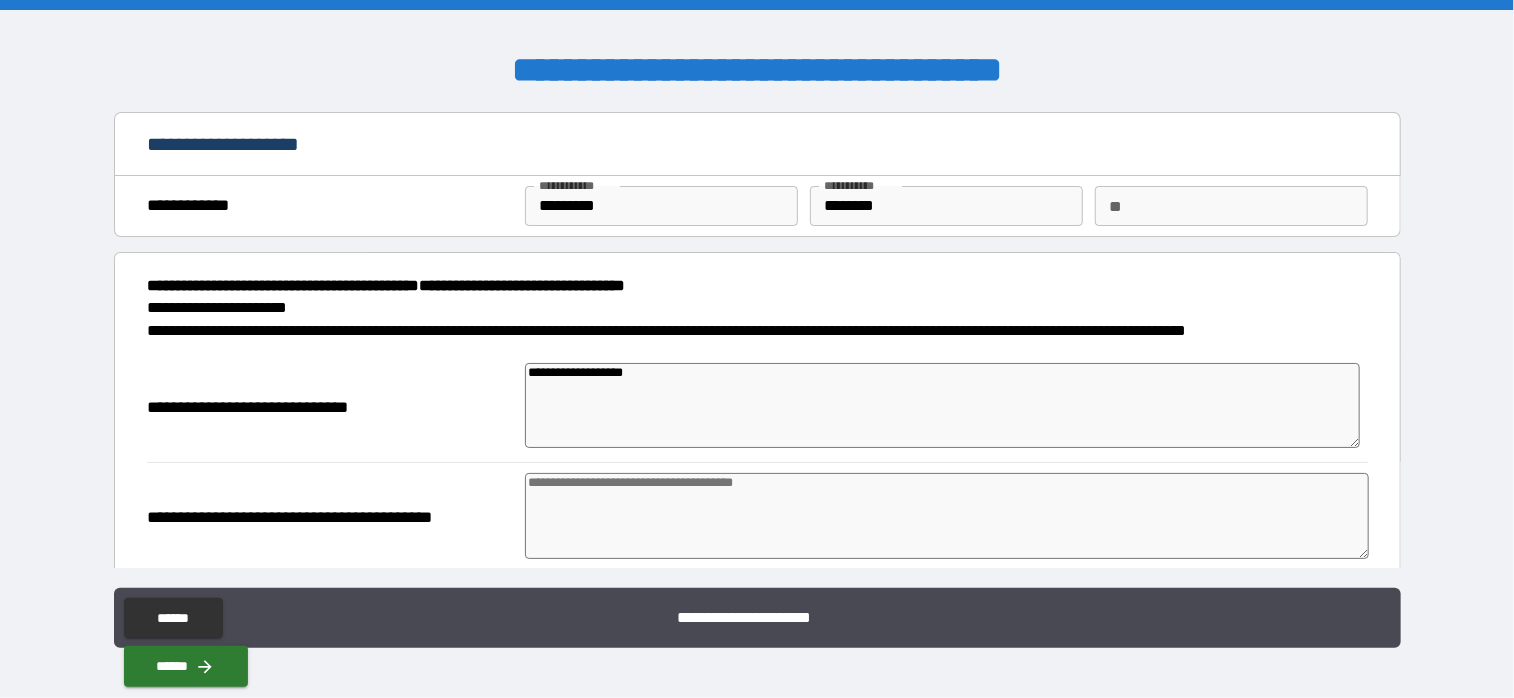 type on "*" 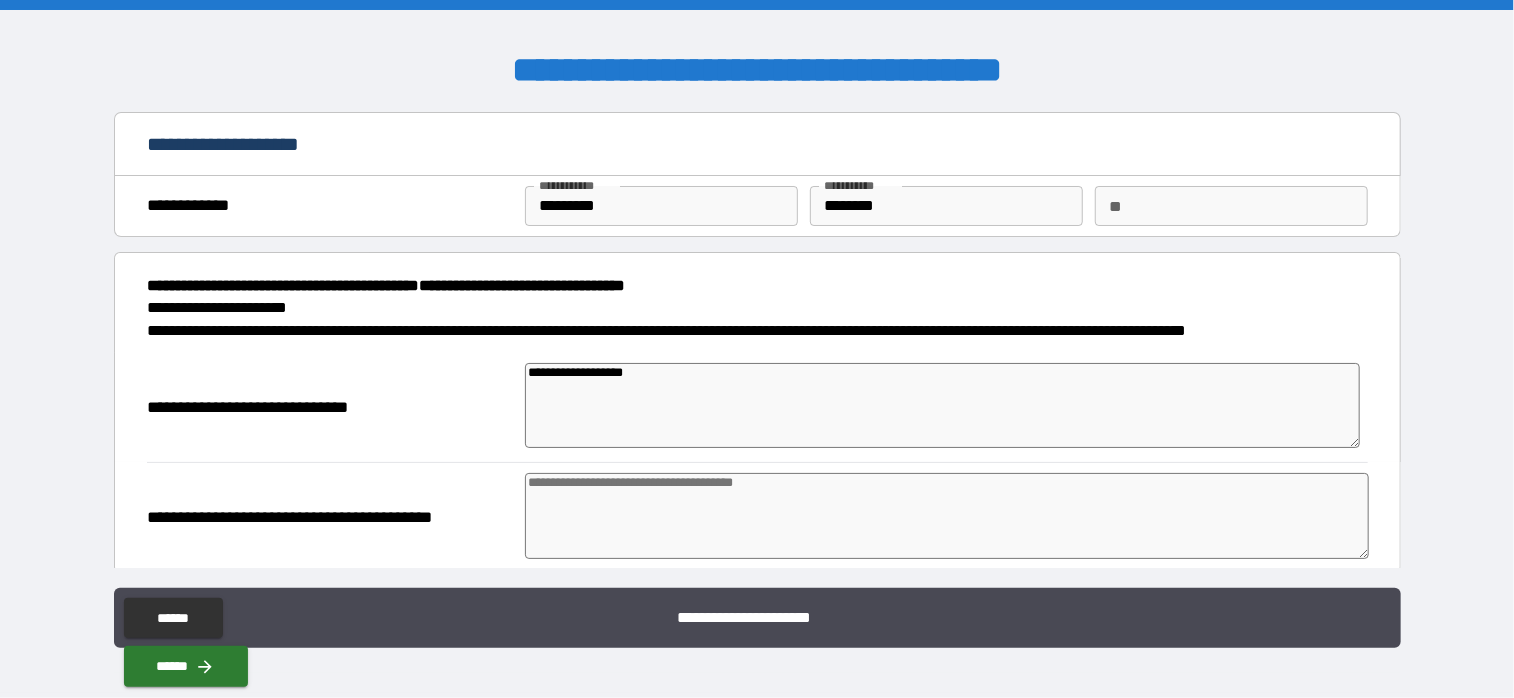 type on "**********" 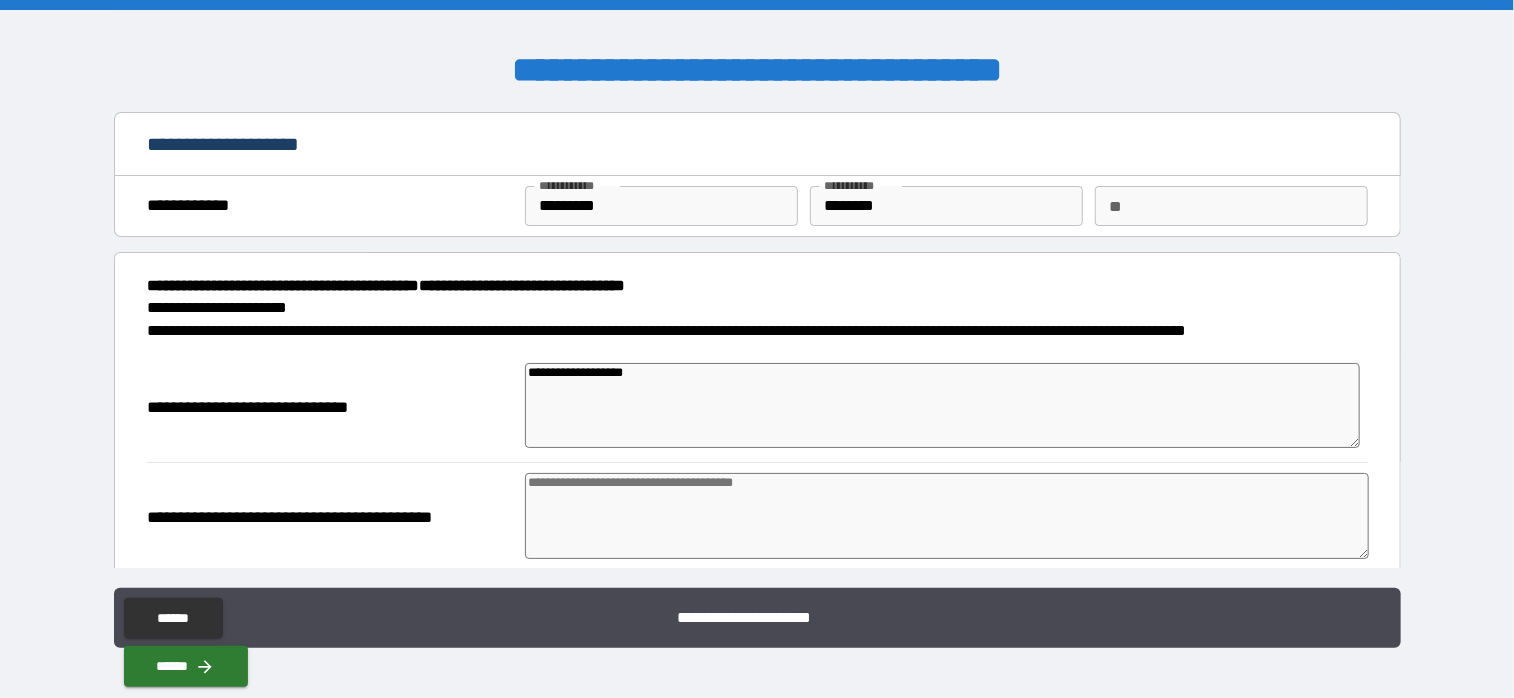 type on "*" 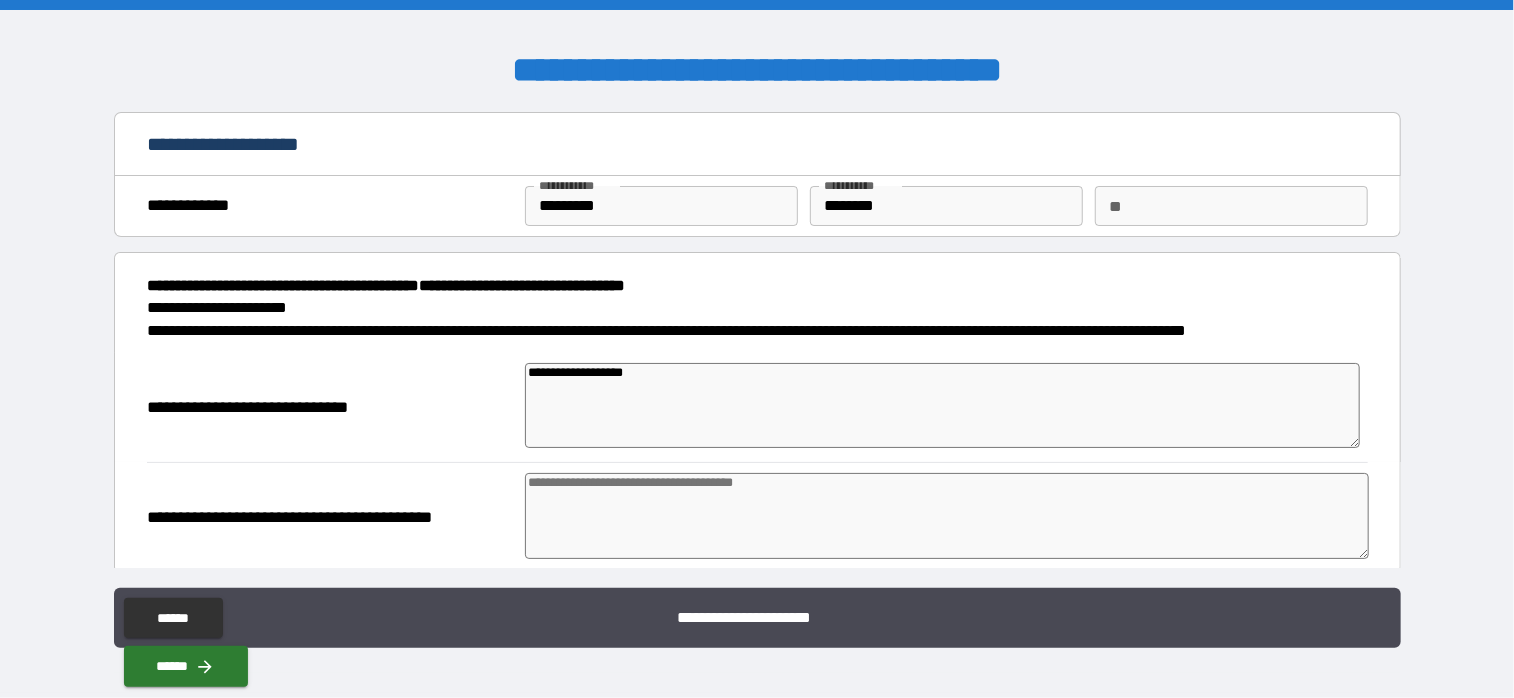 type on "*" 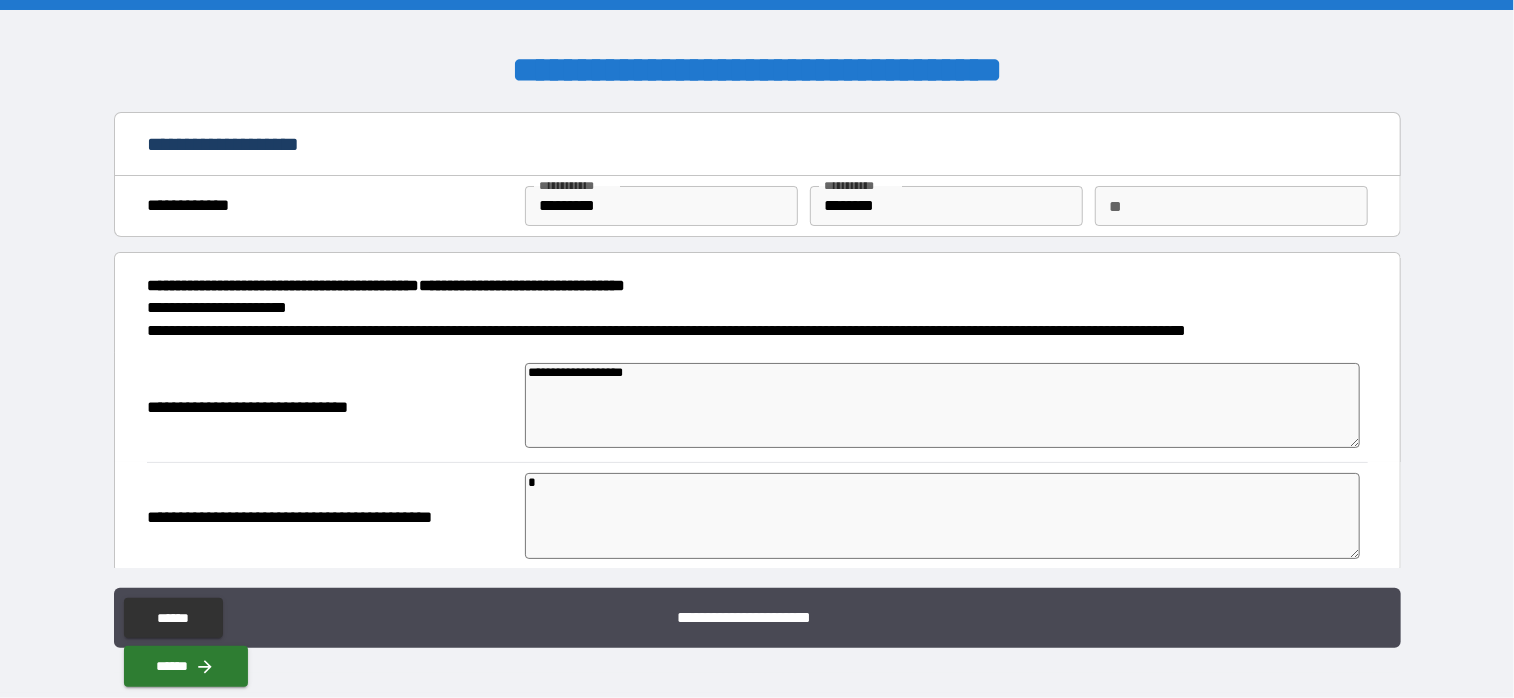 type on "*" 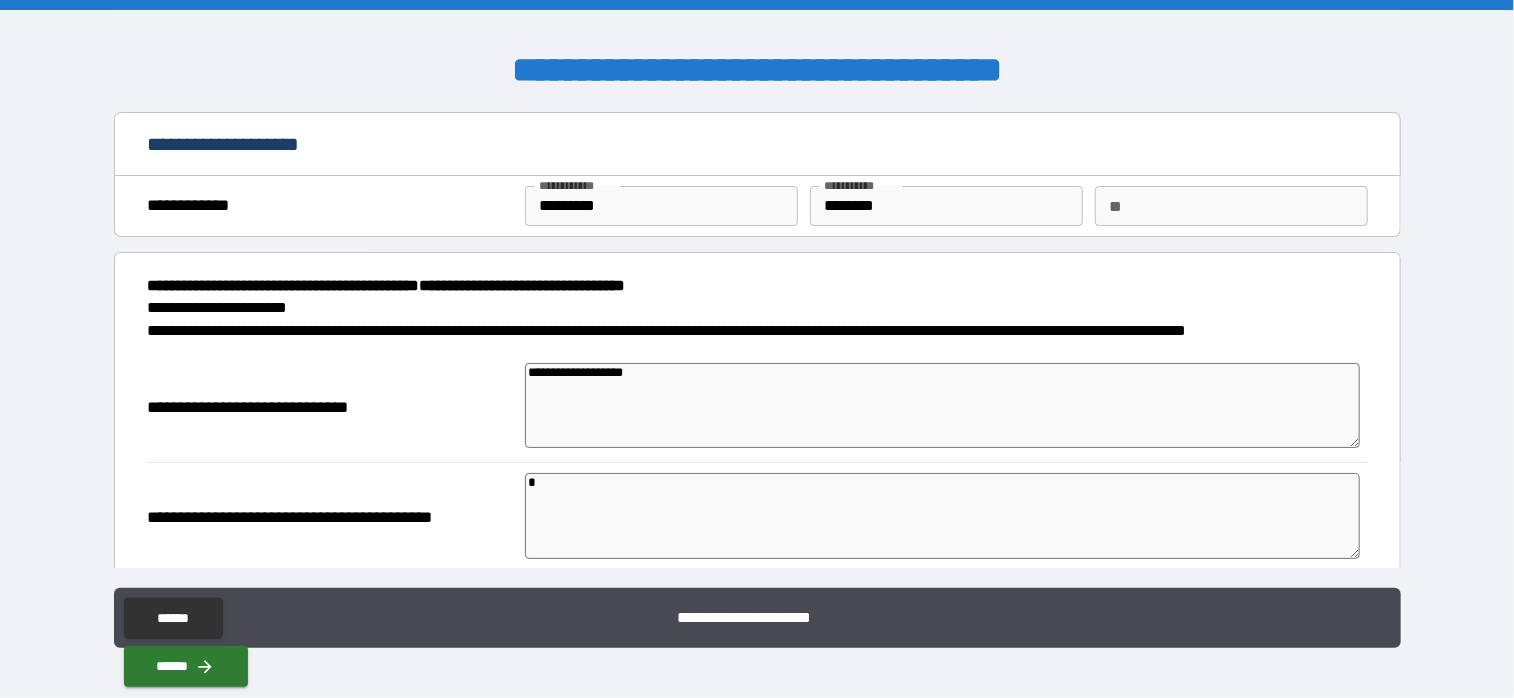 type on "*" 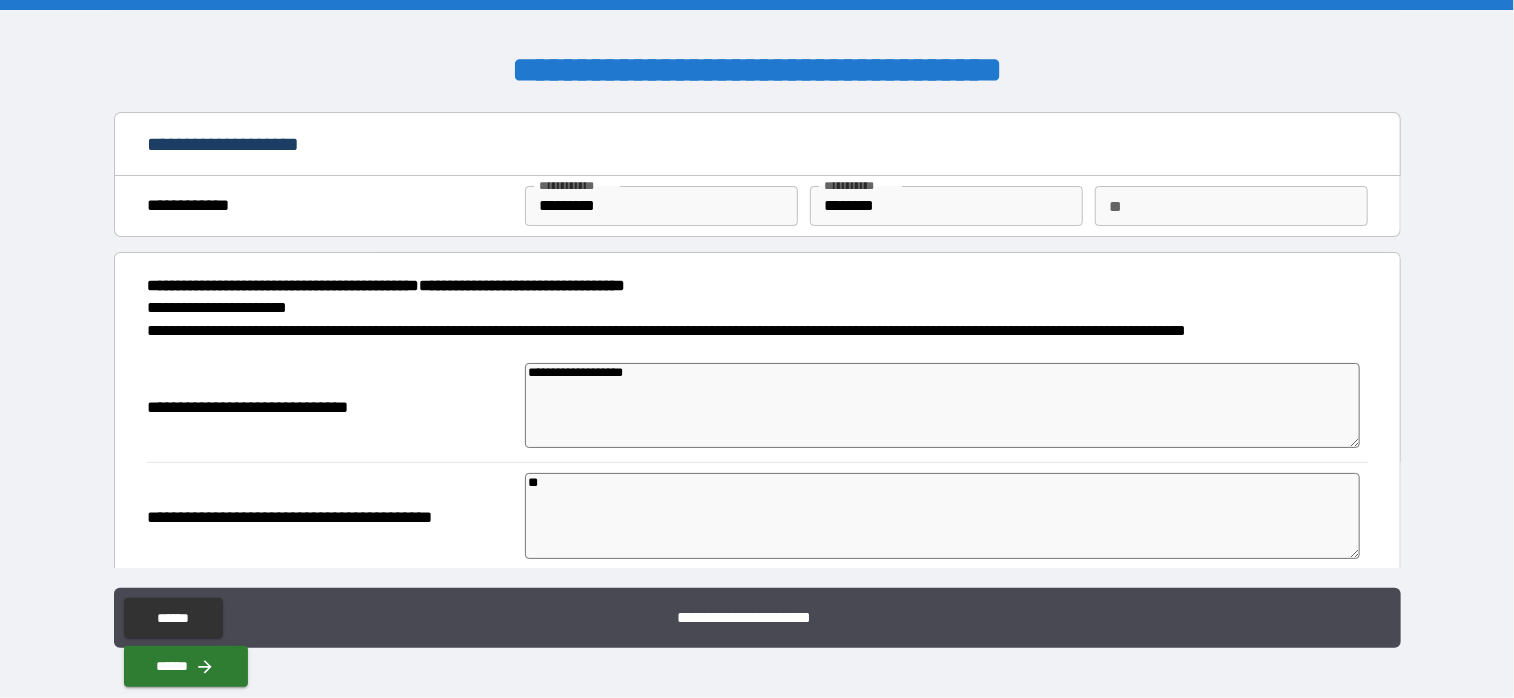 type on "*" 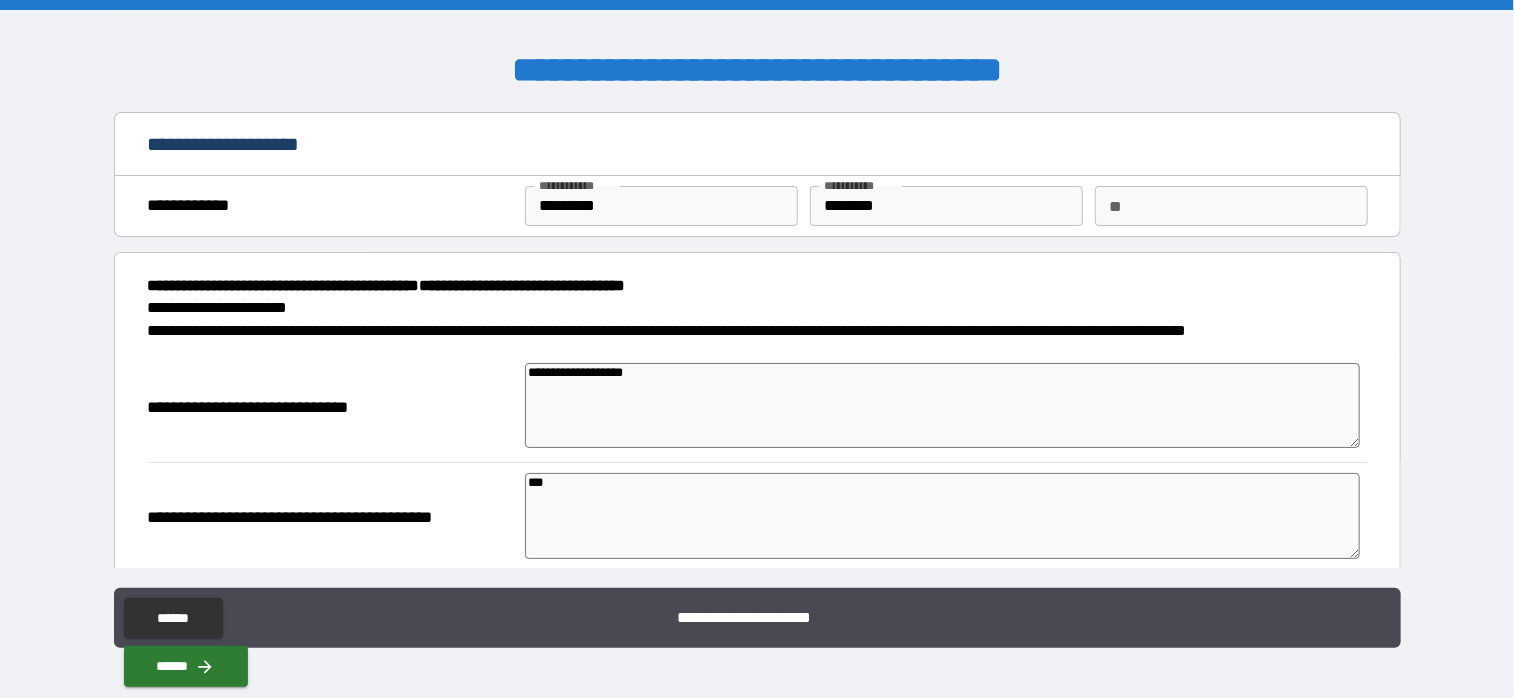 type on "*" 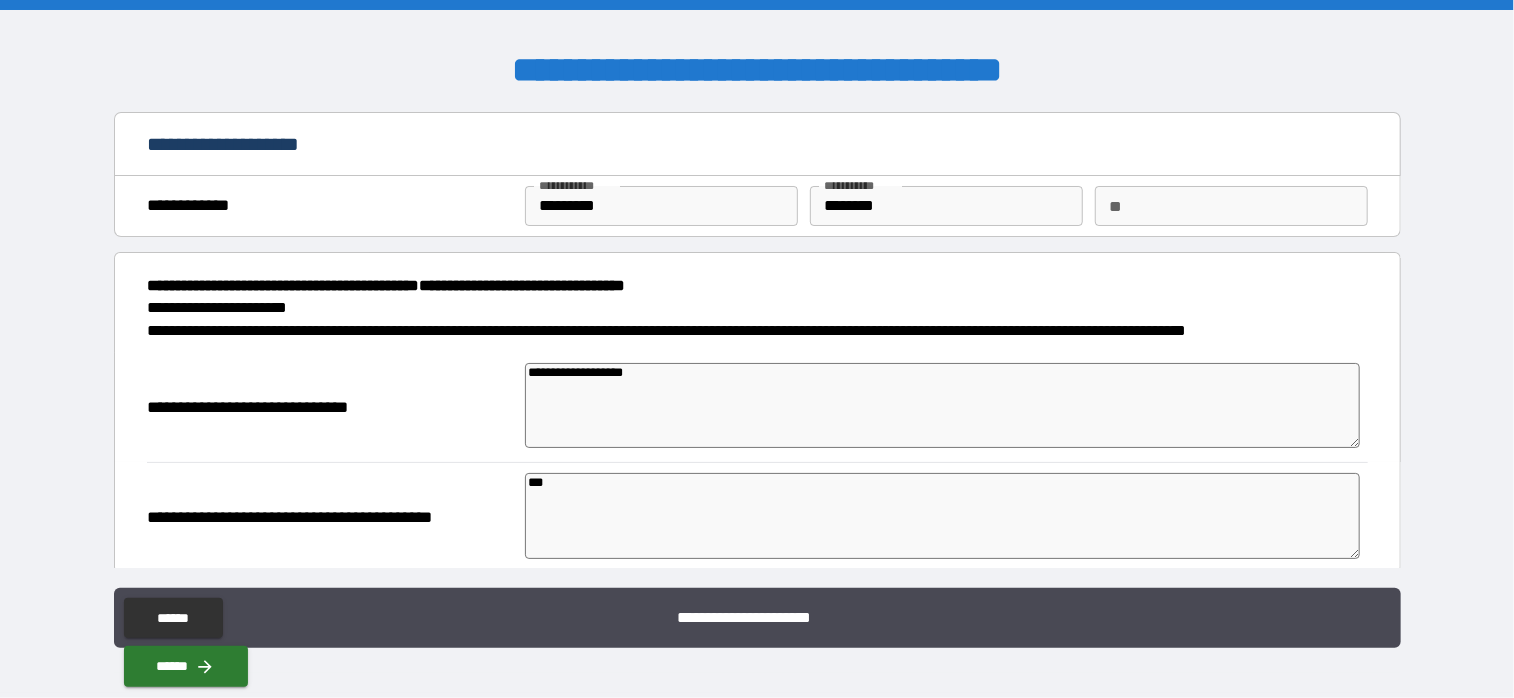type on "*" 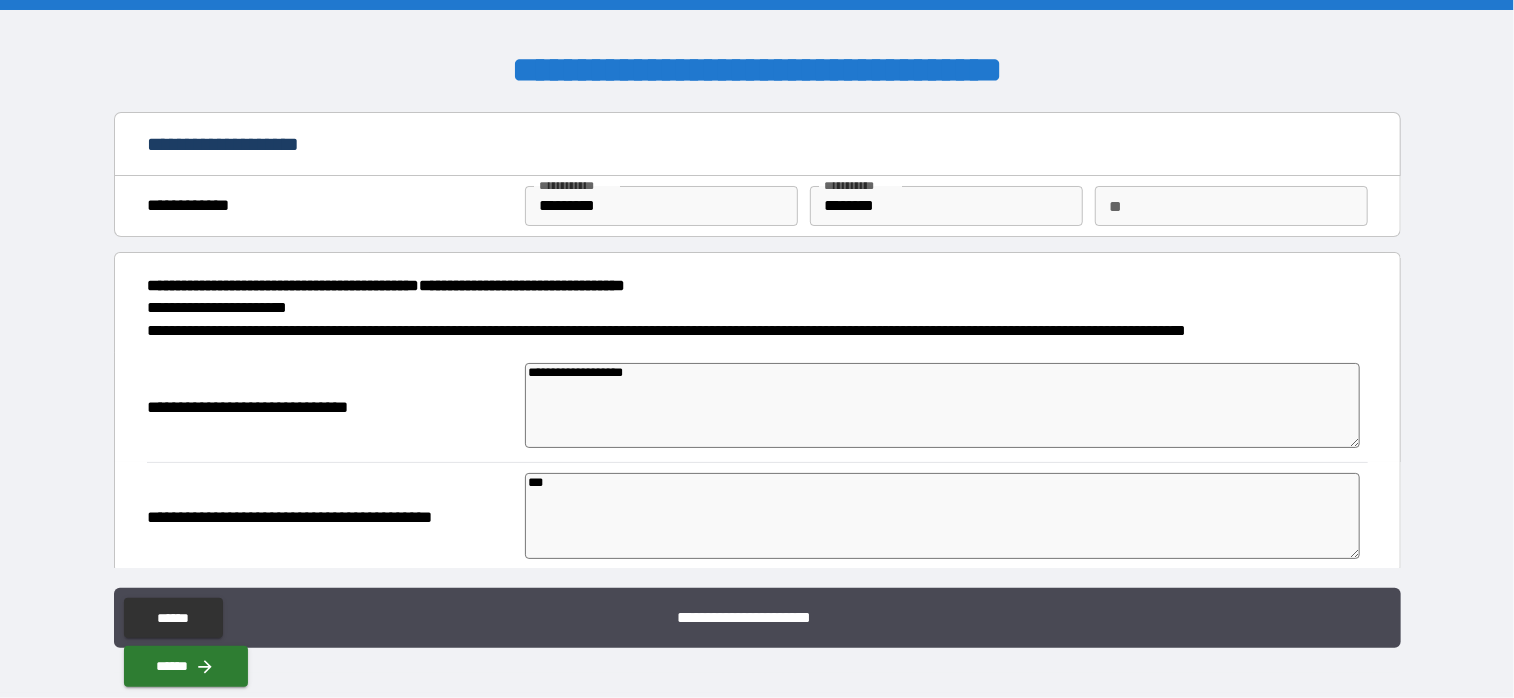 type on "****" 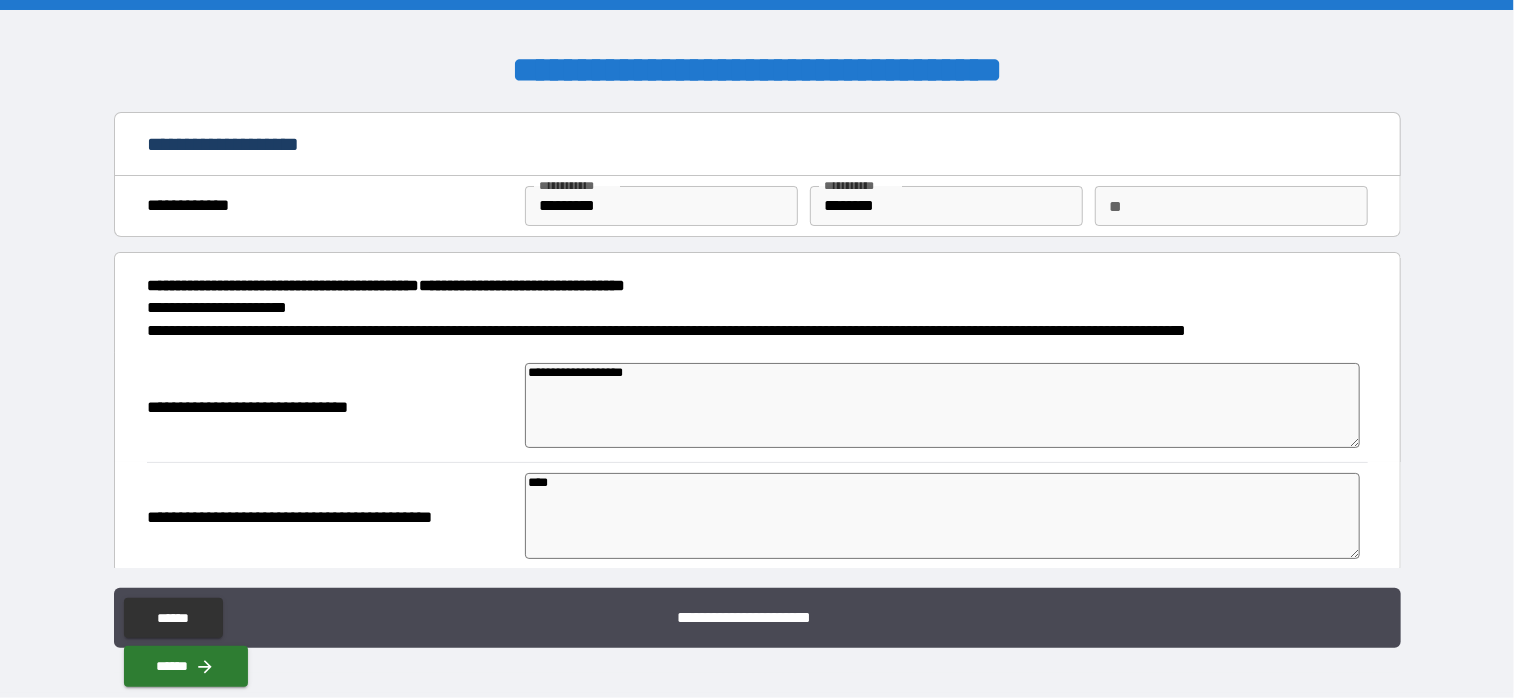 type on "*" 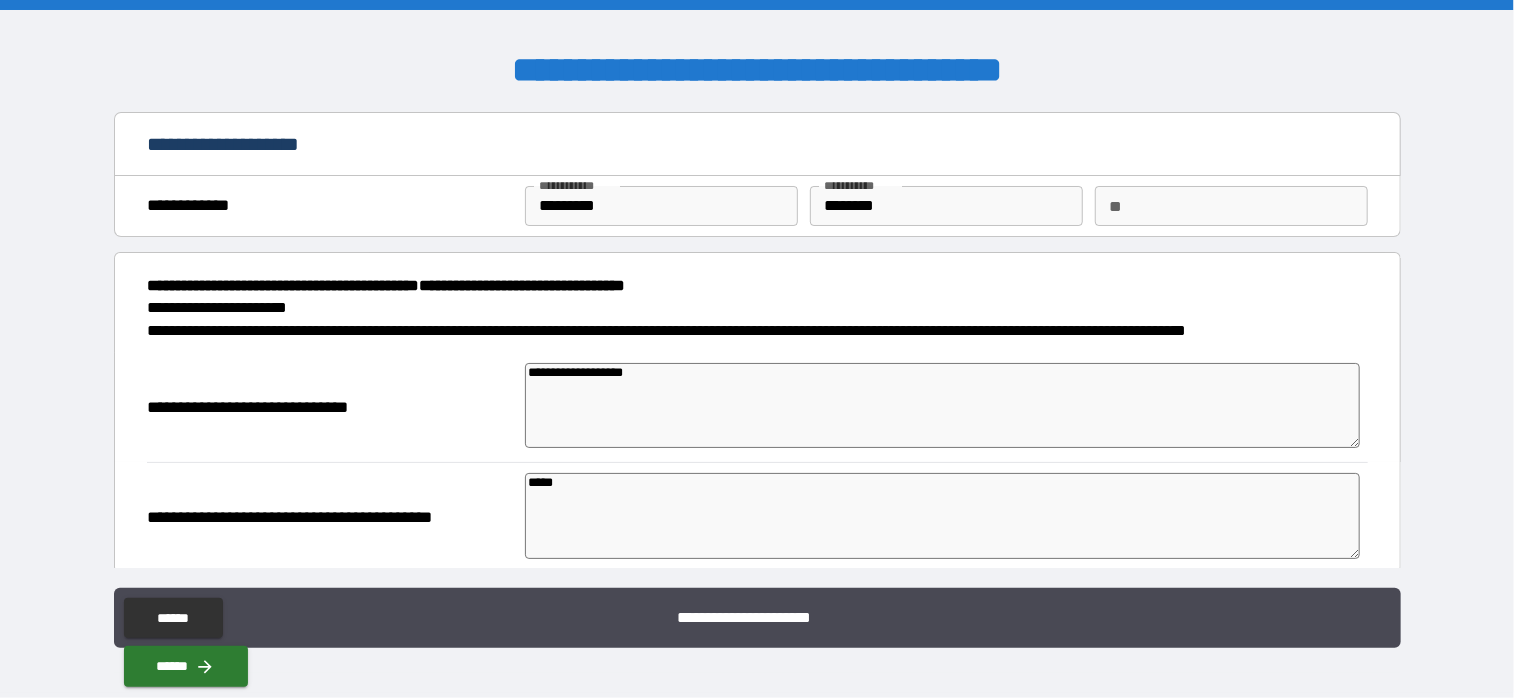 type on "*" 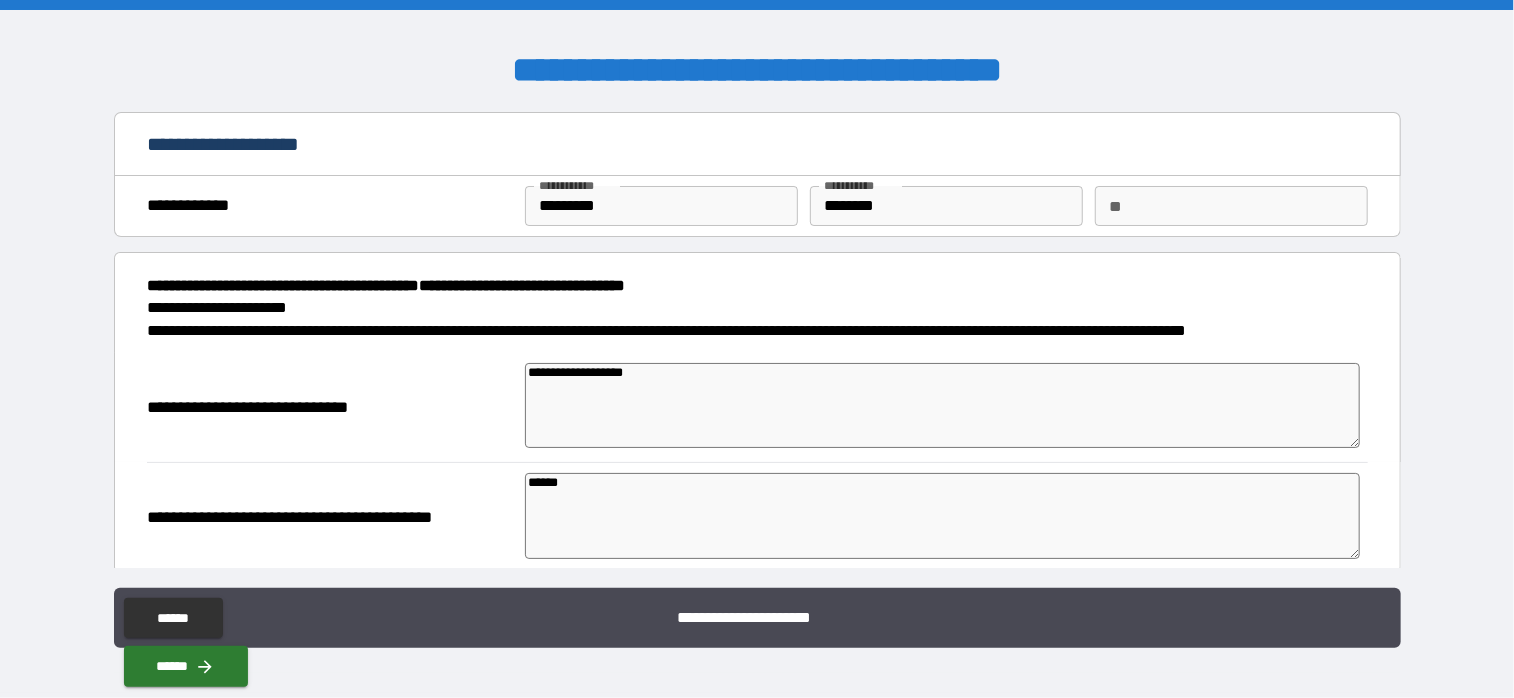 type on "*" 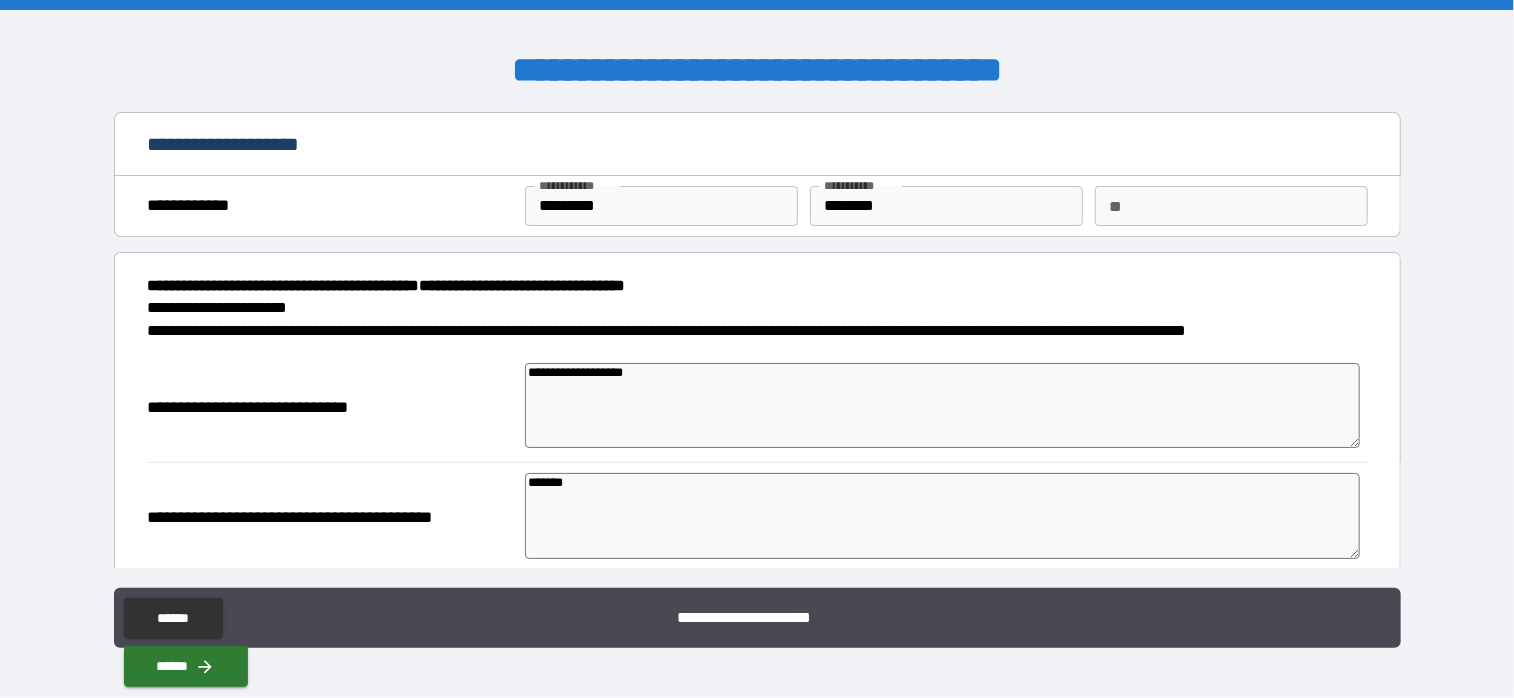 type on "*" 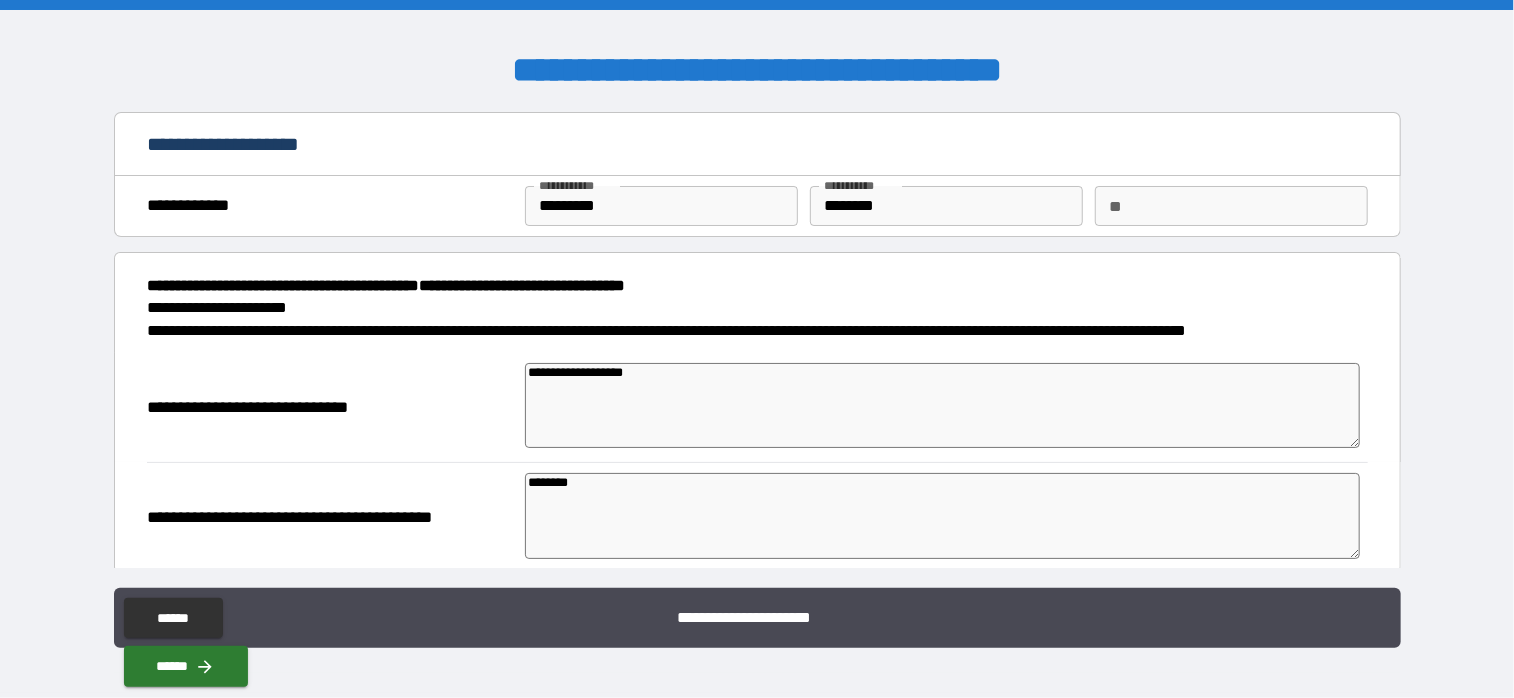 type on "*" 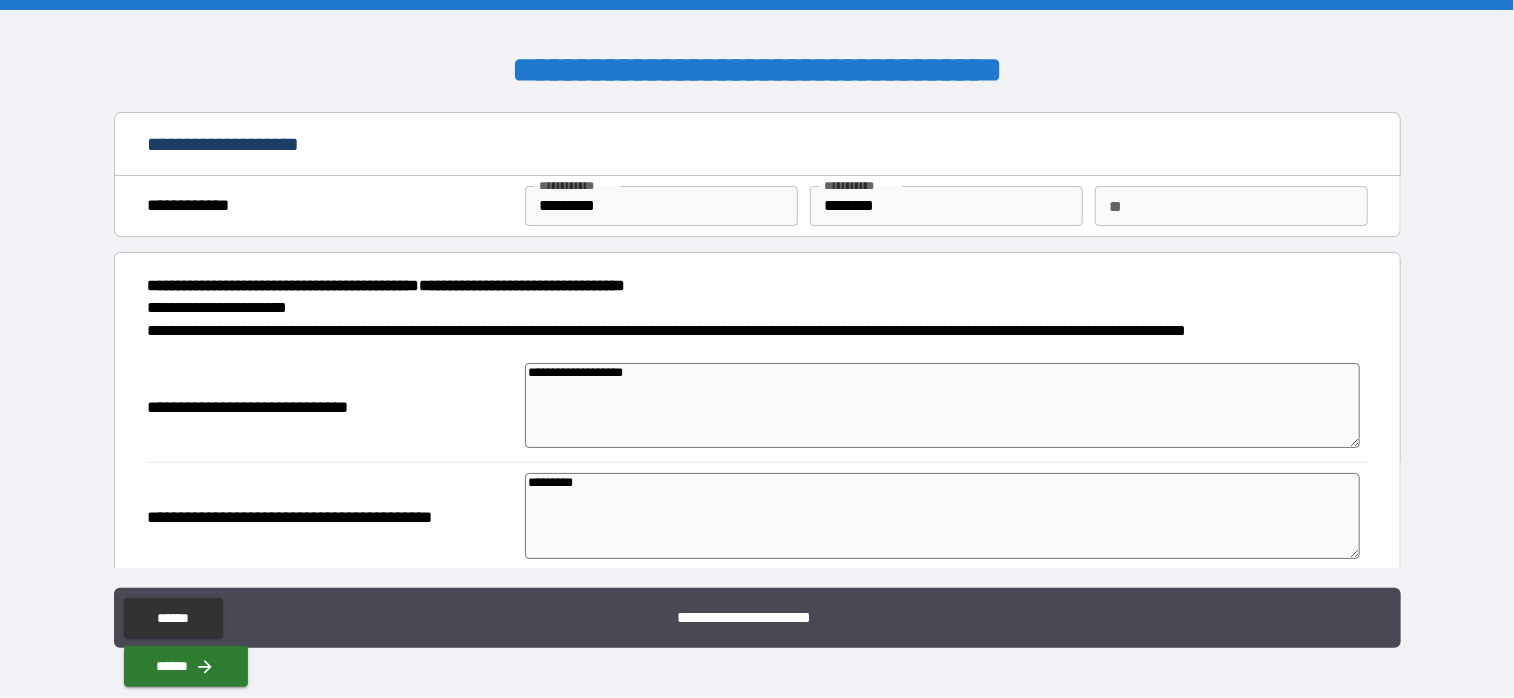 type on "*" 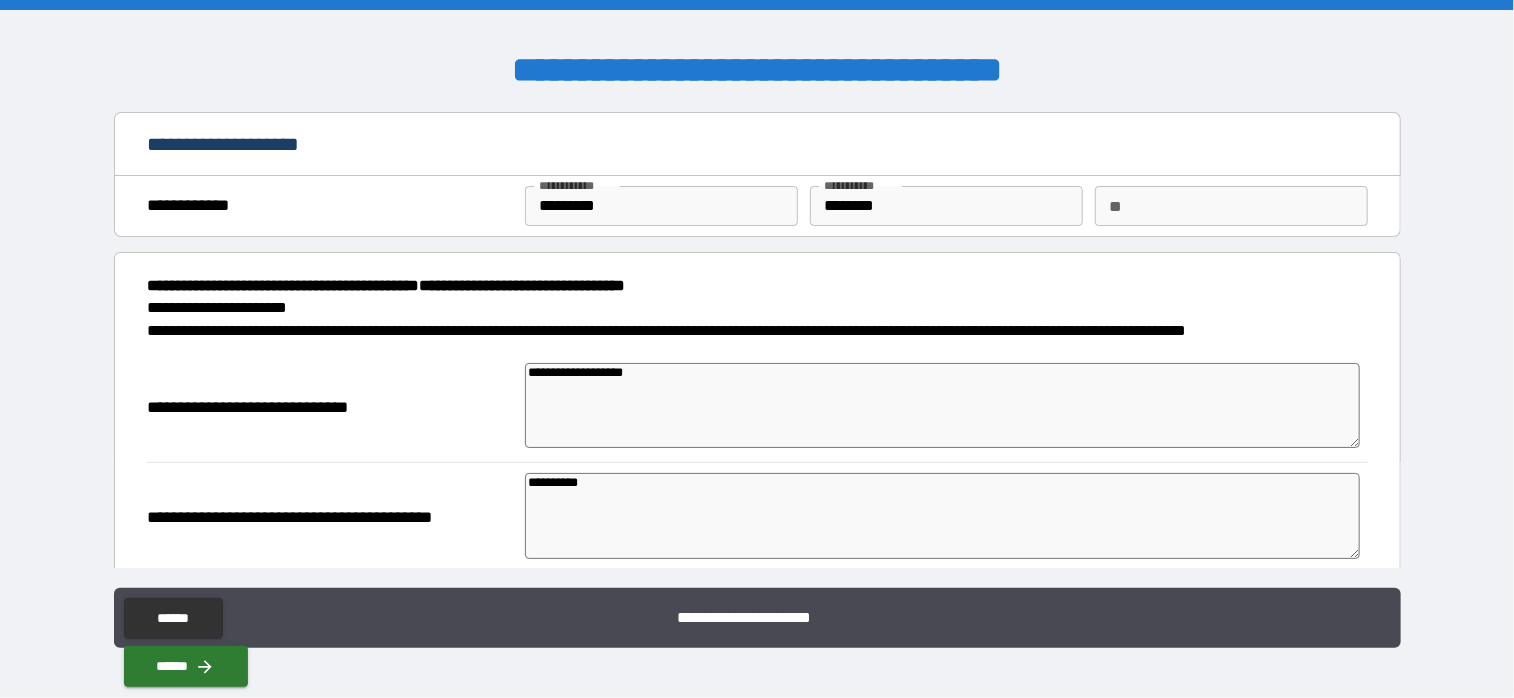 type on "*" 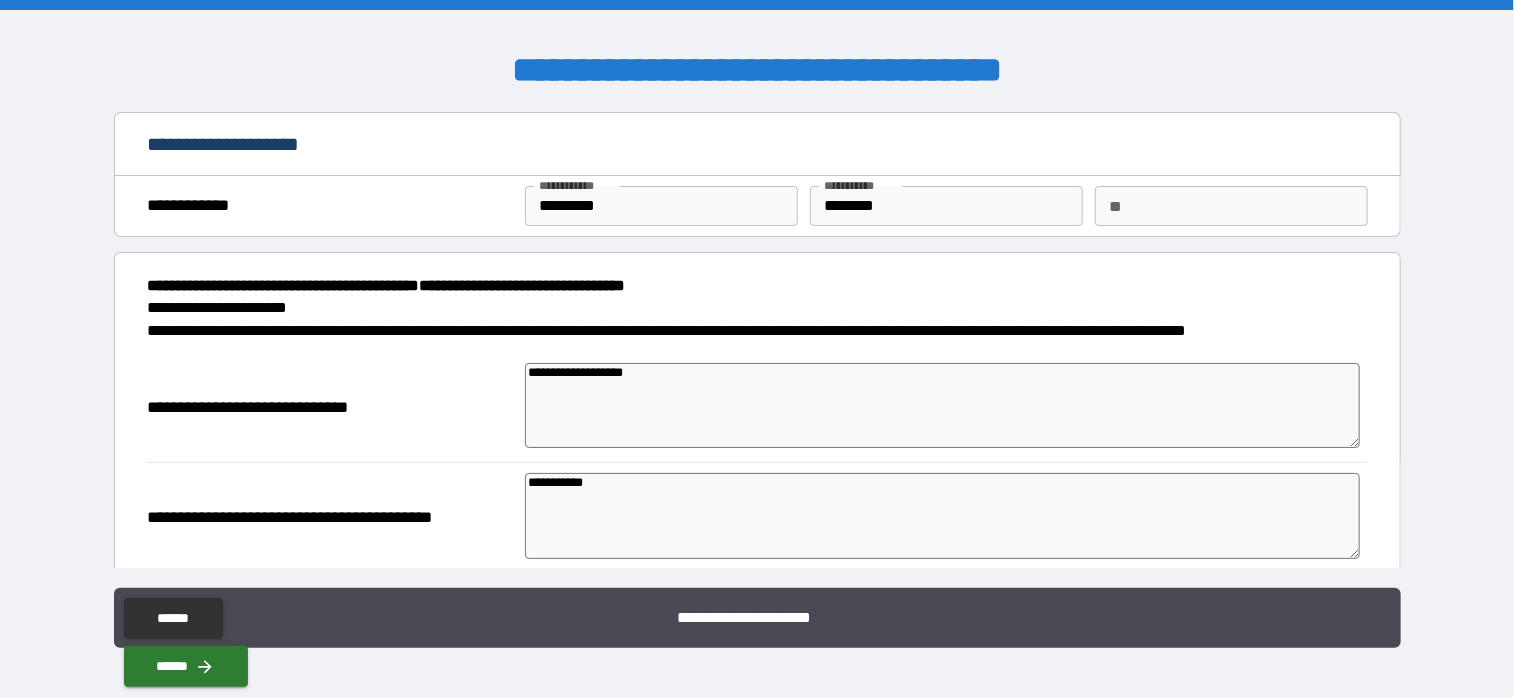 type on "*" 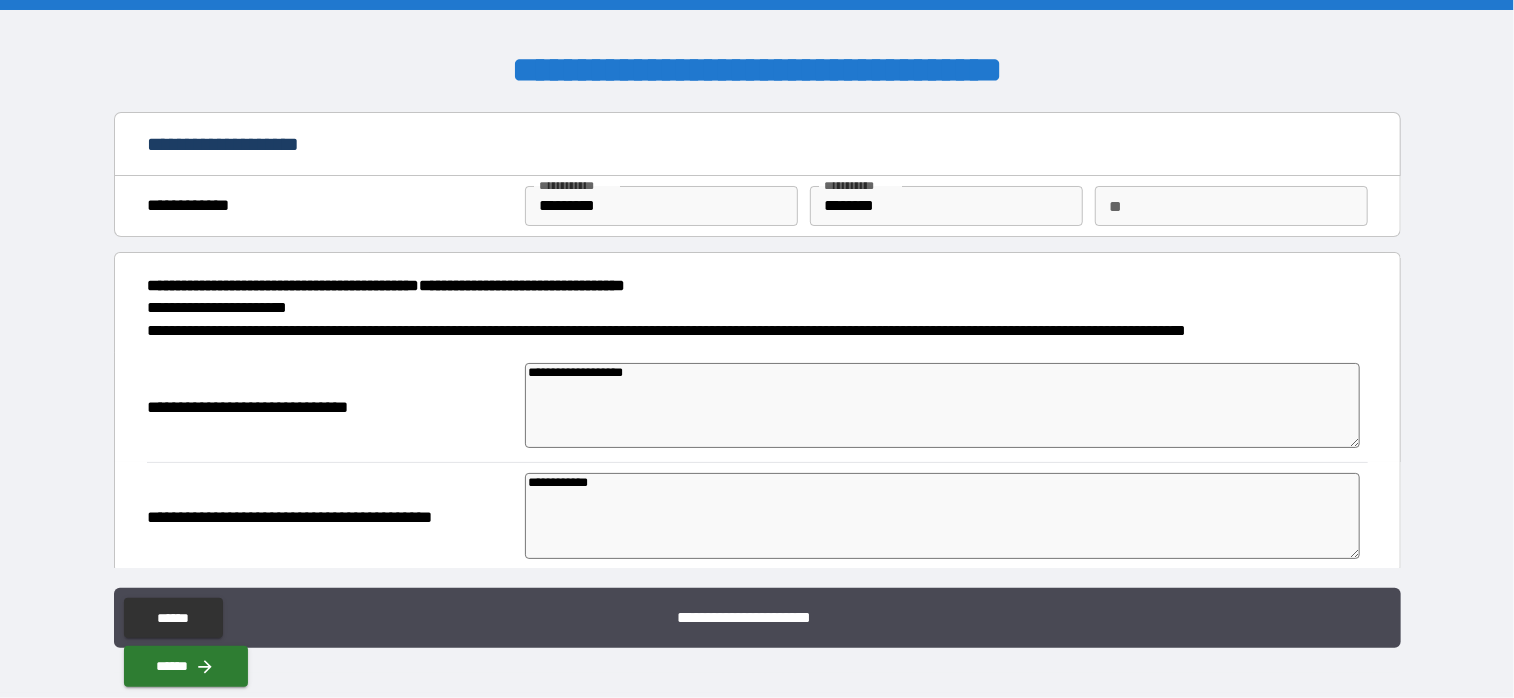 type on "*" 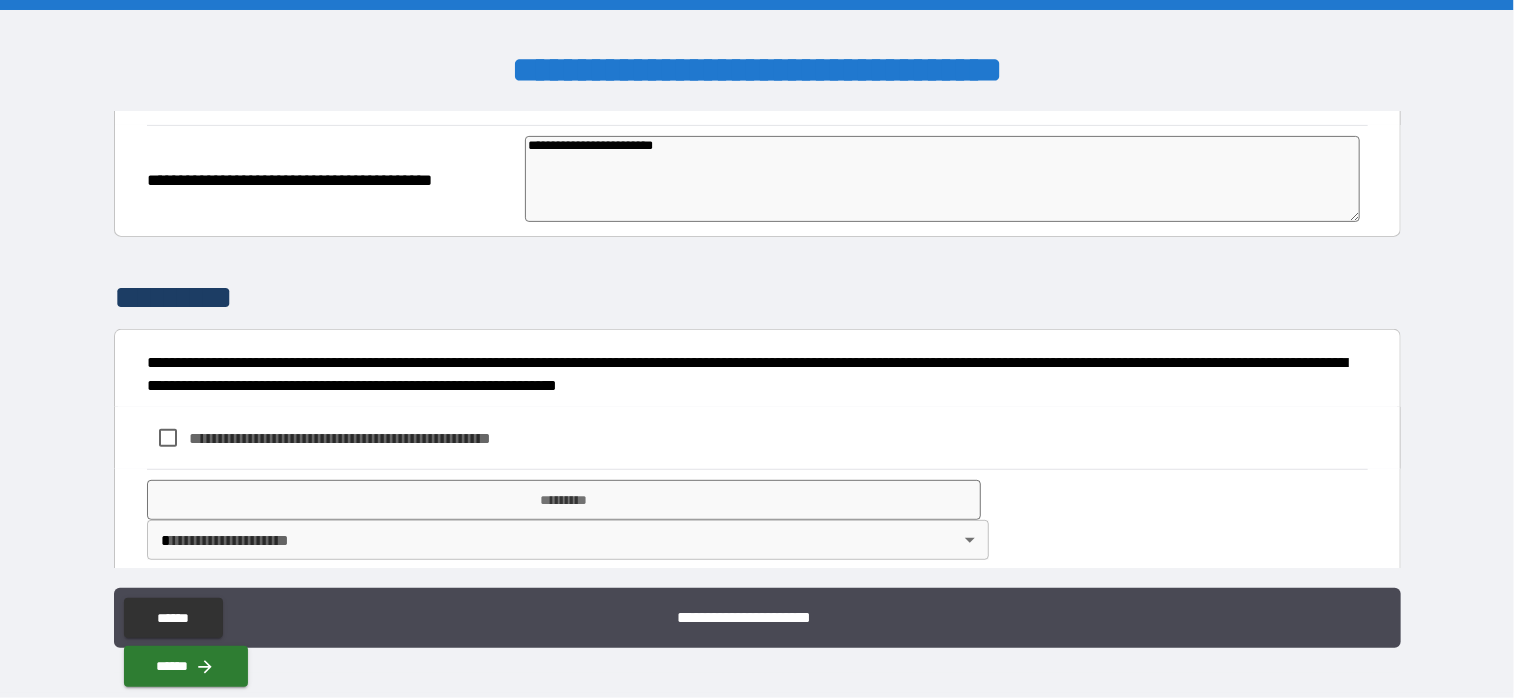 scroll, scrollTop: 358, scrollLeft: 0, axis: vertical 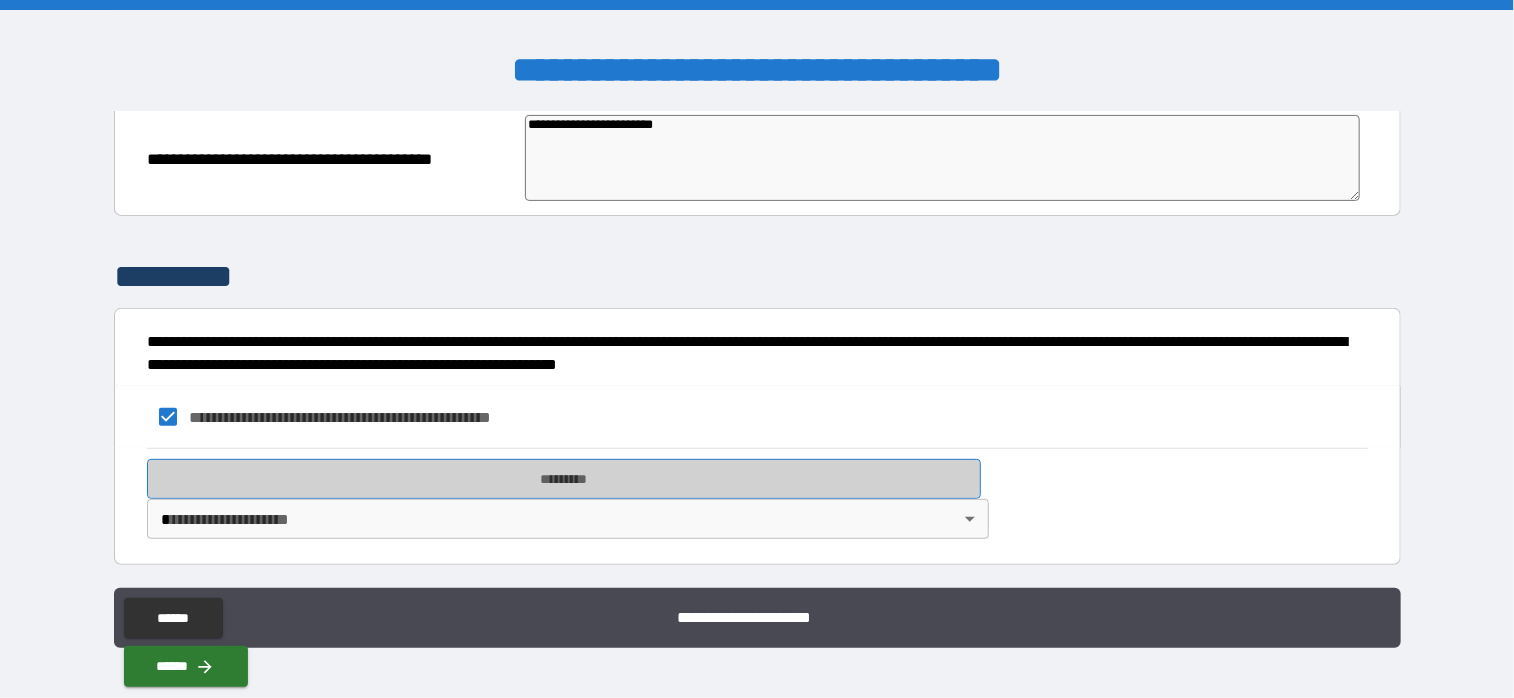 click on "*********" at bounding box center (564, 479) 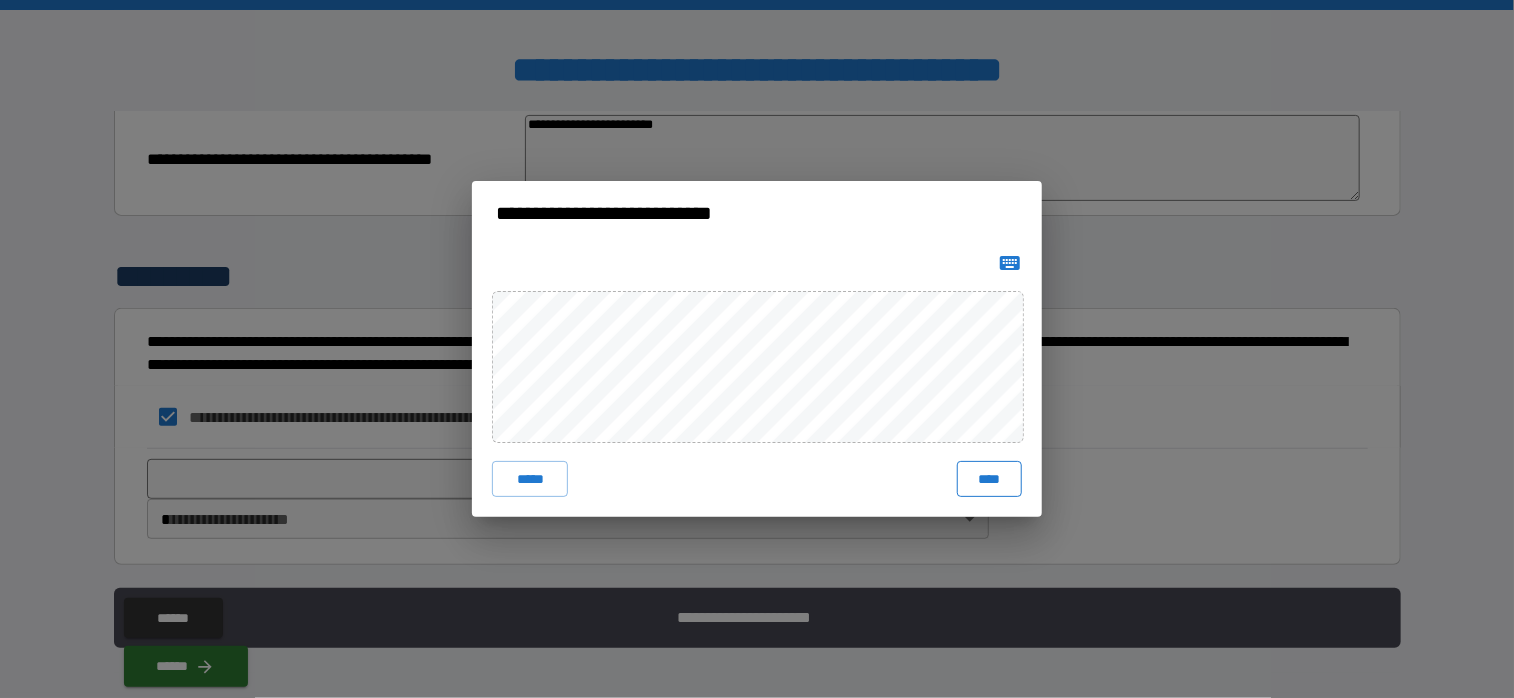 click on "****" at bounding box center (989, 479) 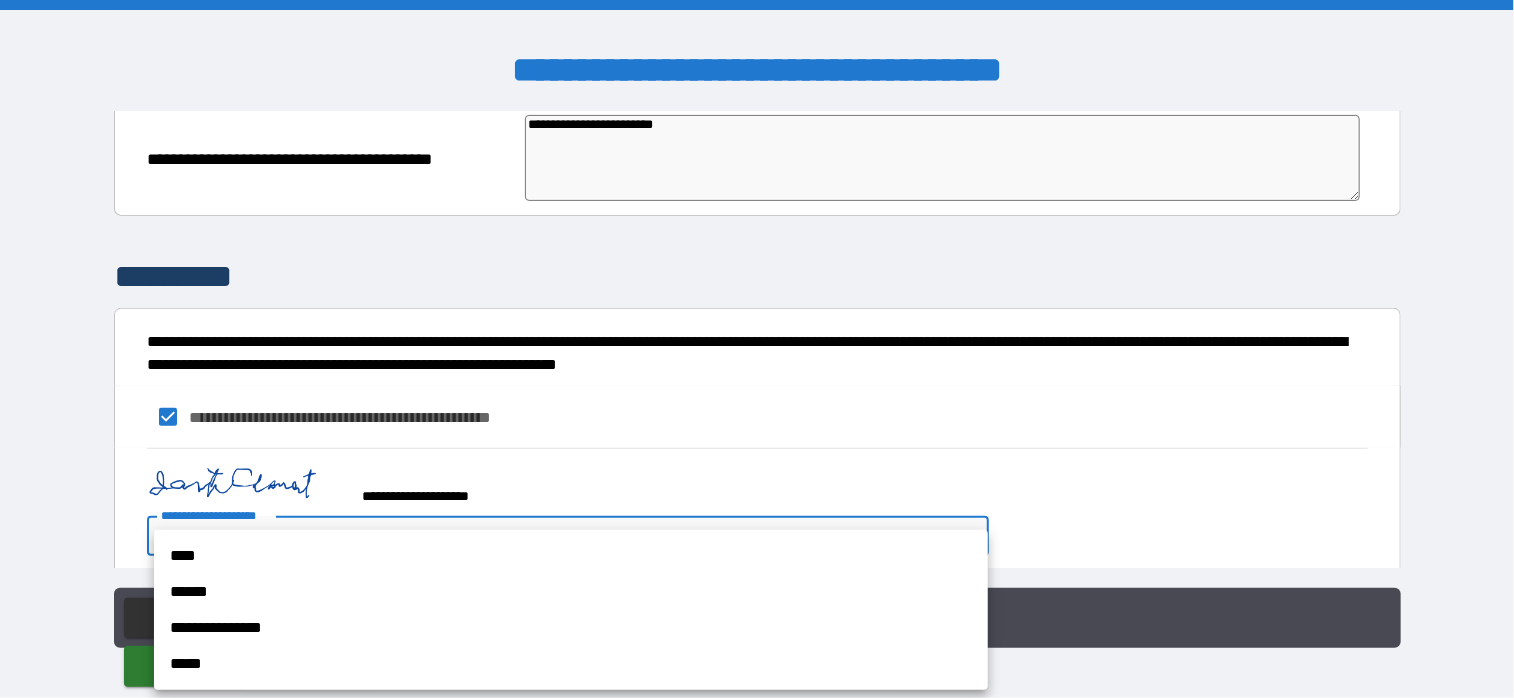click on "**********" at bounding box center [757, 349] 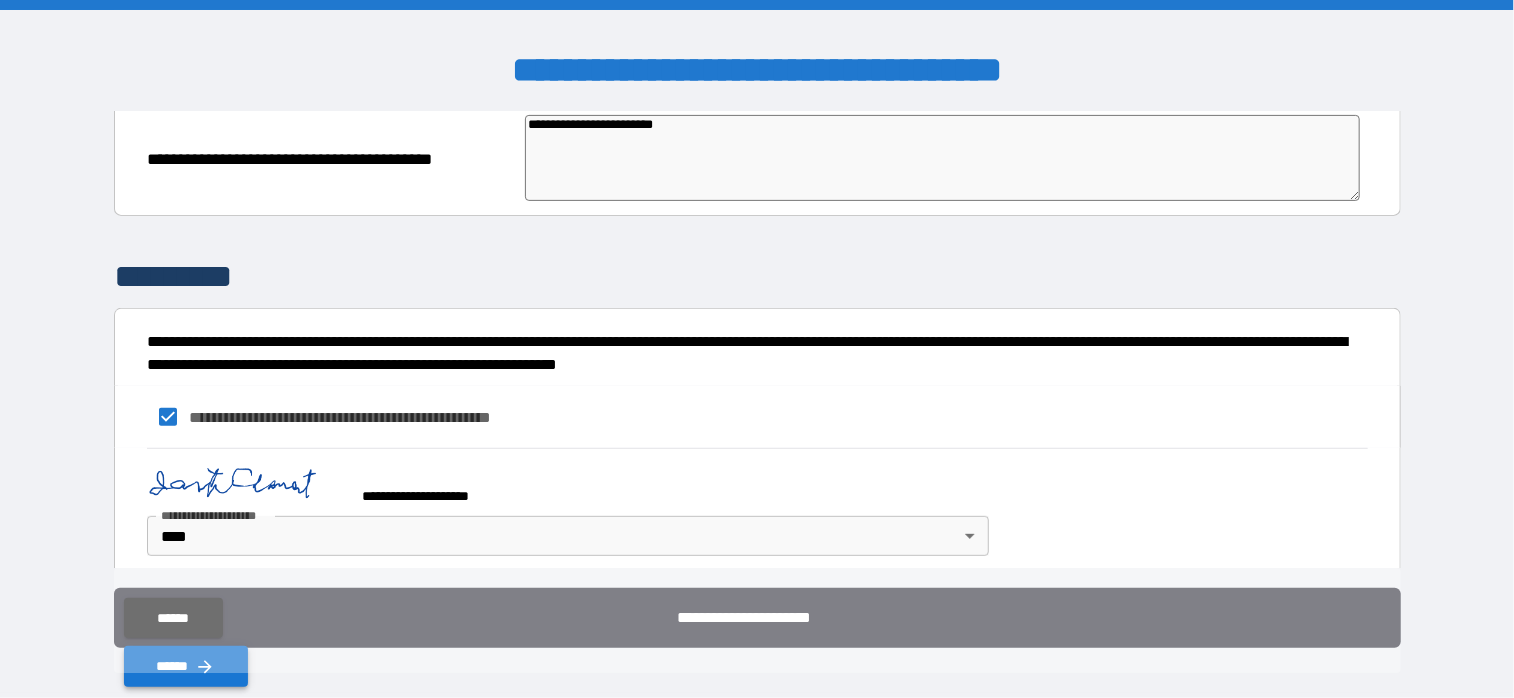click on "******" at bounding box center (186, 666) 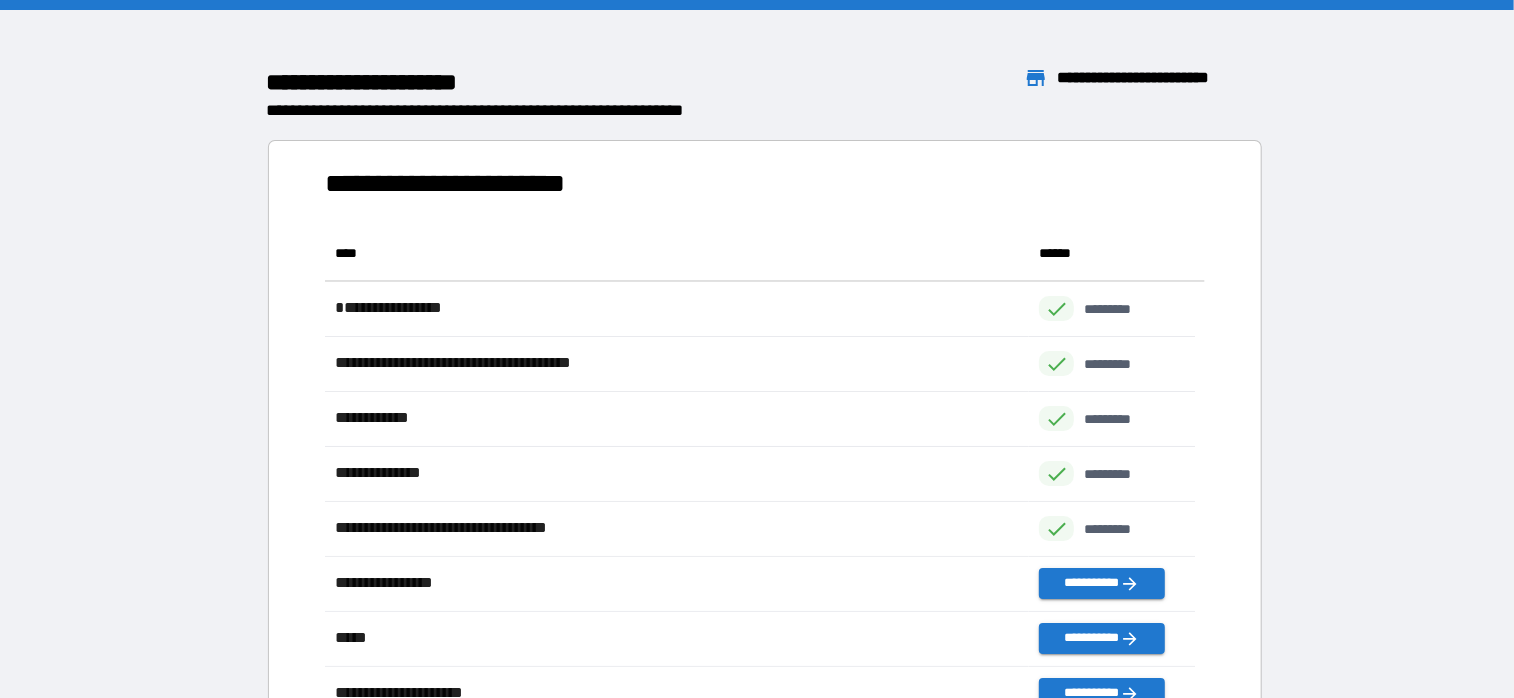 scroll, scrollTop: 16, scrollLeft: 16, axis: both 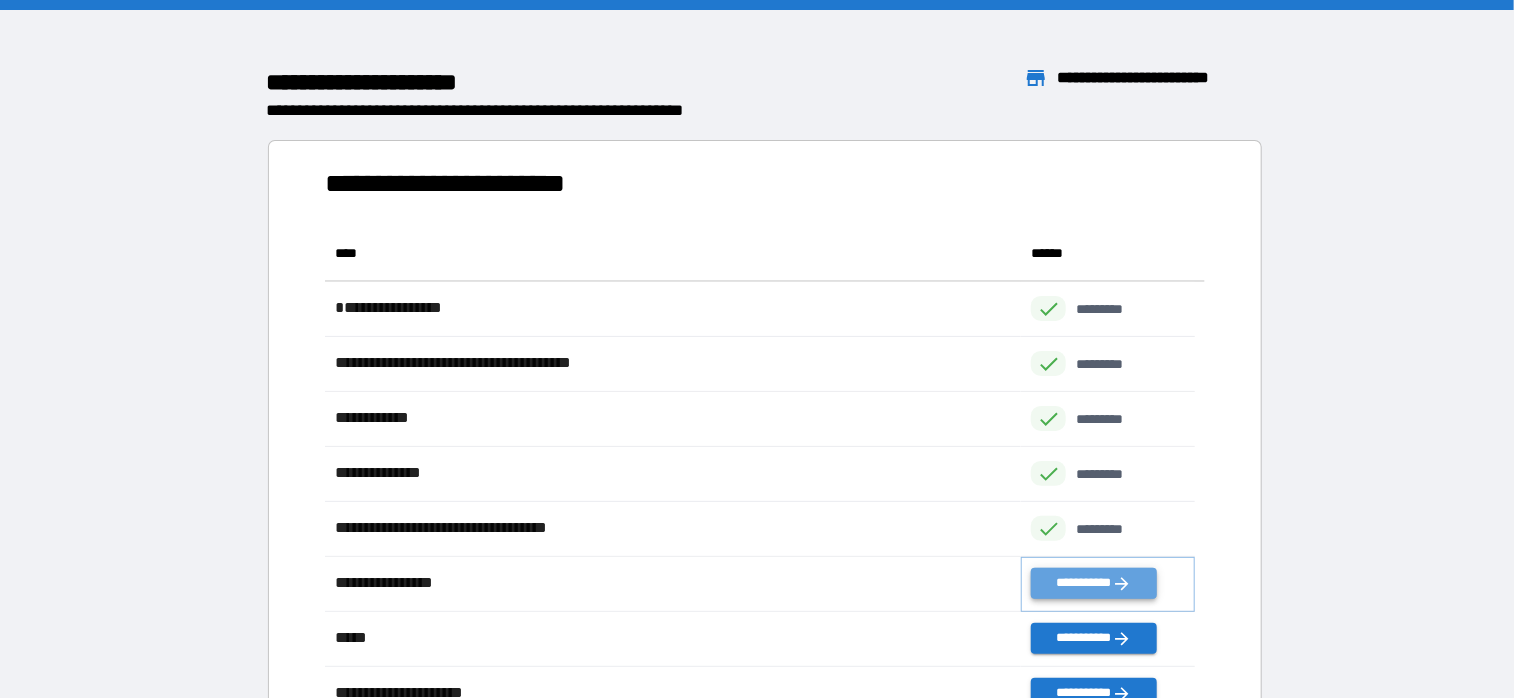 click on "**********" at bounding box center (1093, 583) 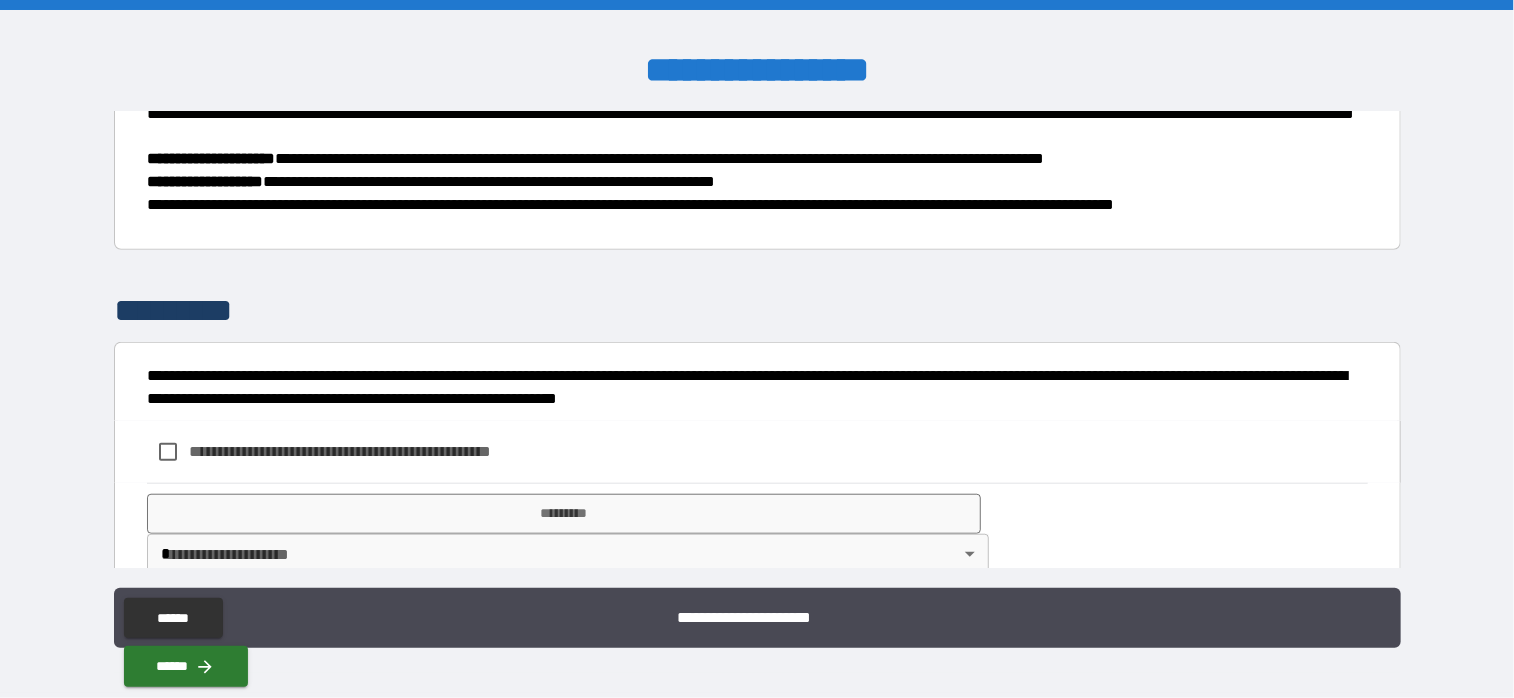 scroll, scrollTop: 728, scrollLeft: 0, axis: vertical 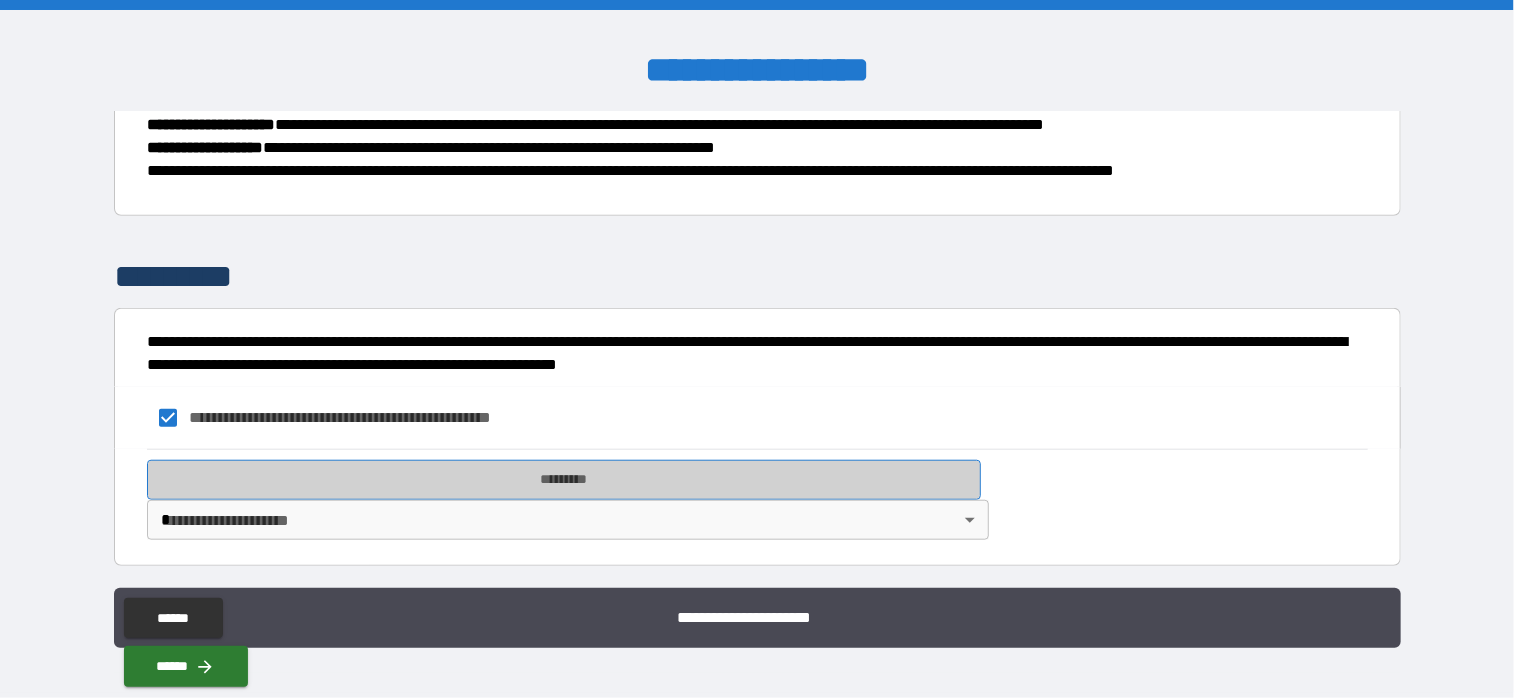 click on "*********" at bounding box center [564, 480] 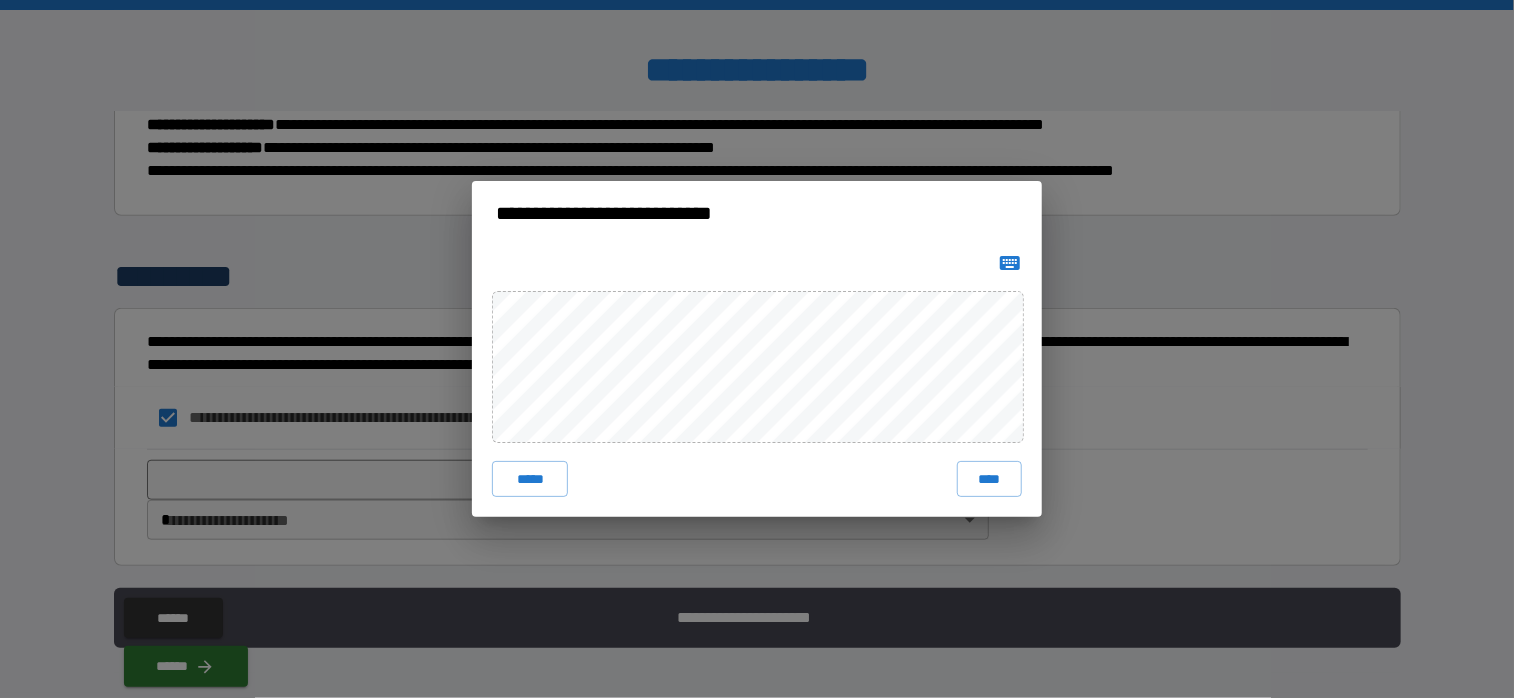 click on "****" at bounding box center [989, 479] 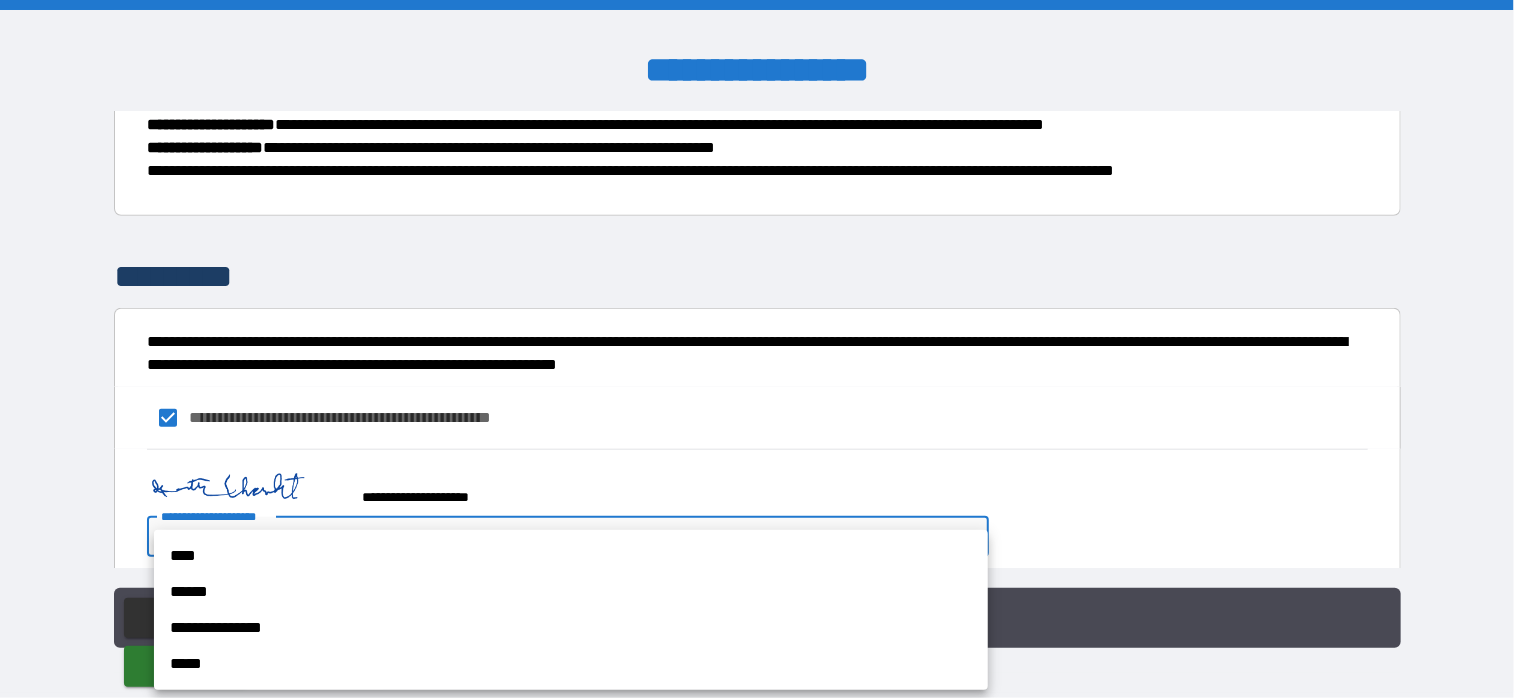 click on "**********" at bounding box center [757, 349] 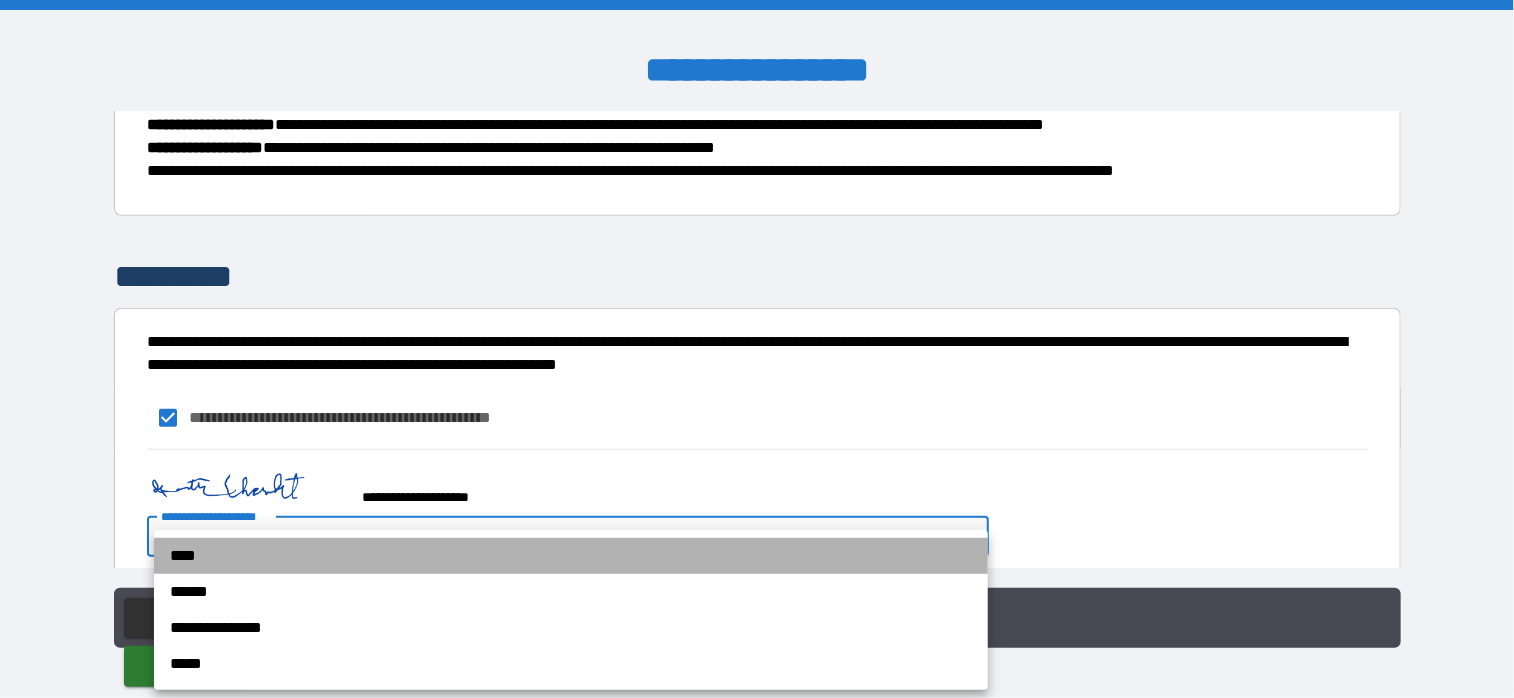 click on "****" at bounding box center [571, 556] 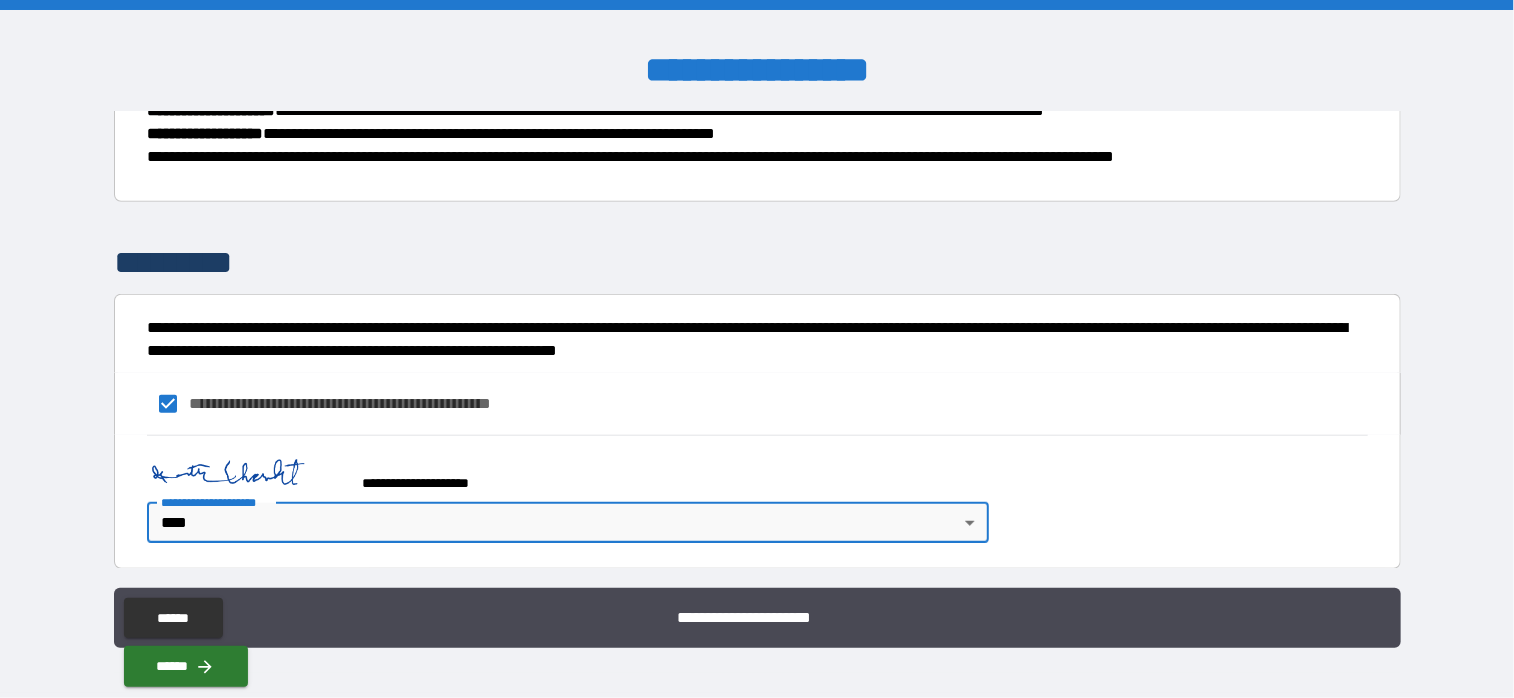 scroll, scrollTop: 746, scrollLeft: 0, axis: vertical 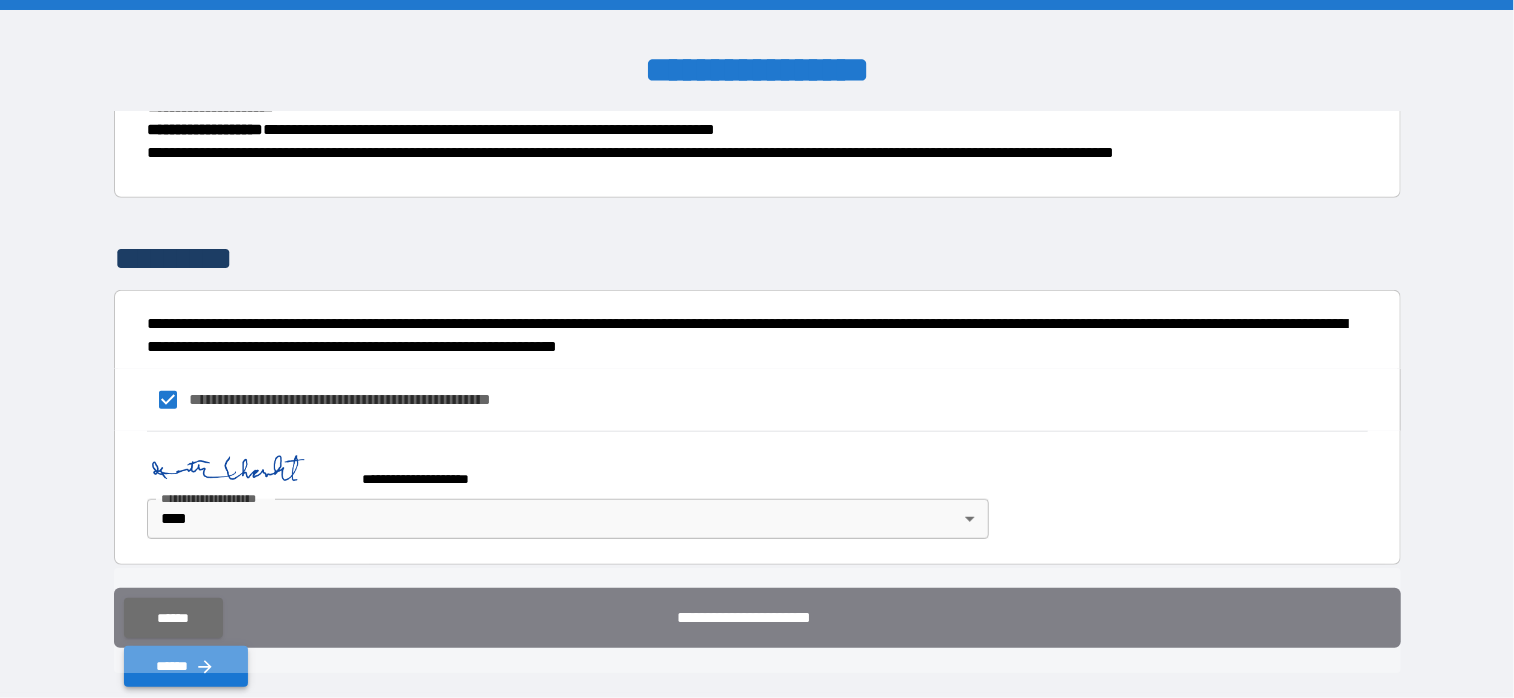 click on "******" at bounding box center [186, 666] 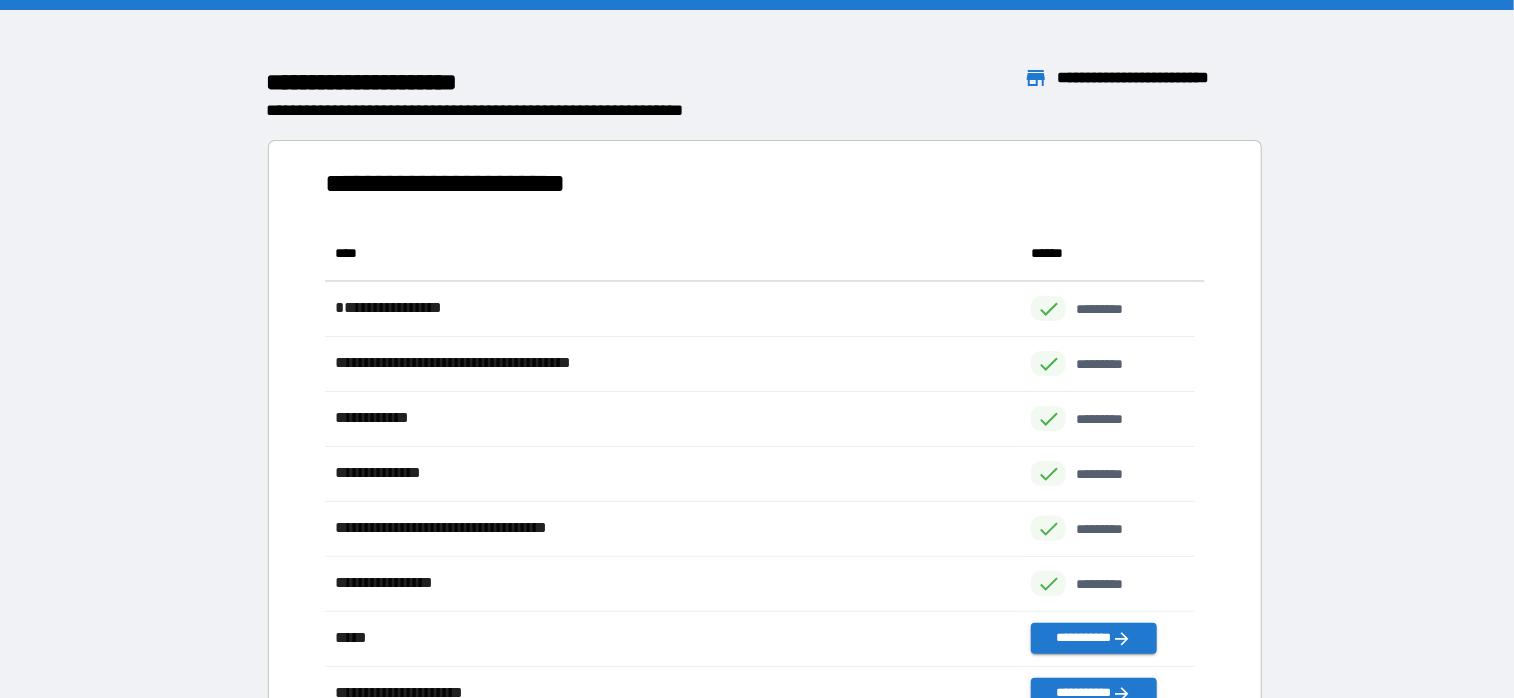 scroll, scrollTop: 16, scrollLeft: 16, axis: both 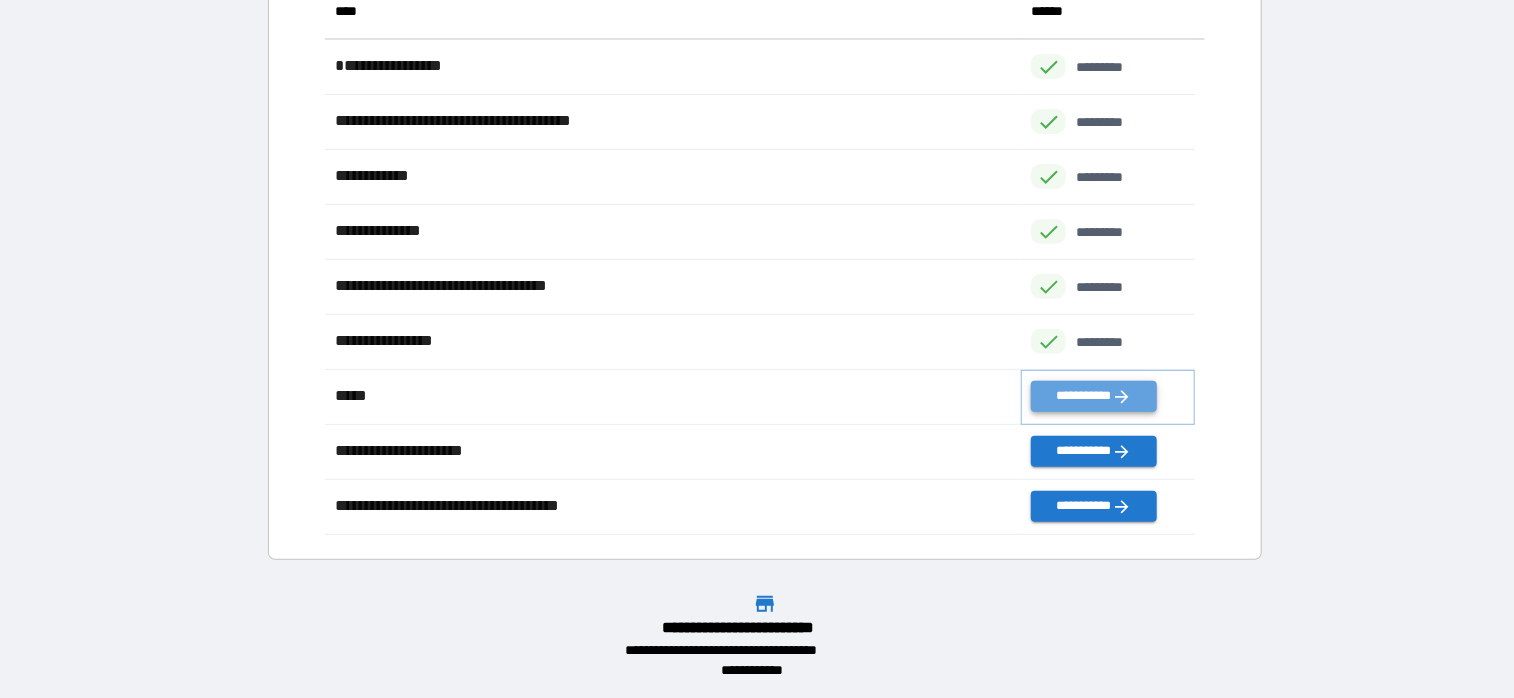 click on "**********" at bounding box center (1093, 396) 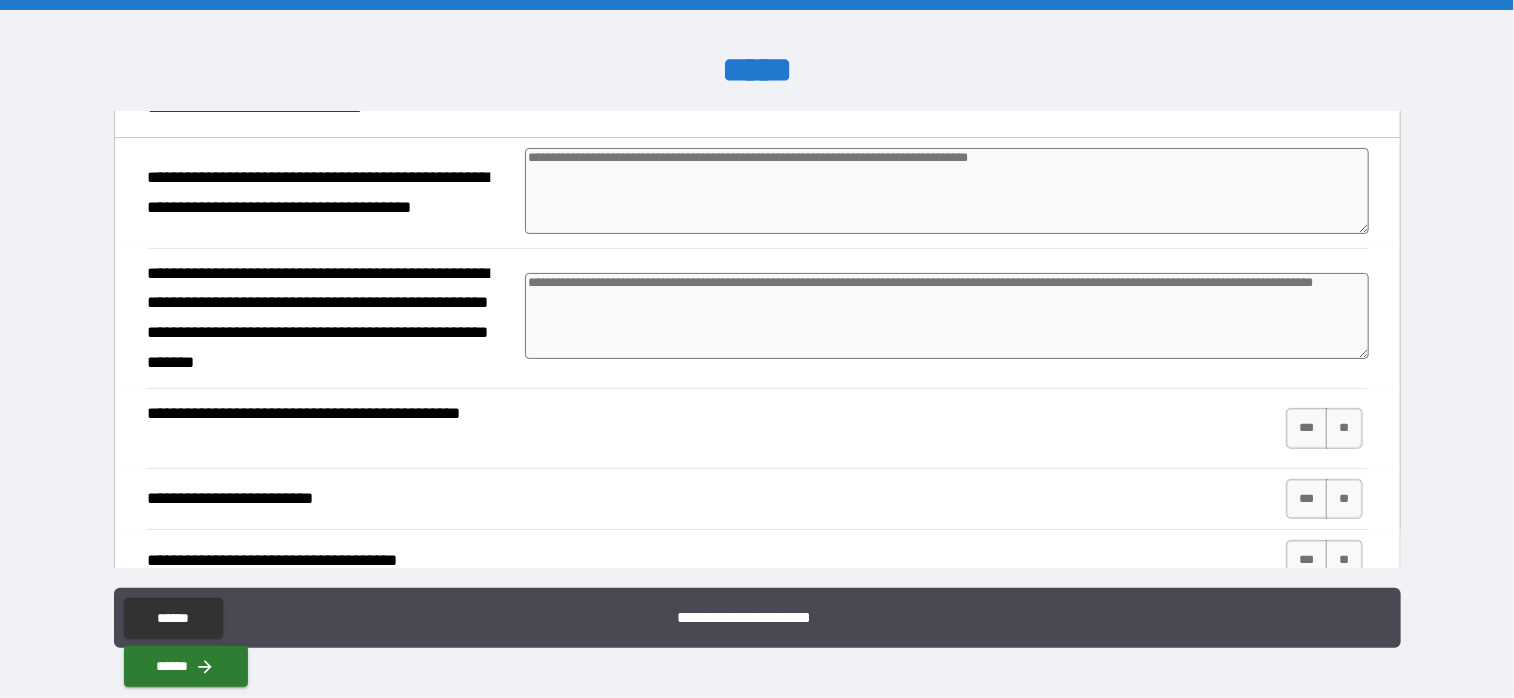 scroll, scrollTop: 200, scrollLeft: 0, axis: vertical 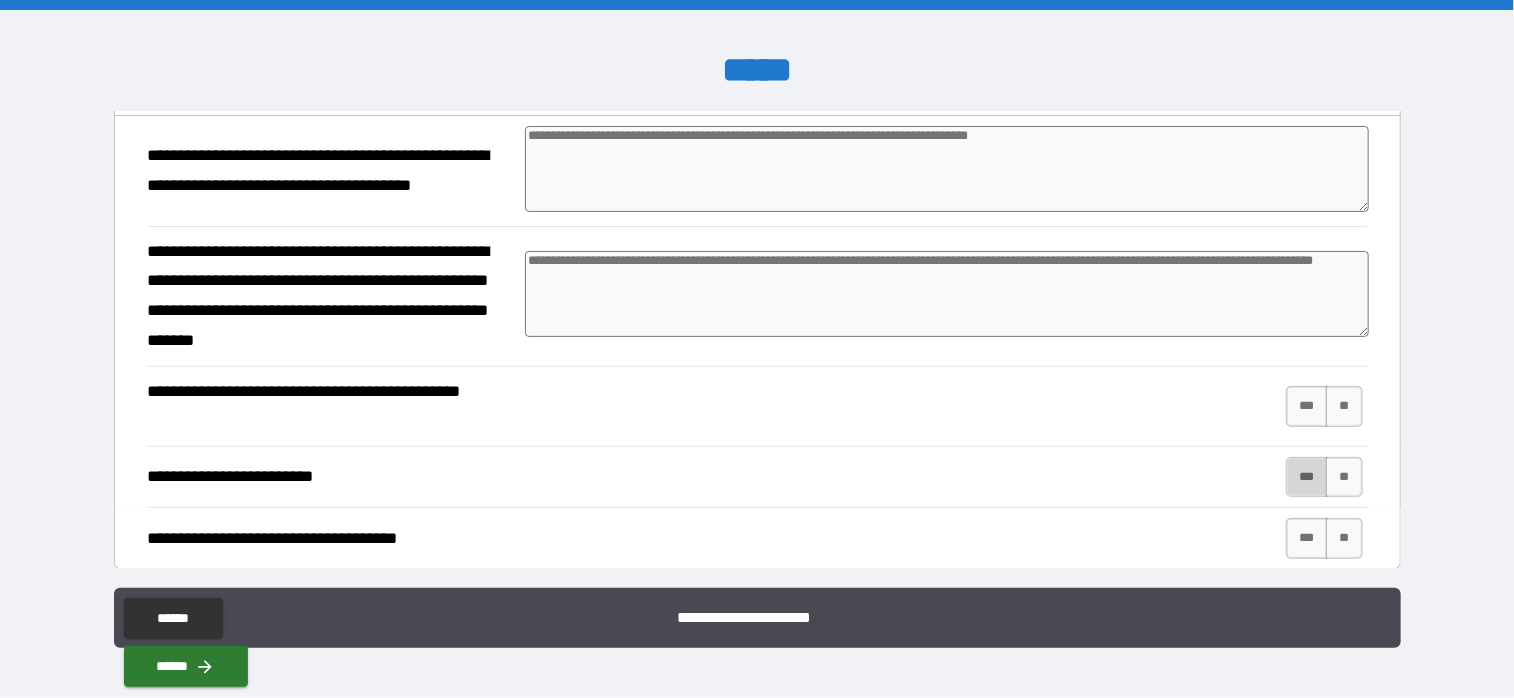 click on "***" at bounding box center [1307, 477] 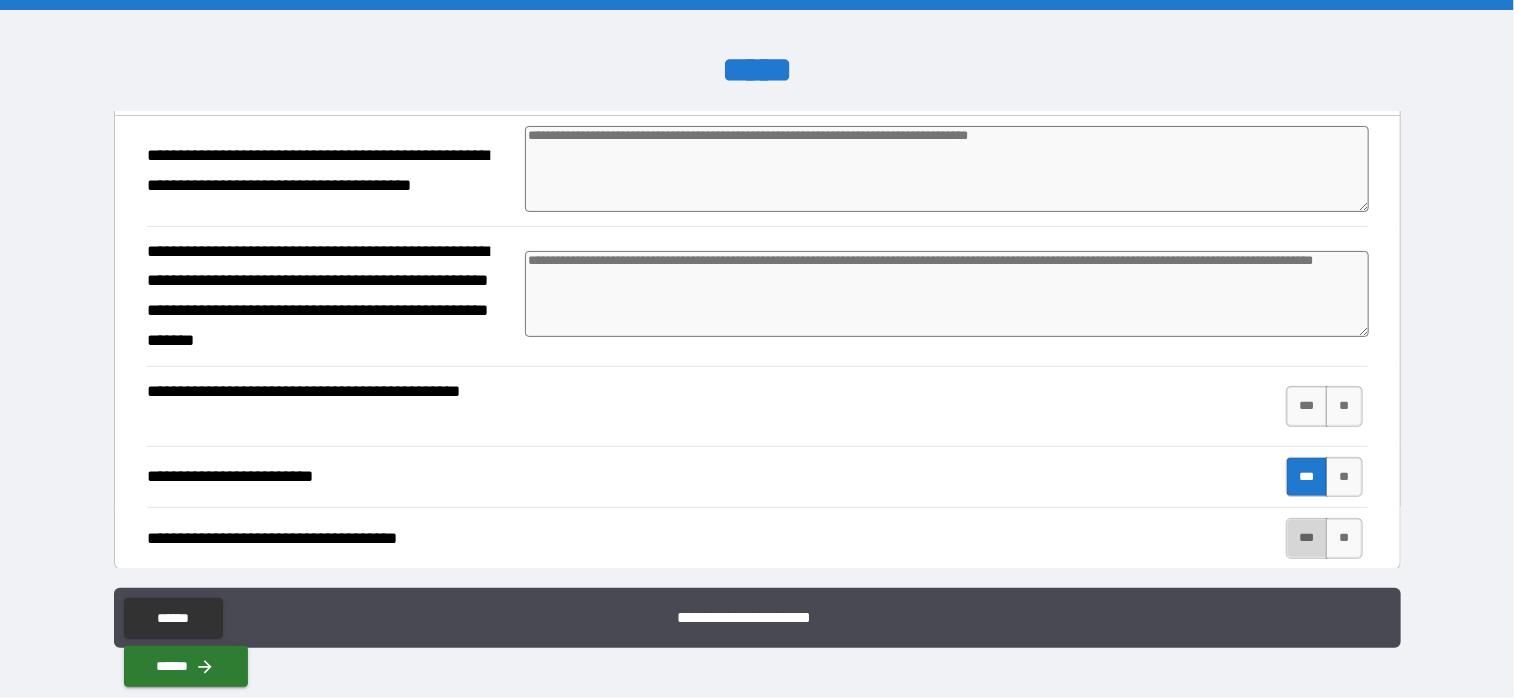 click on "***" at bounding box center (1307, 538) 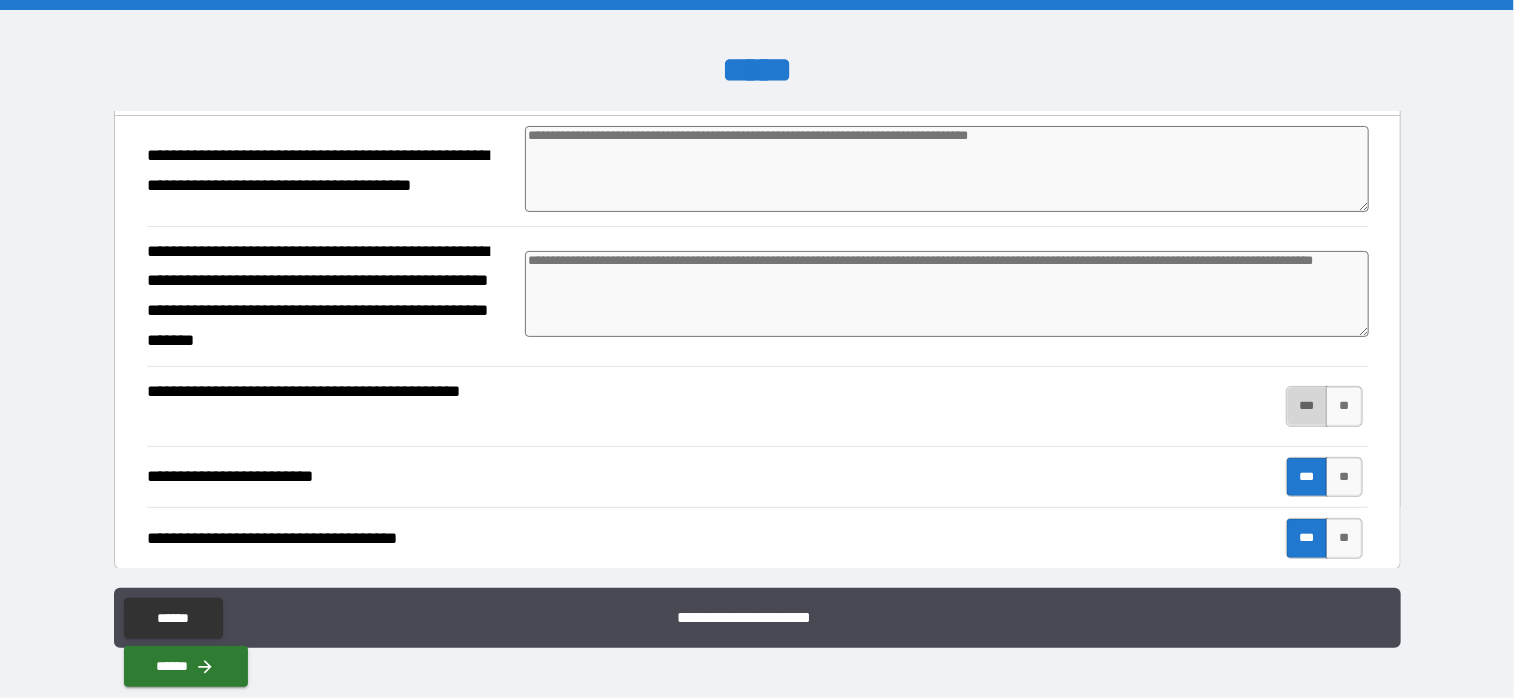 click on "***" at bounding box center [1307, 406] 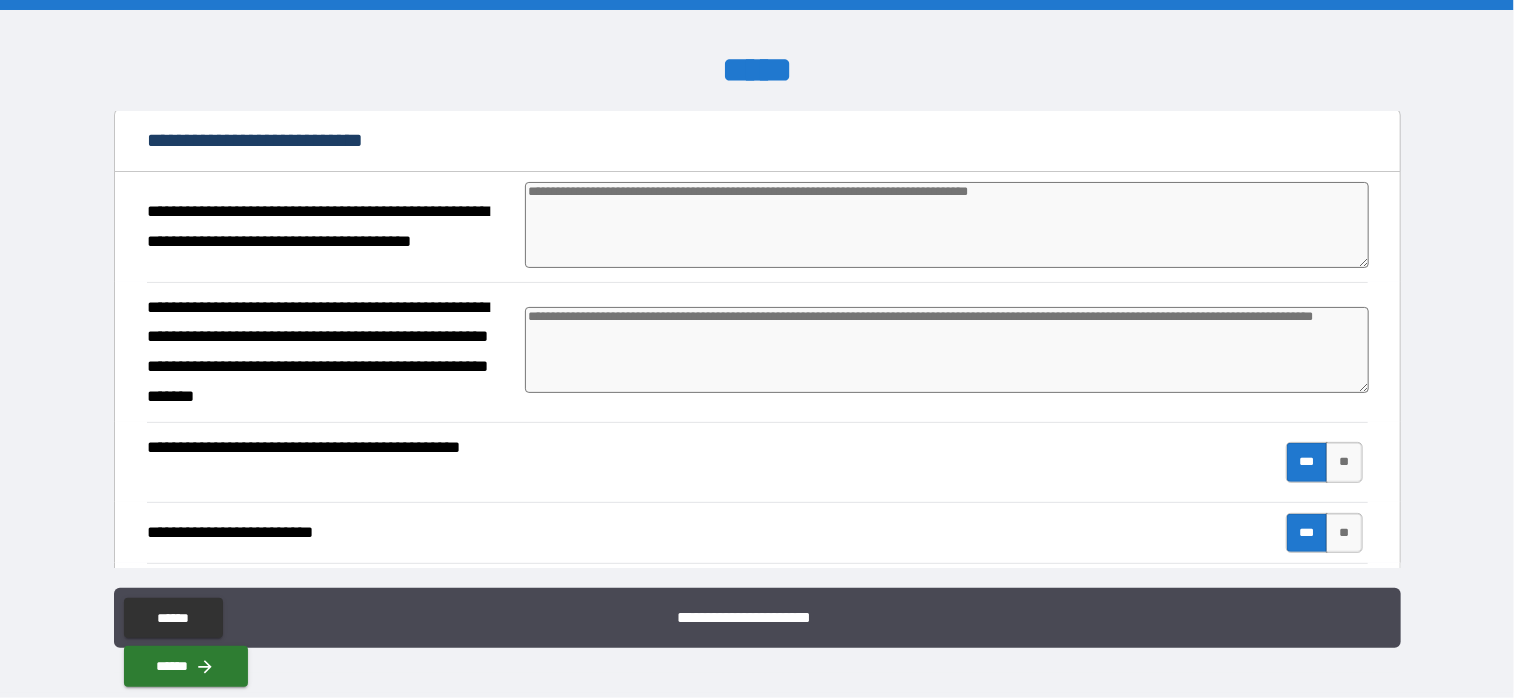 scroll, scrollTop: 100, scrollLeft: 0, axis: vertical 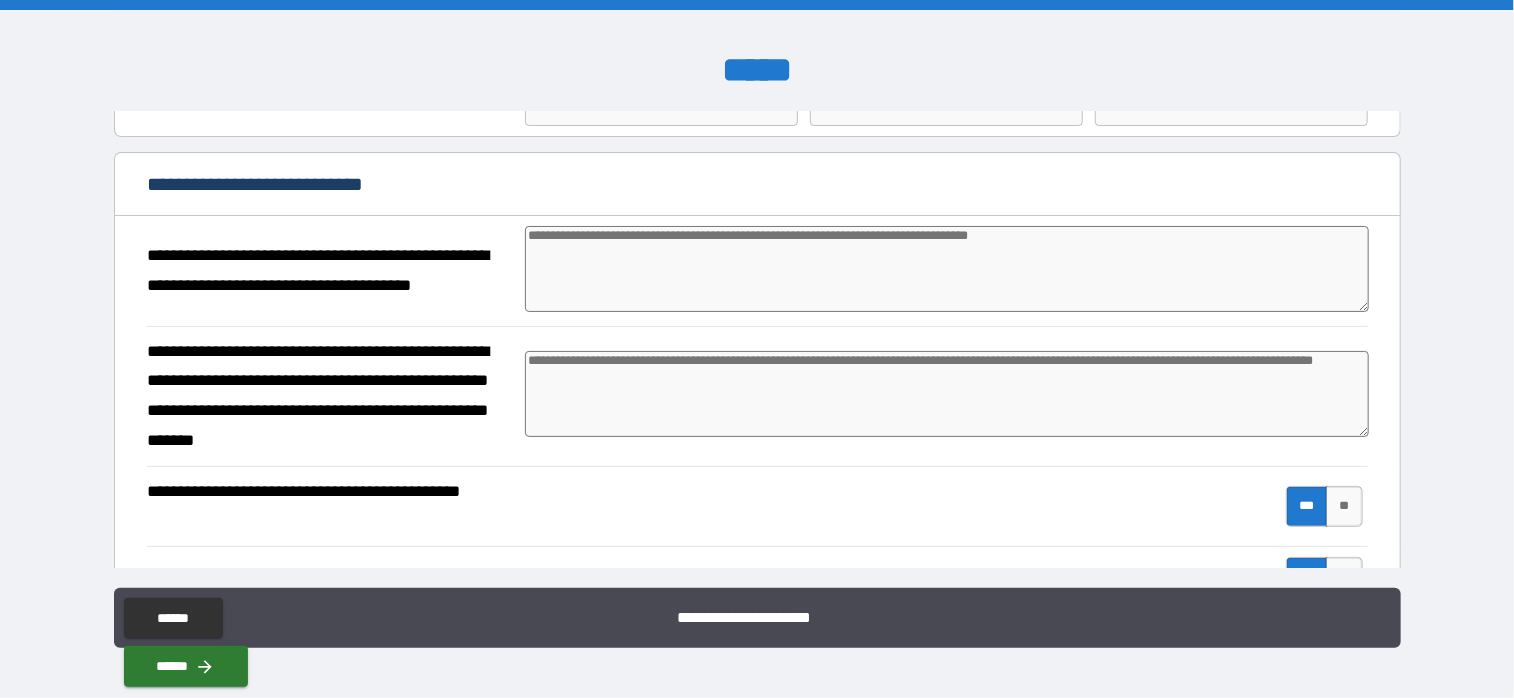 click at bounding box center [946, 394] 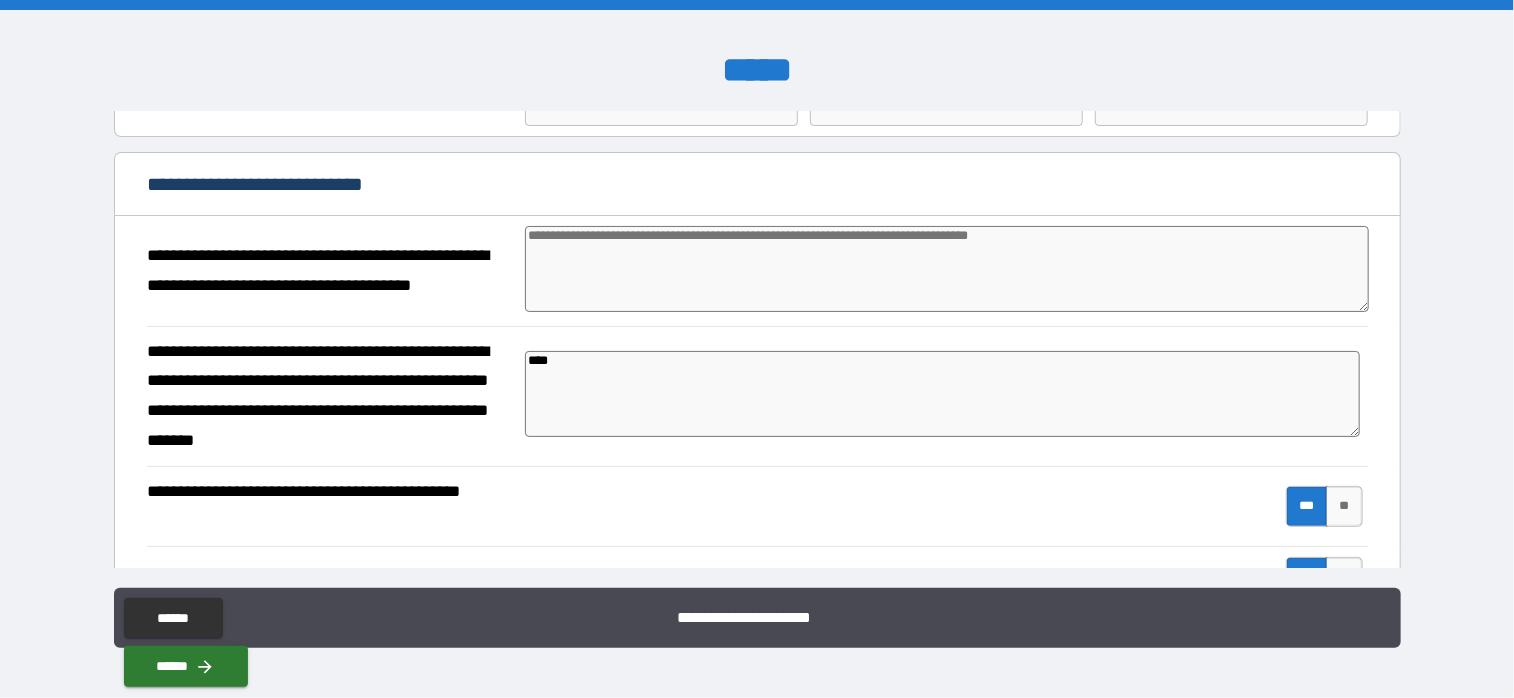 click at bounding box center (946, 269) 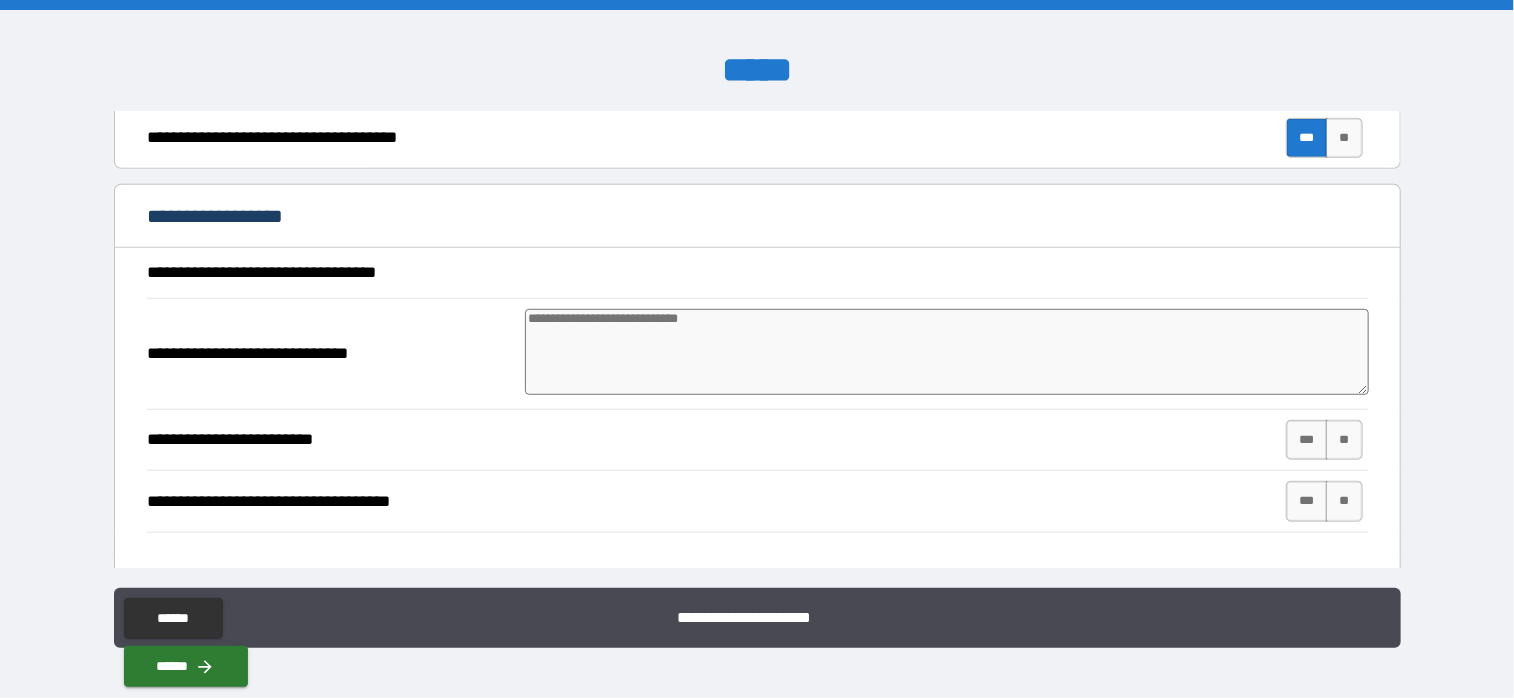 scroll, scrollTop: 700, scrollLeft: 0, axis: vertical 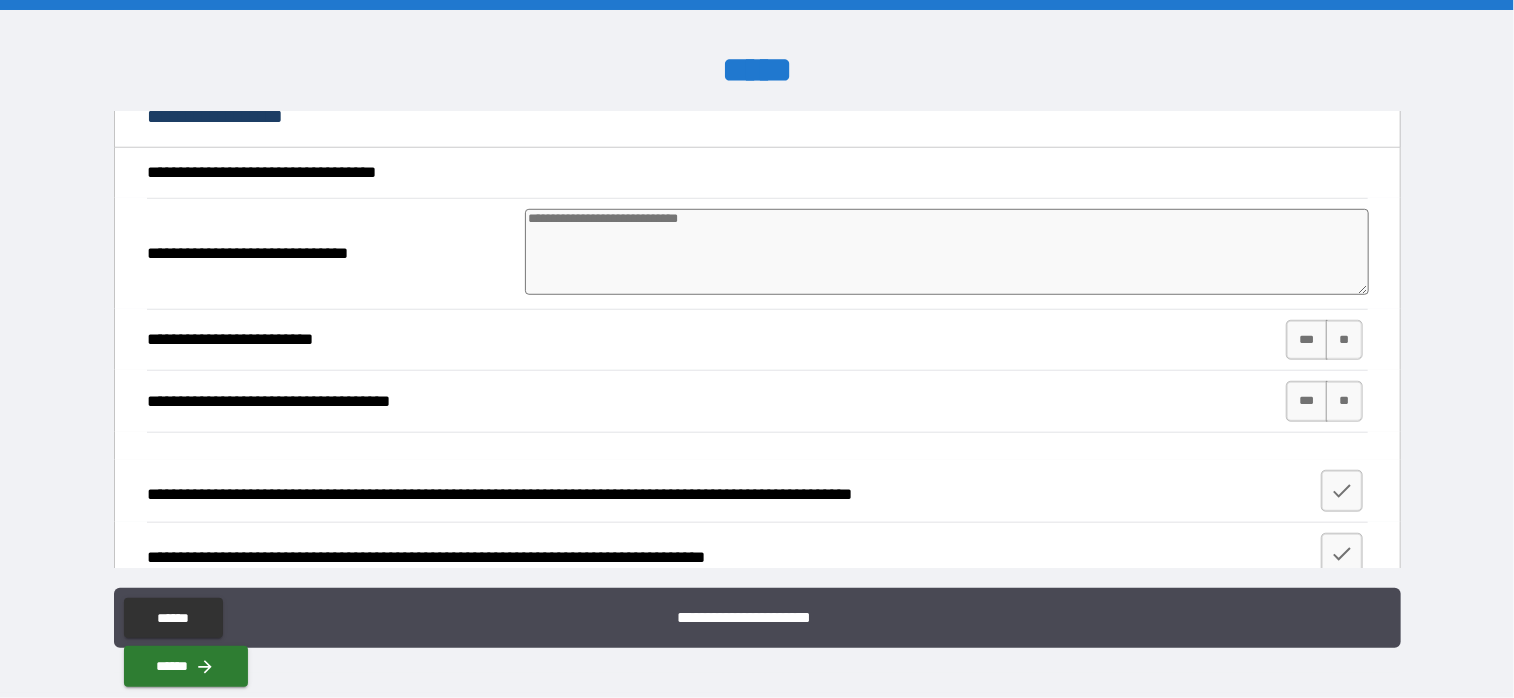 click at bounding box center (946, 252) 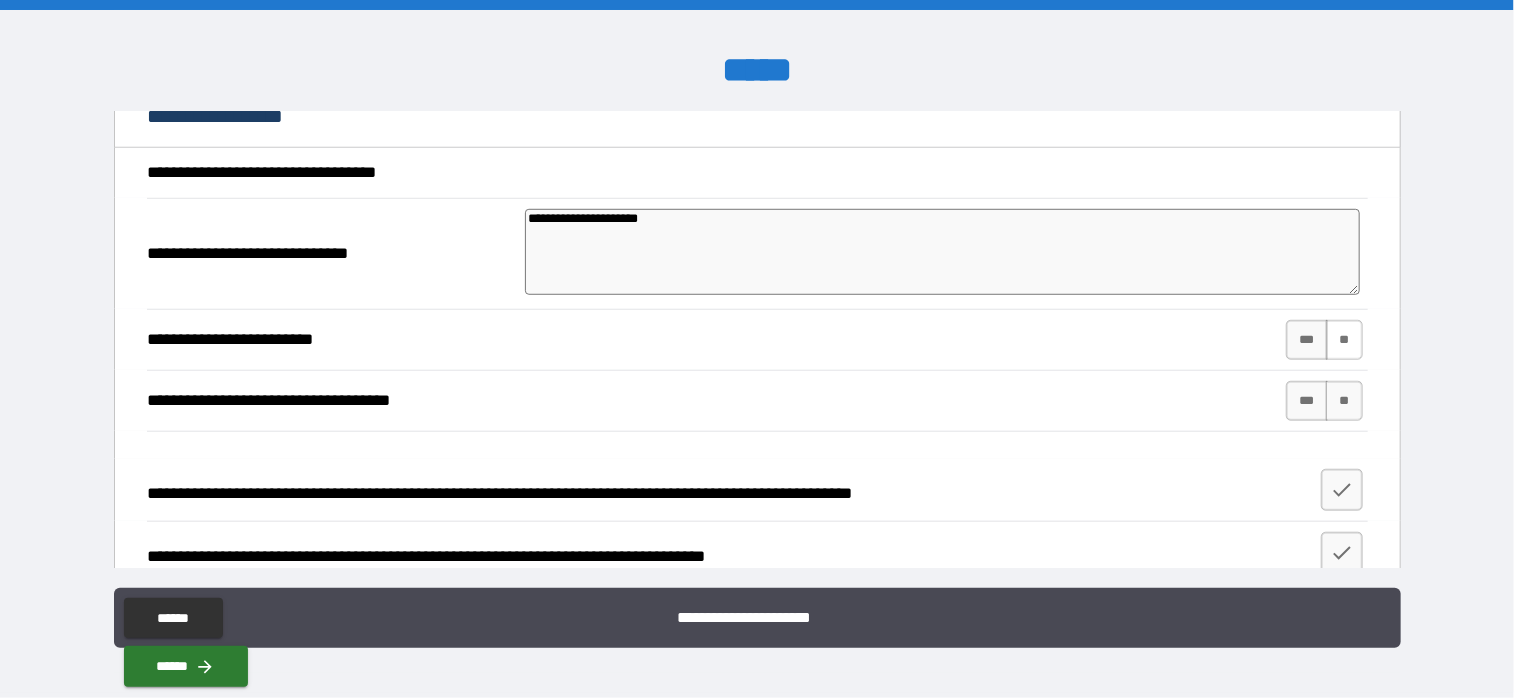 click on "**" at bounding box center (1344, 340) 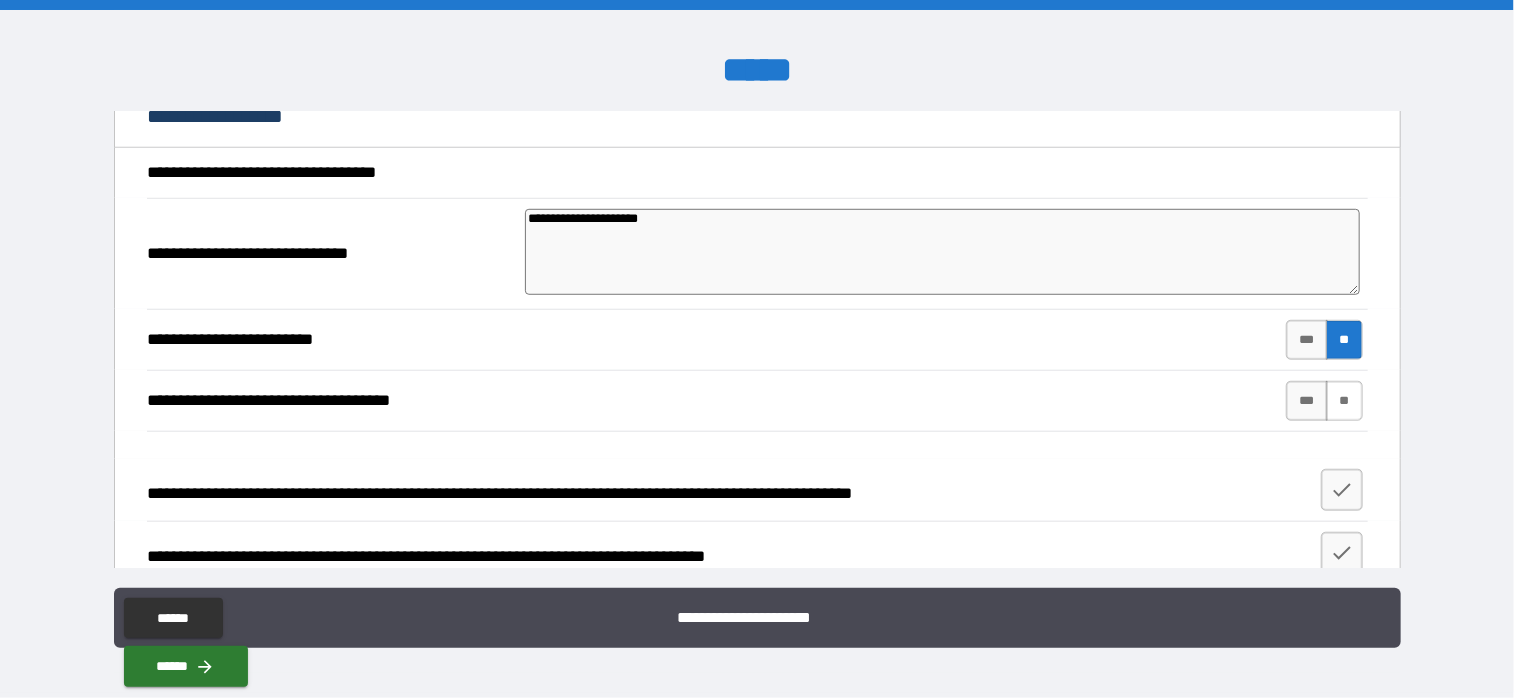 click on "**" at bounding box center [1344, 401] 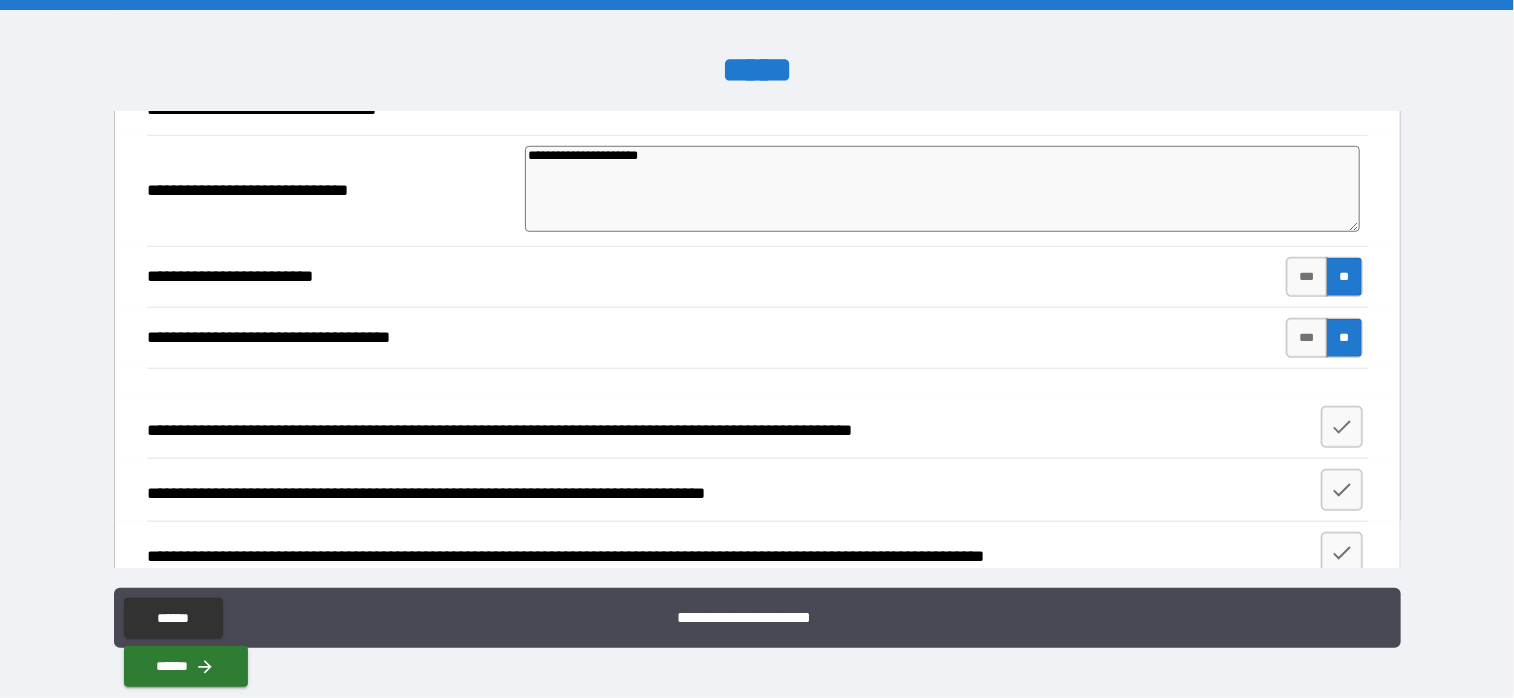 scroll, scrollTop: 795, scrollLeft: 0, axis: vertical 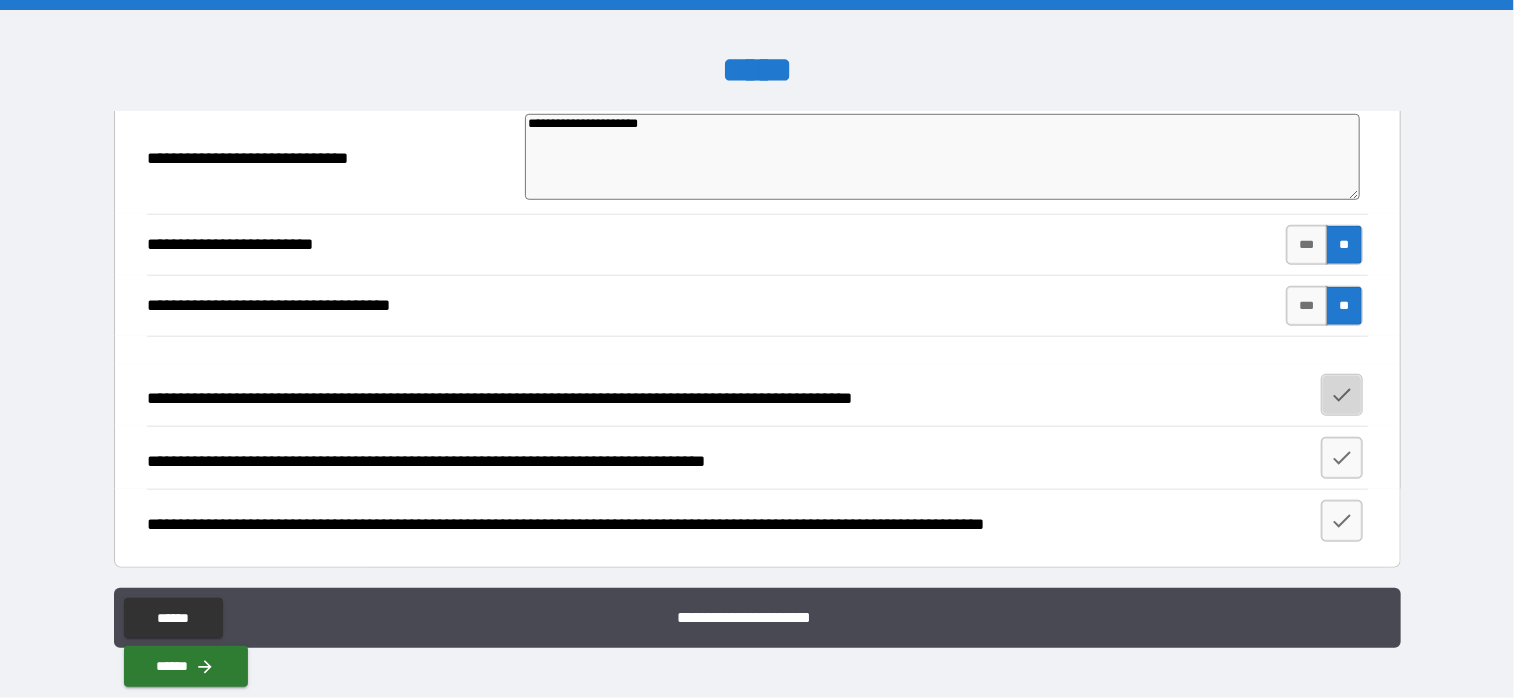 click 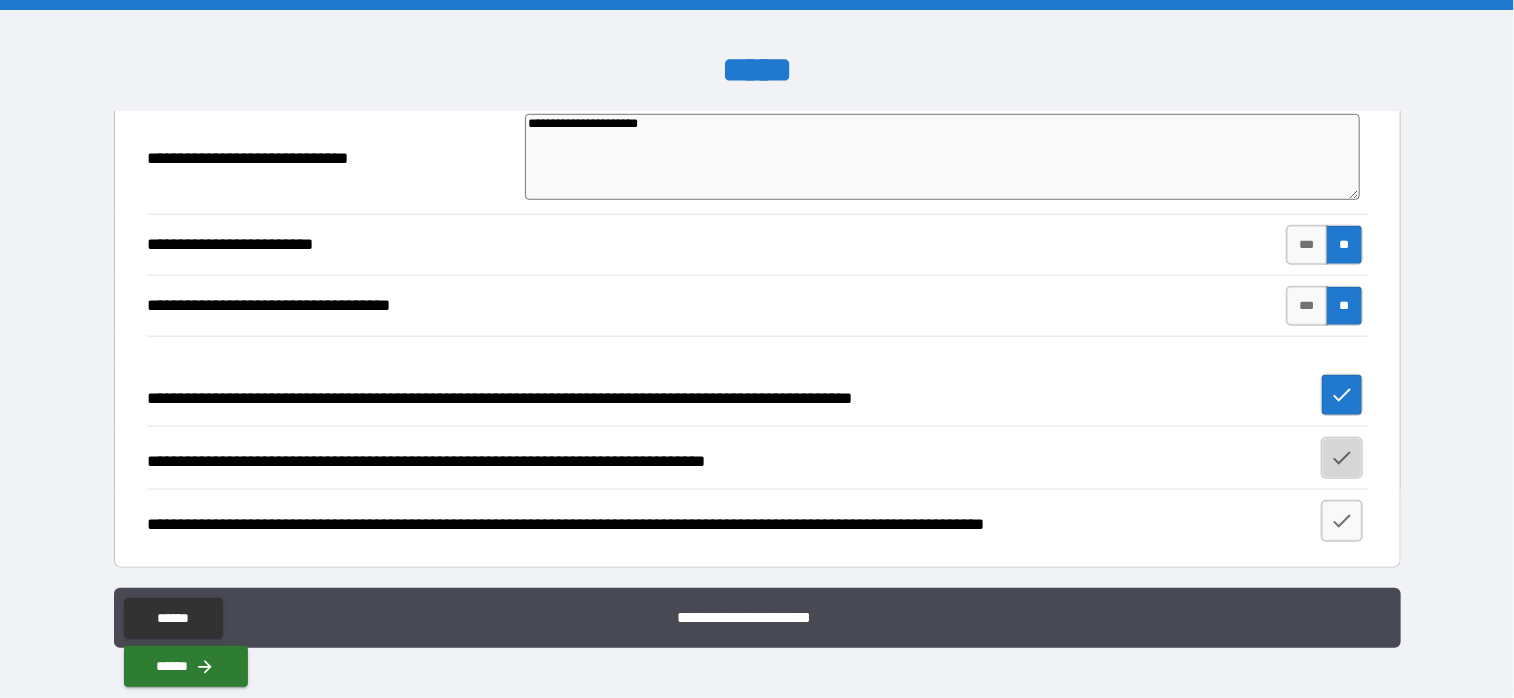click 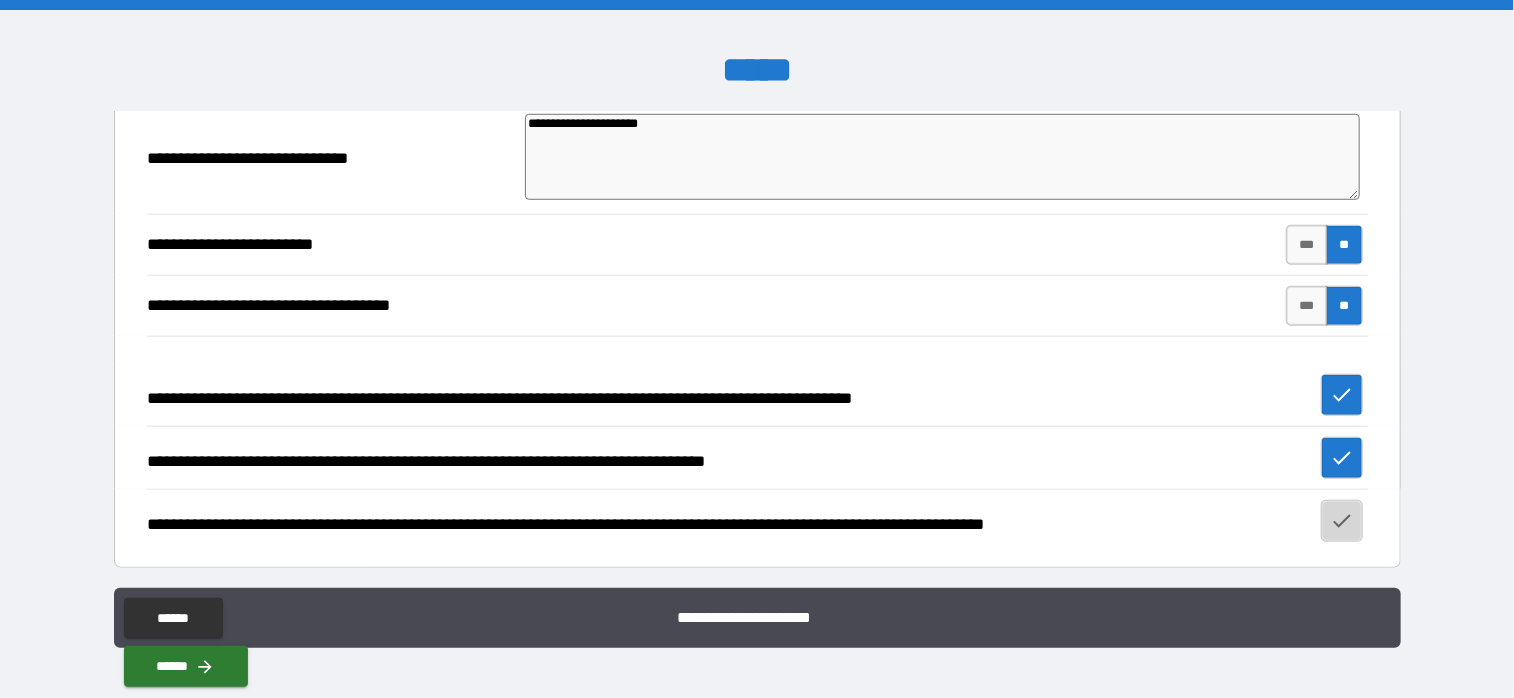 click at bounding box center (1342, 521) 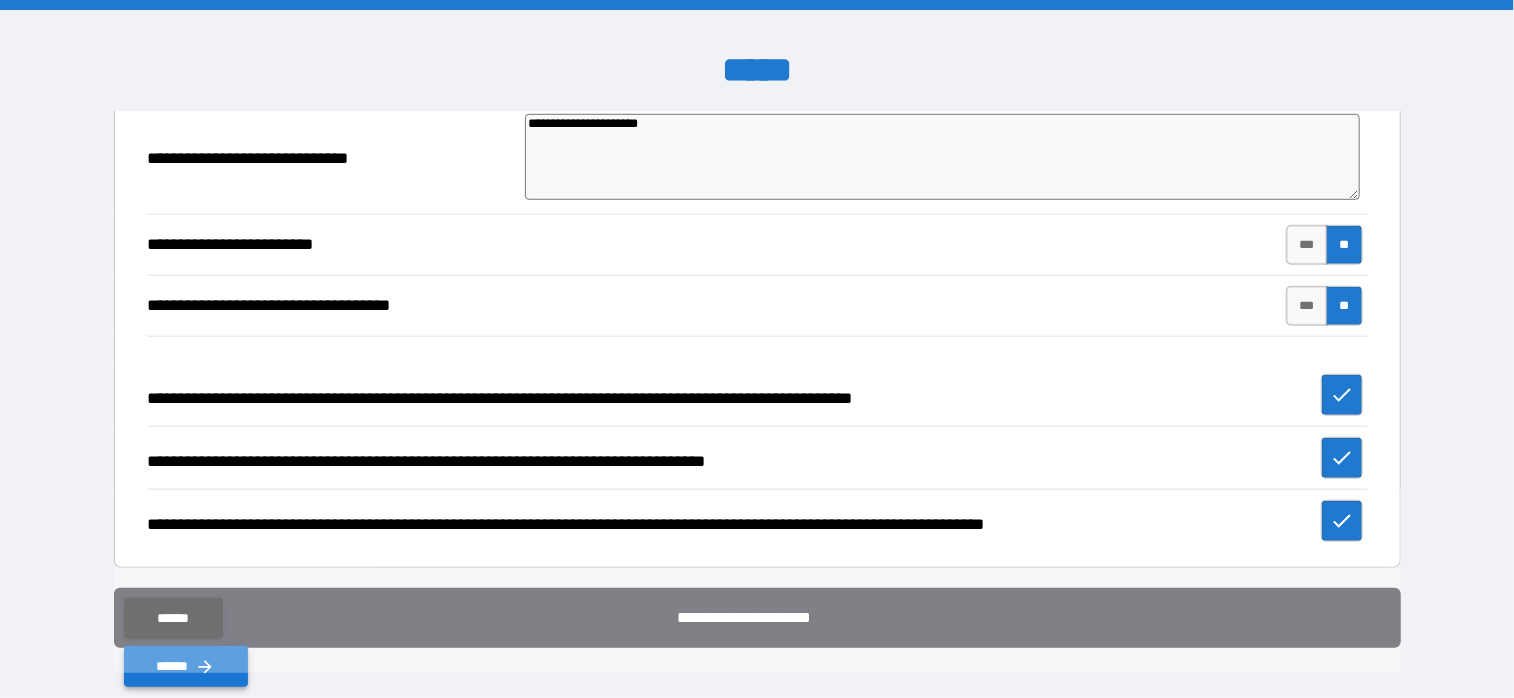 click on "******" at bounding box center (186, 666) 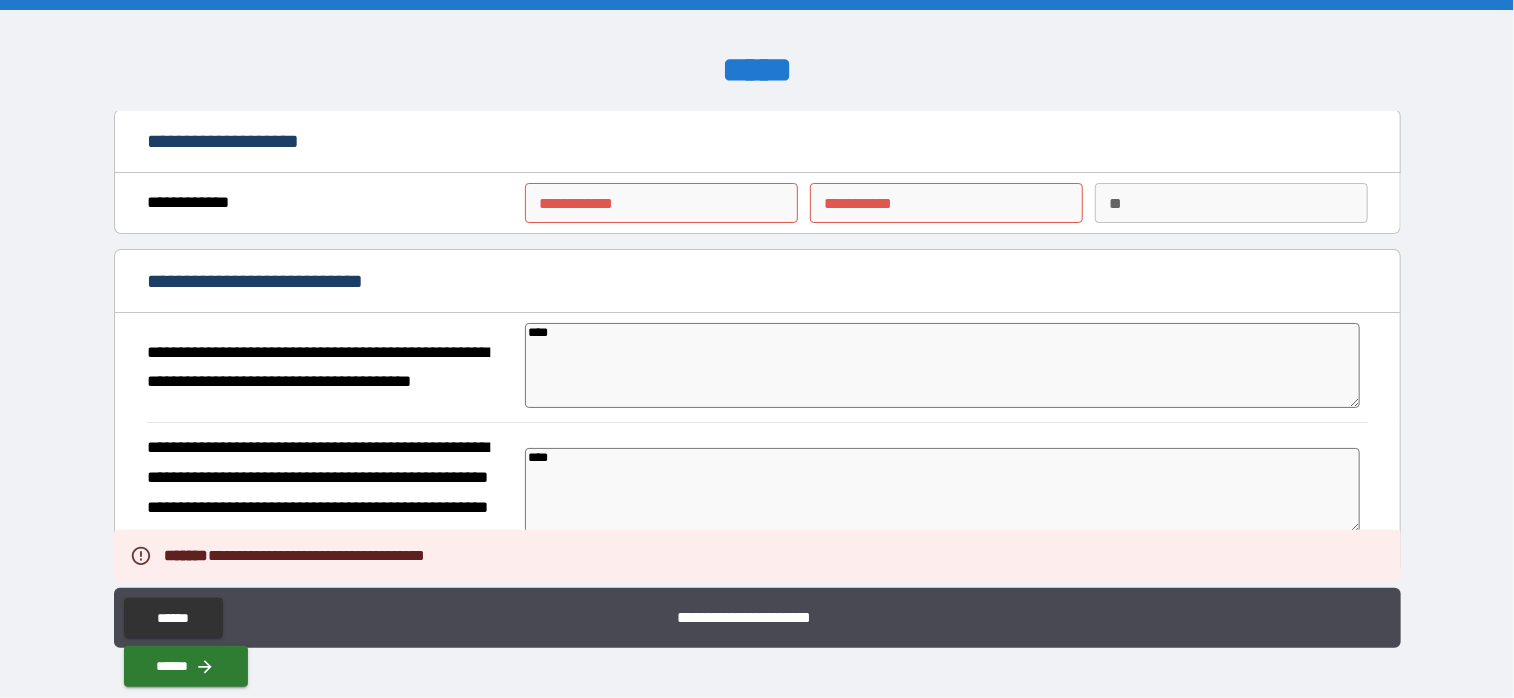 scroll, scrollTop: 0, scrollLeft: 0, axis: both 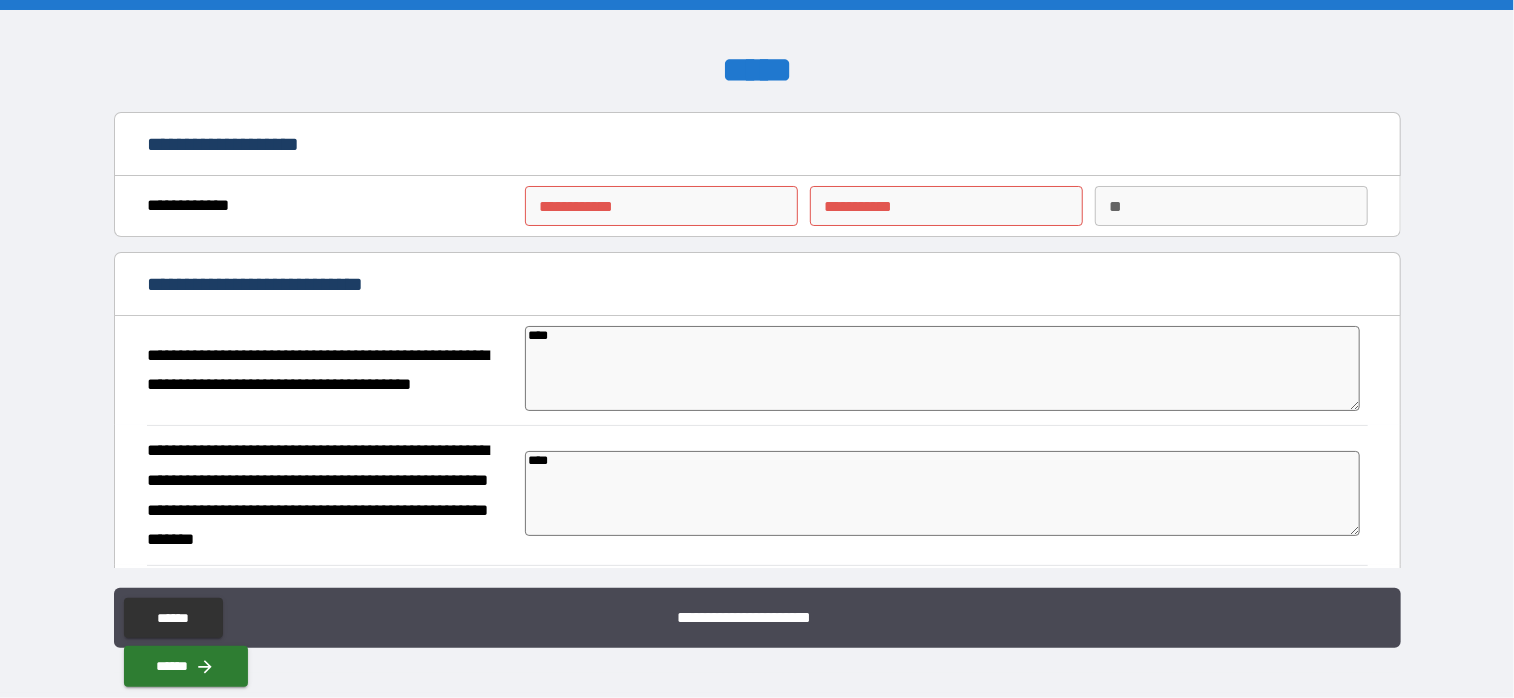 click on "**********" at bounding box center [661, 206] 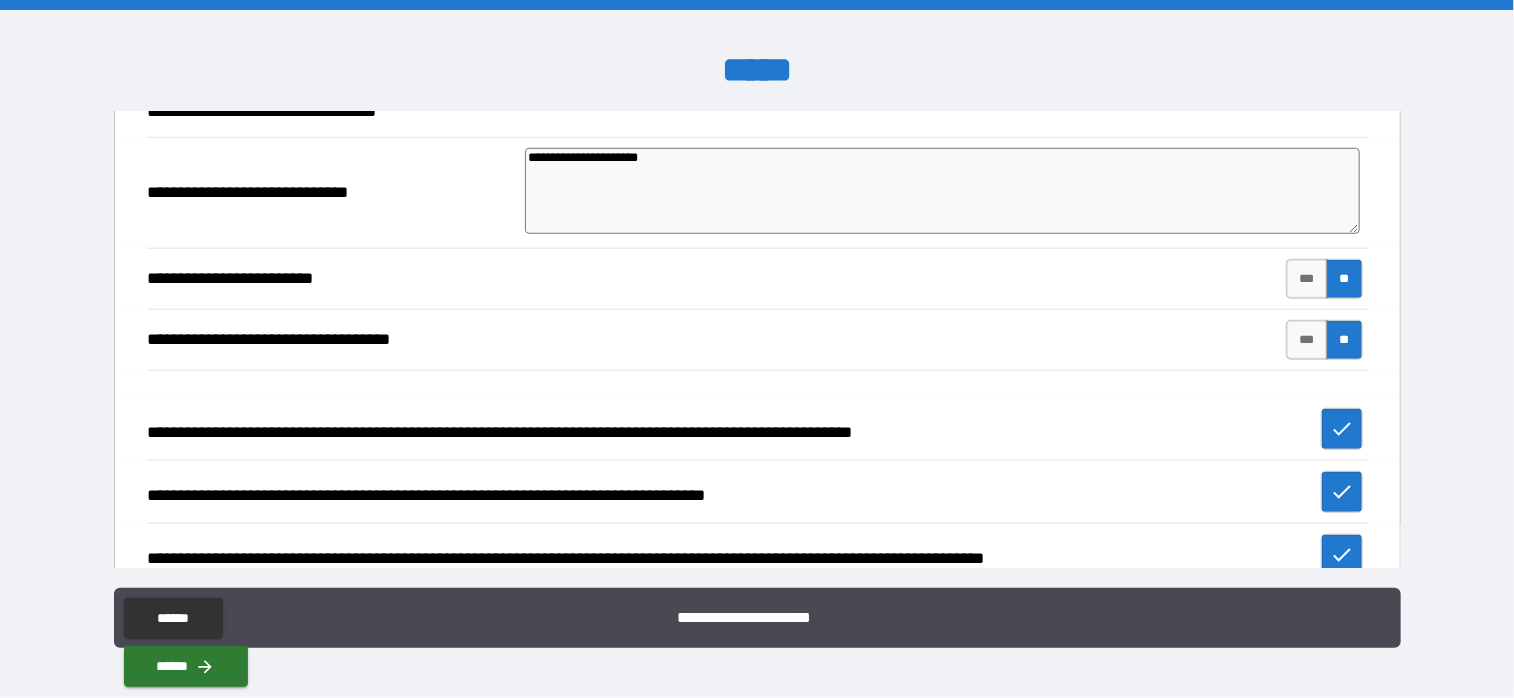 scroll, scrollTop: 795, scrollLeft: 0, axis: vertical 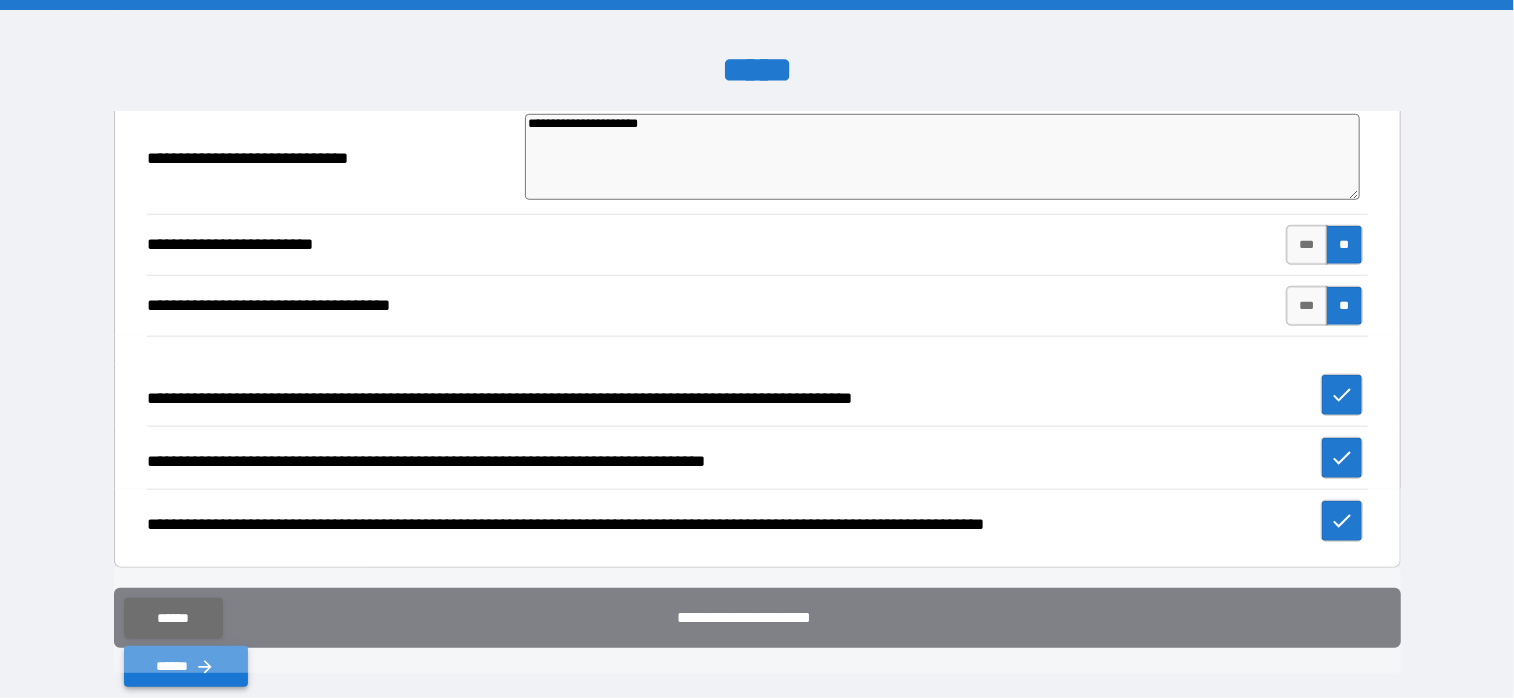 click on "******" at bounding box center [186, 666] 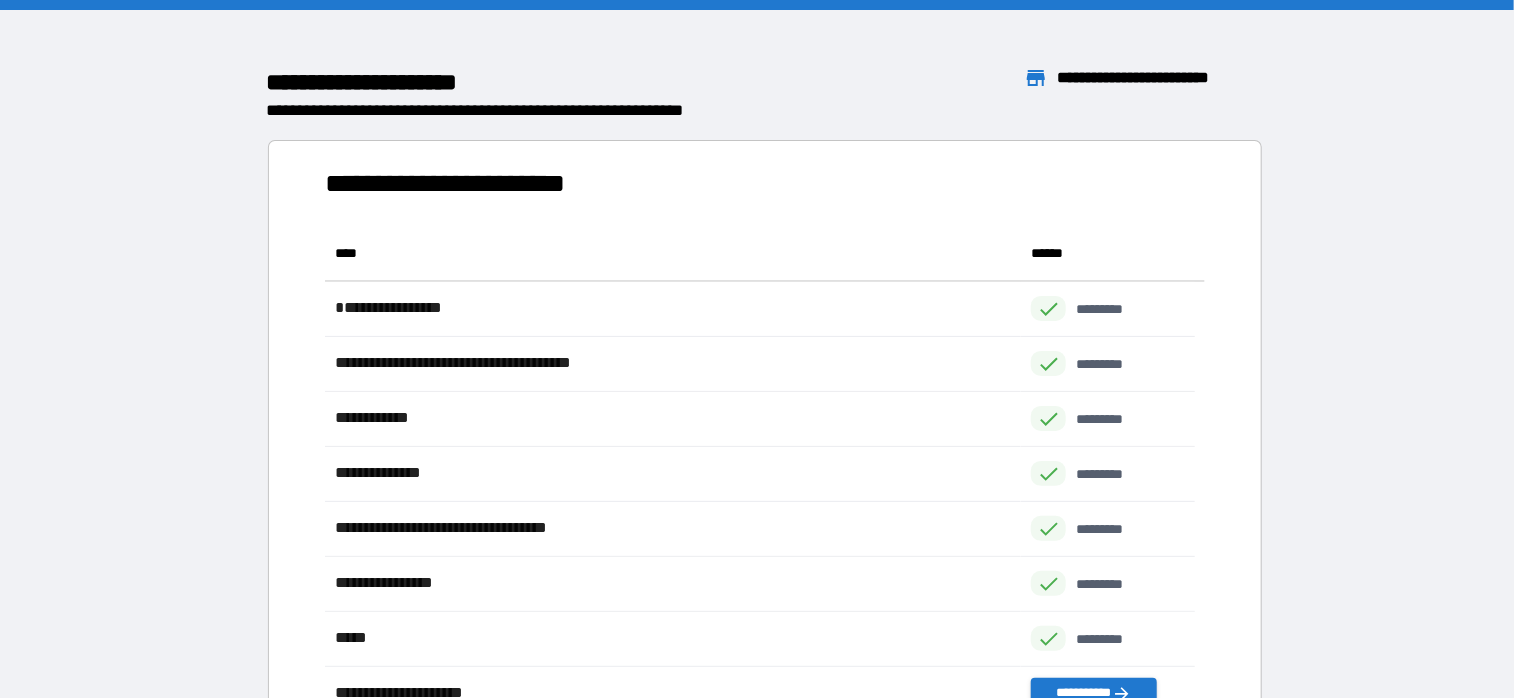 scroll, scrollTop: 16, scrollLeft: 16, axis: both 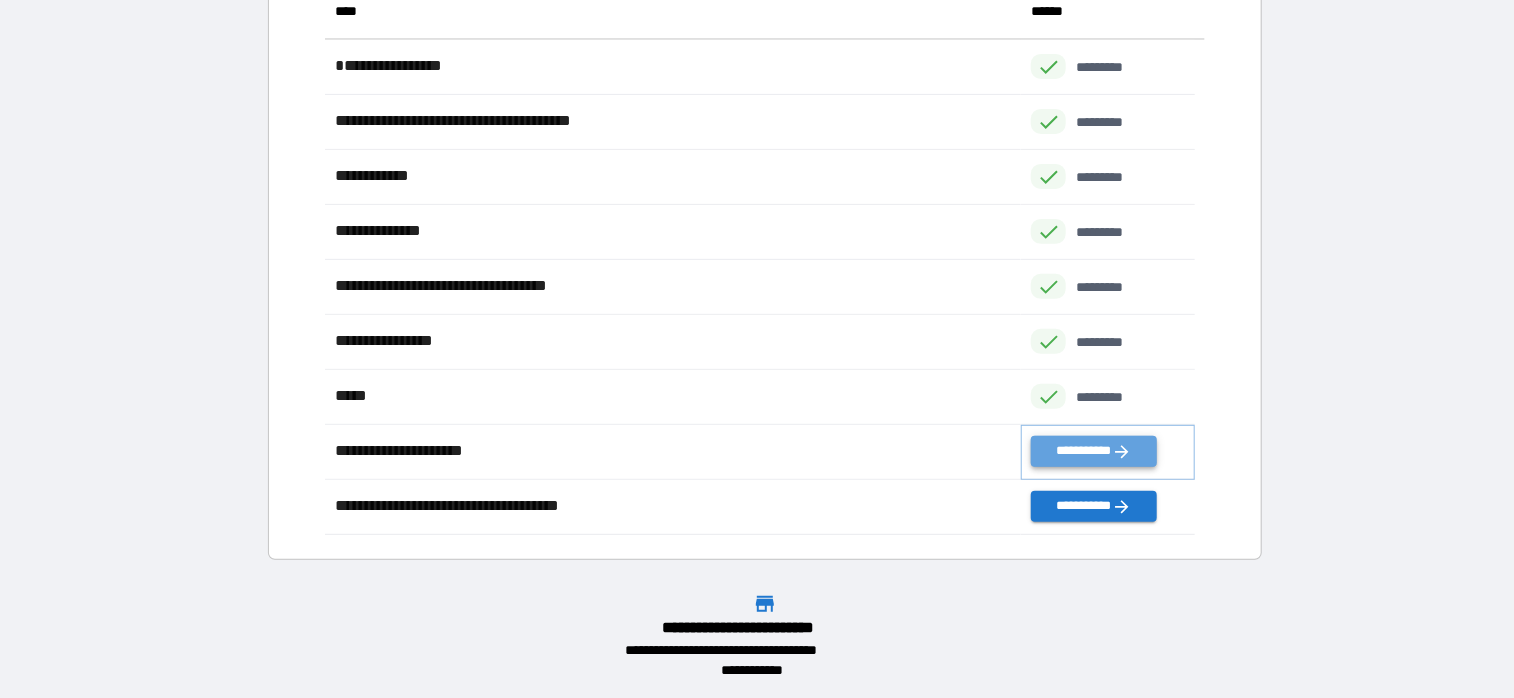 click on "**********" at bounding box center [1093, 451] 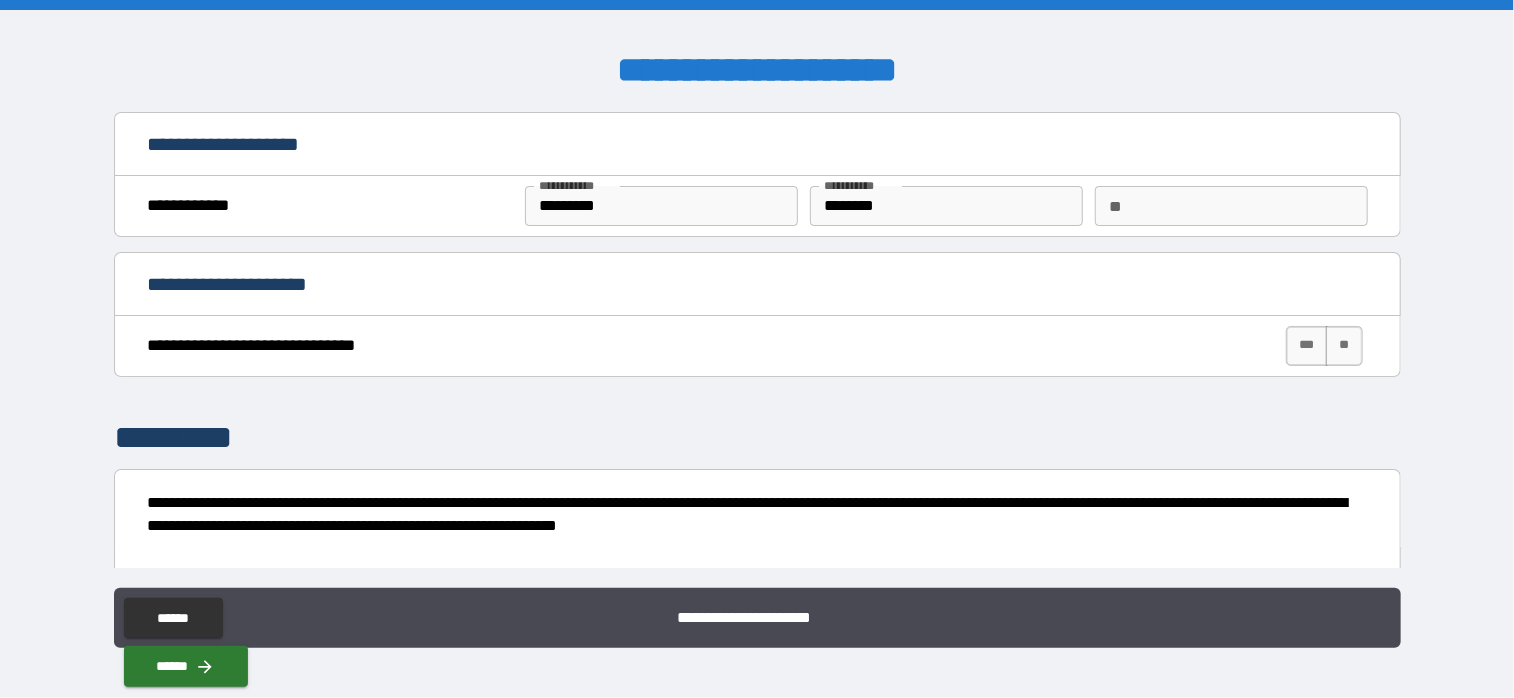 click on "**********" at bounding box center (328, 346) 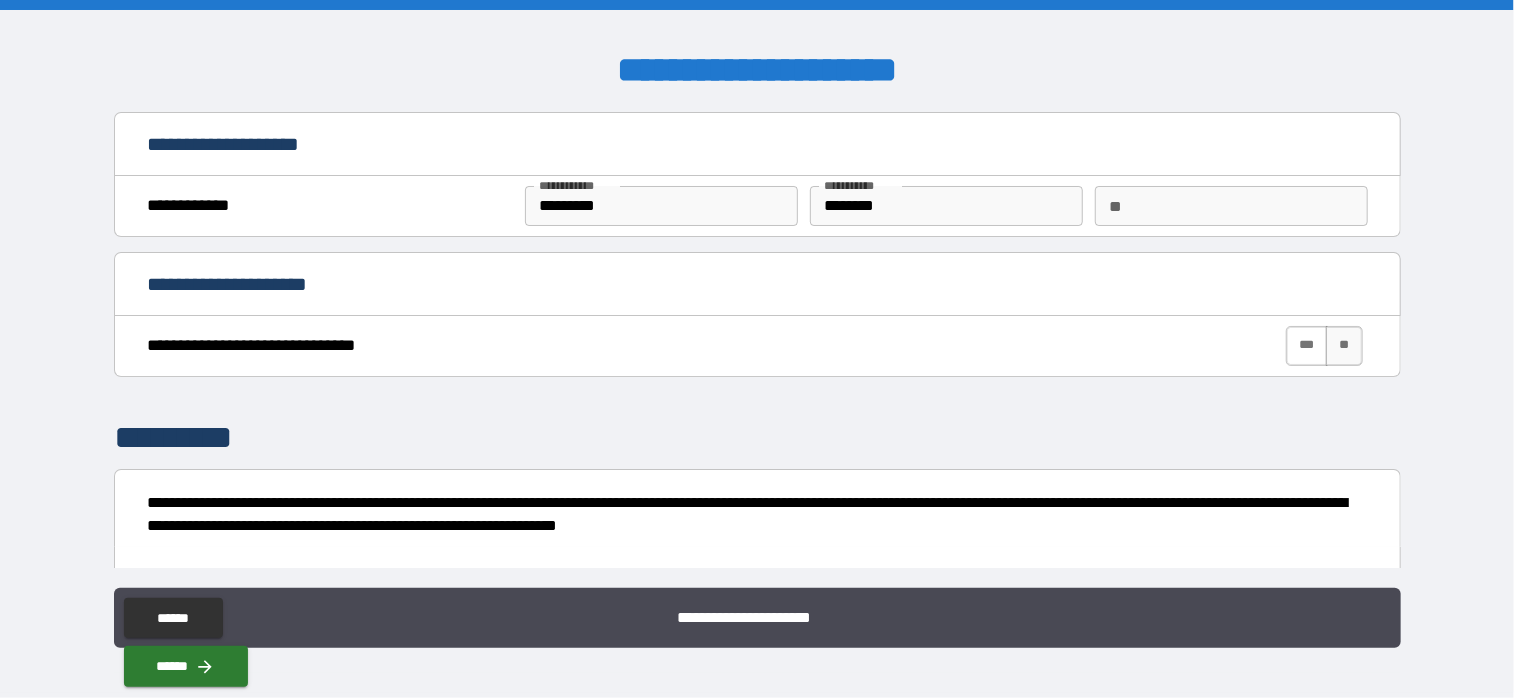 click on "***" at bounding box center (1307, 346) 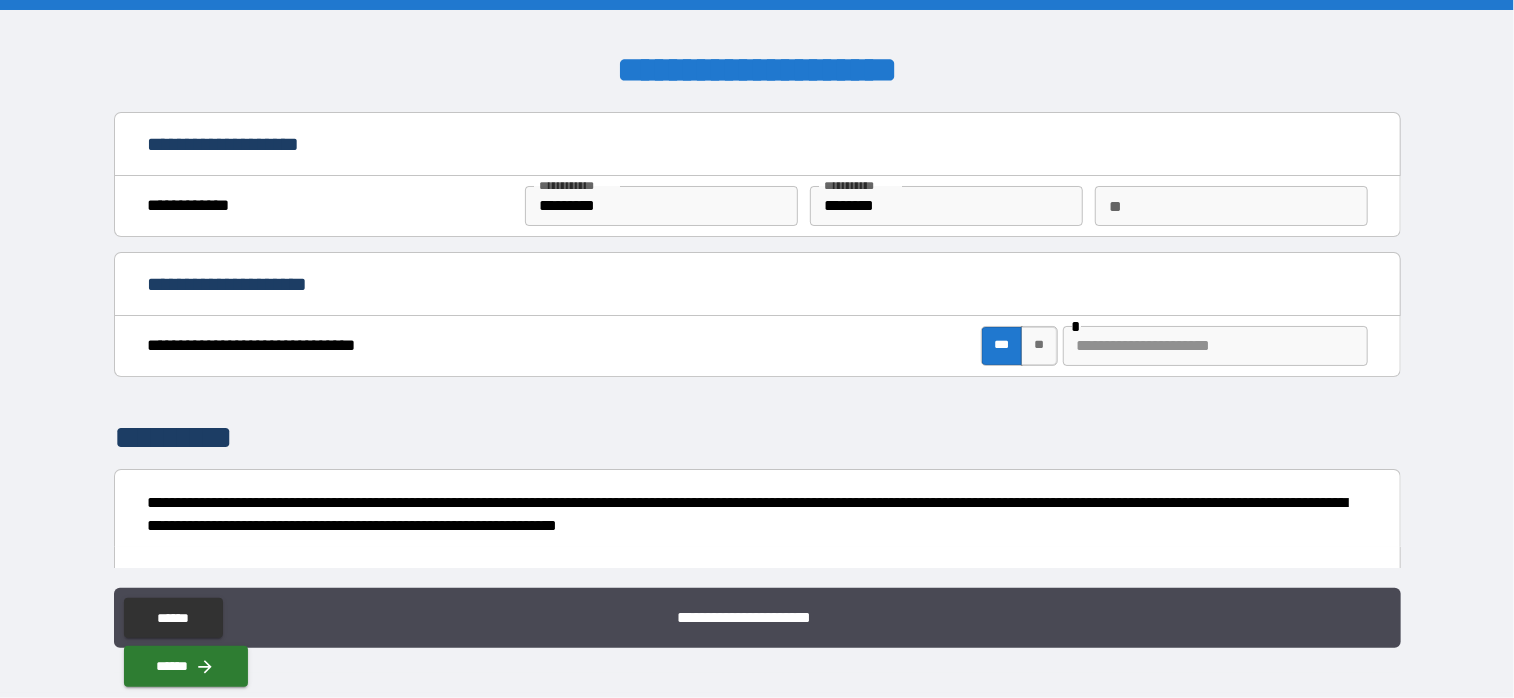 click on "**********" at bounding box center (757, 286) 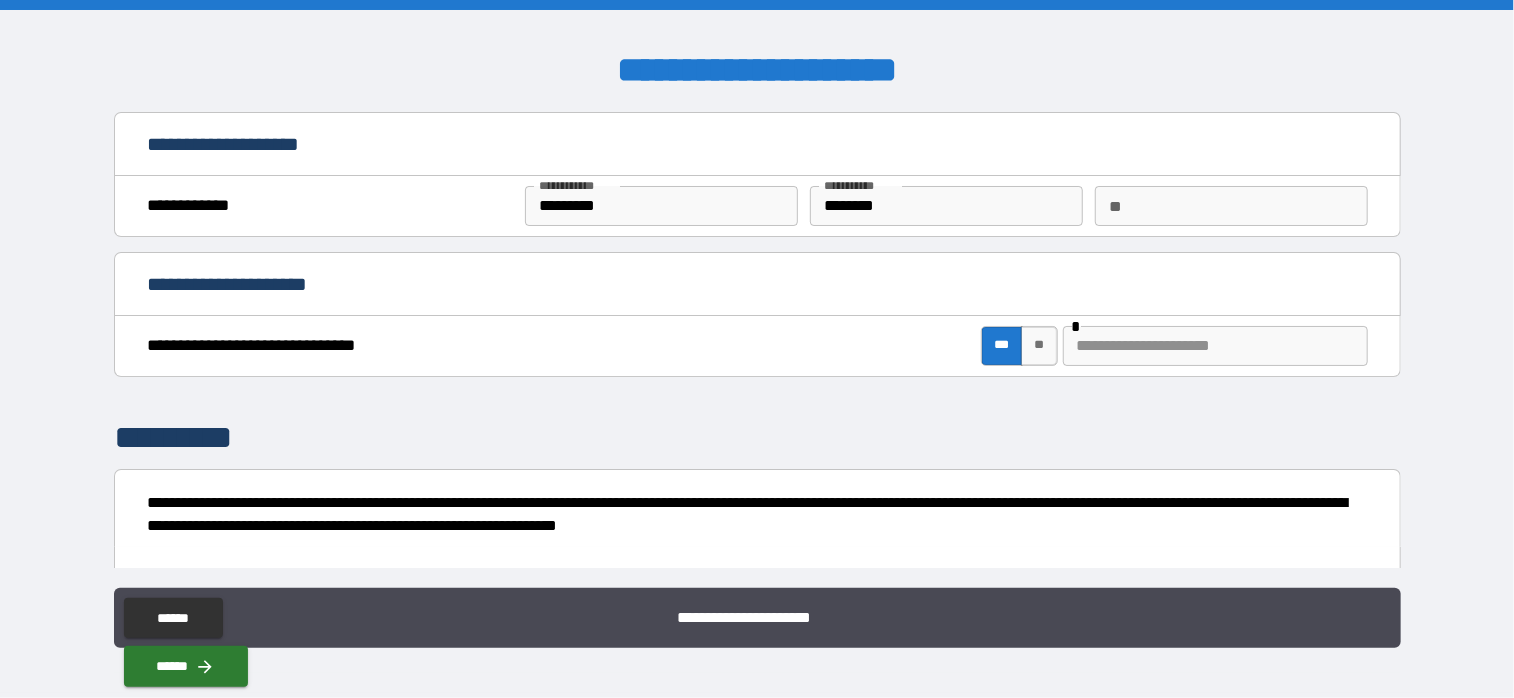 drag, startPoint x: 144, startPoint y: 339, endPoint x: 169, endPoint y: 327, distance: 27.730848 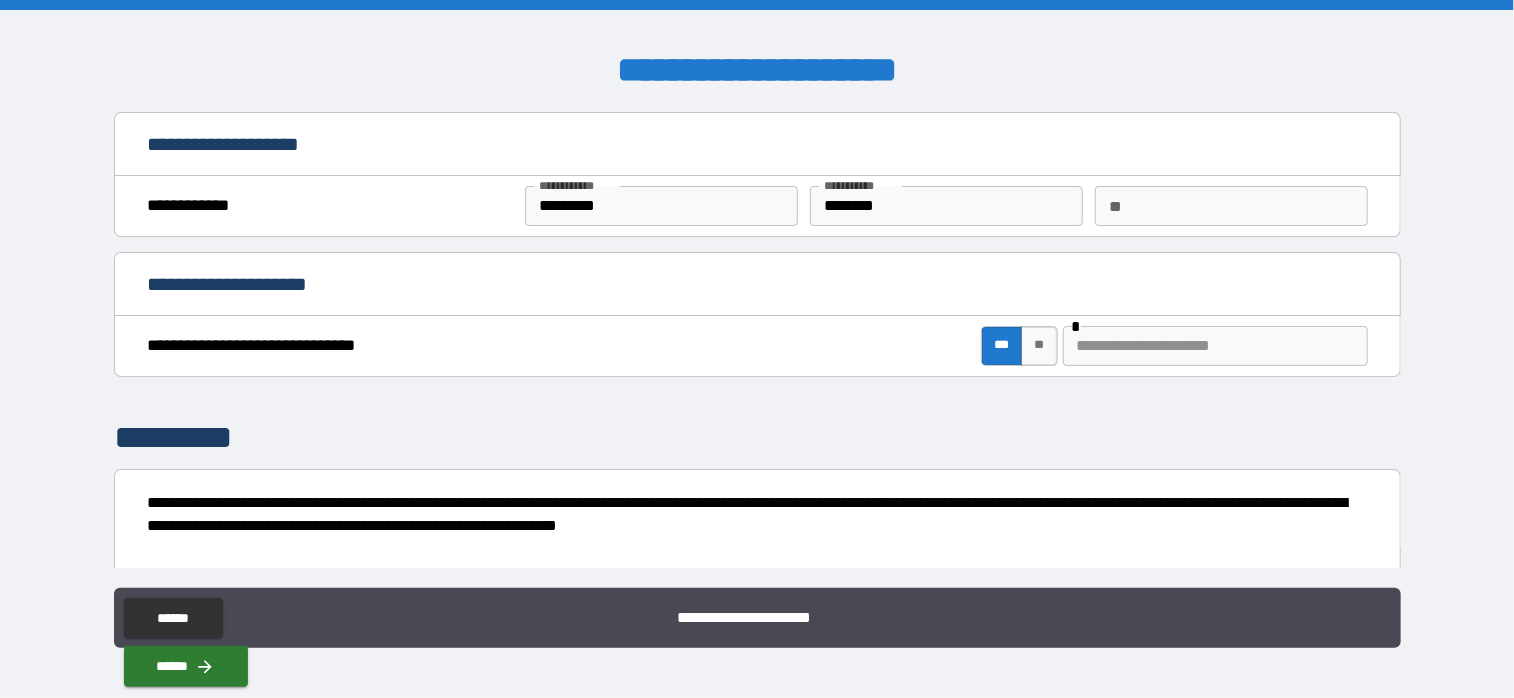click on "**********" at bounding box center (757, 346) 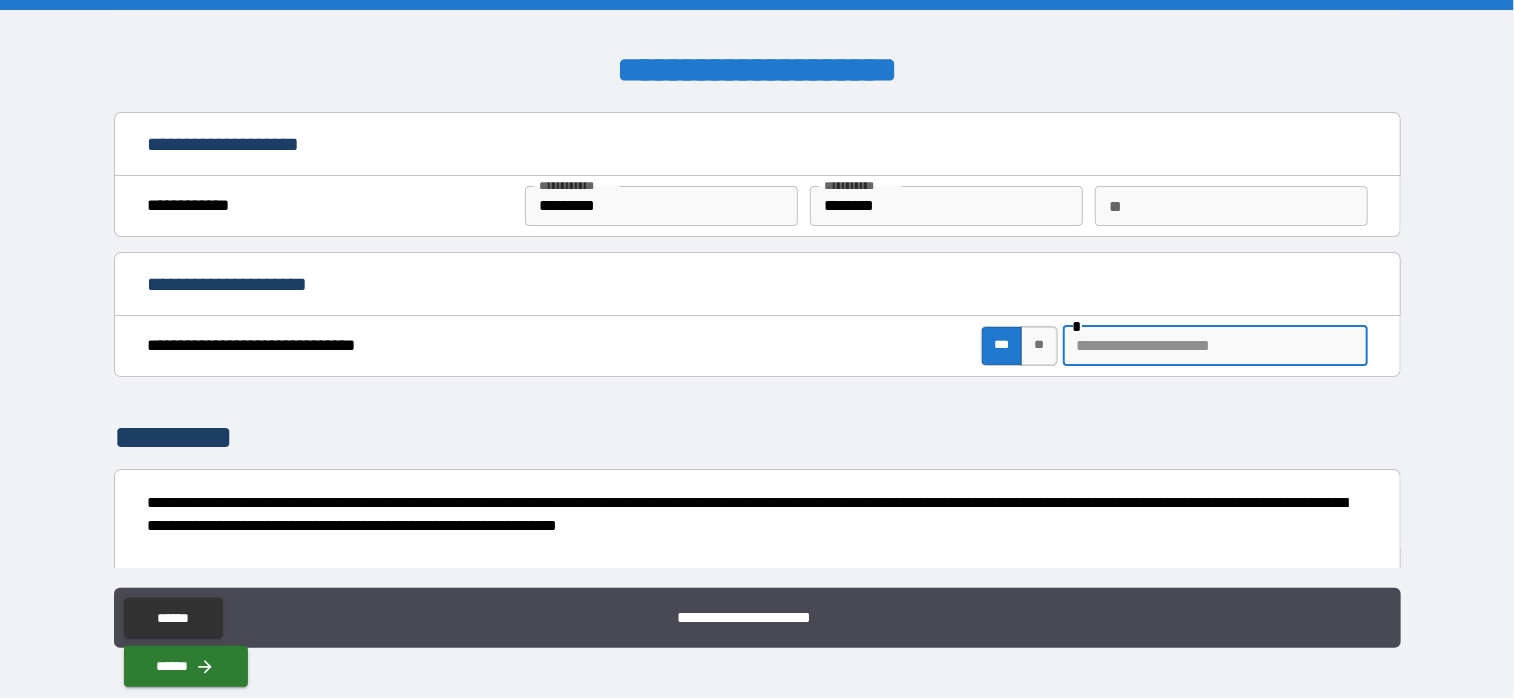 click at bounding box center [1215, 346] 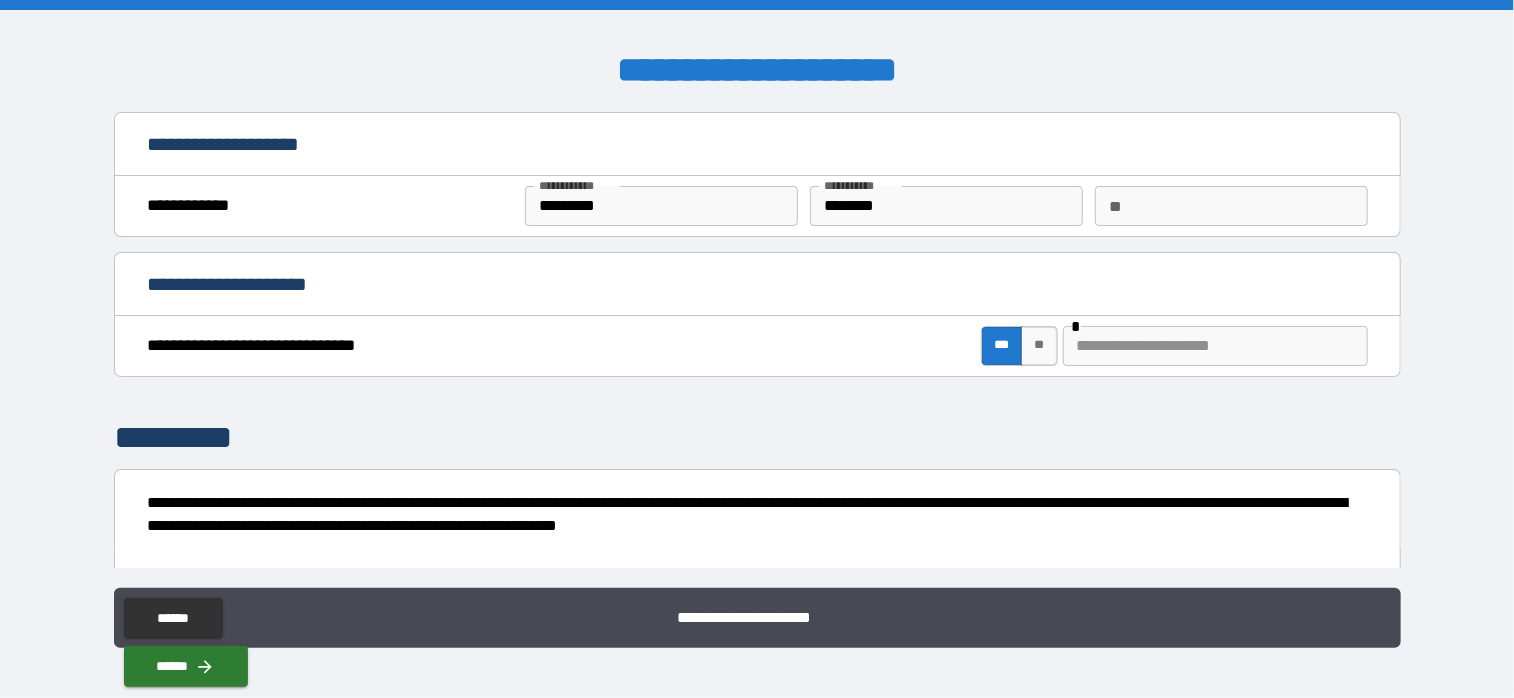 click on "**********" at bounding box center [757, 286] 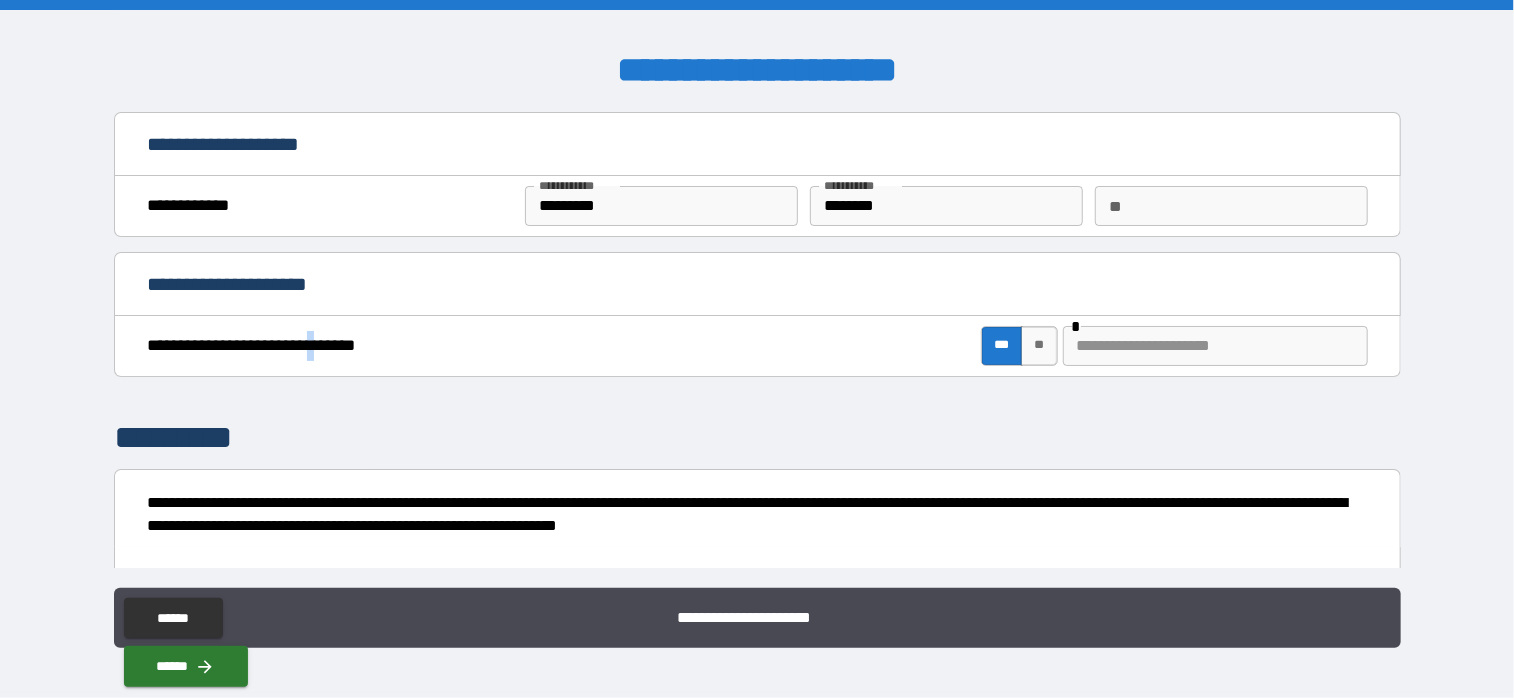 click on "**********" at bounding box center (328, 346) 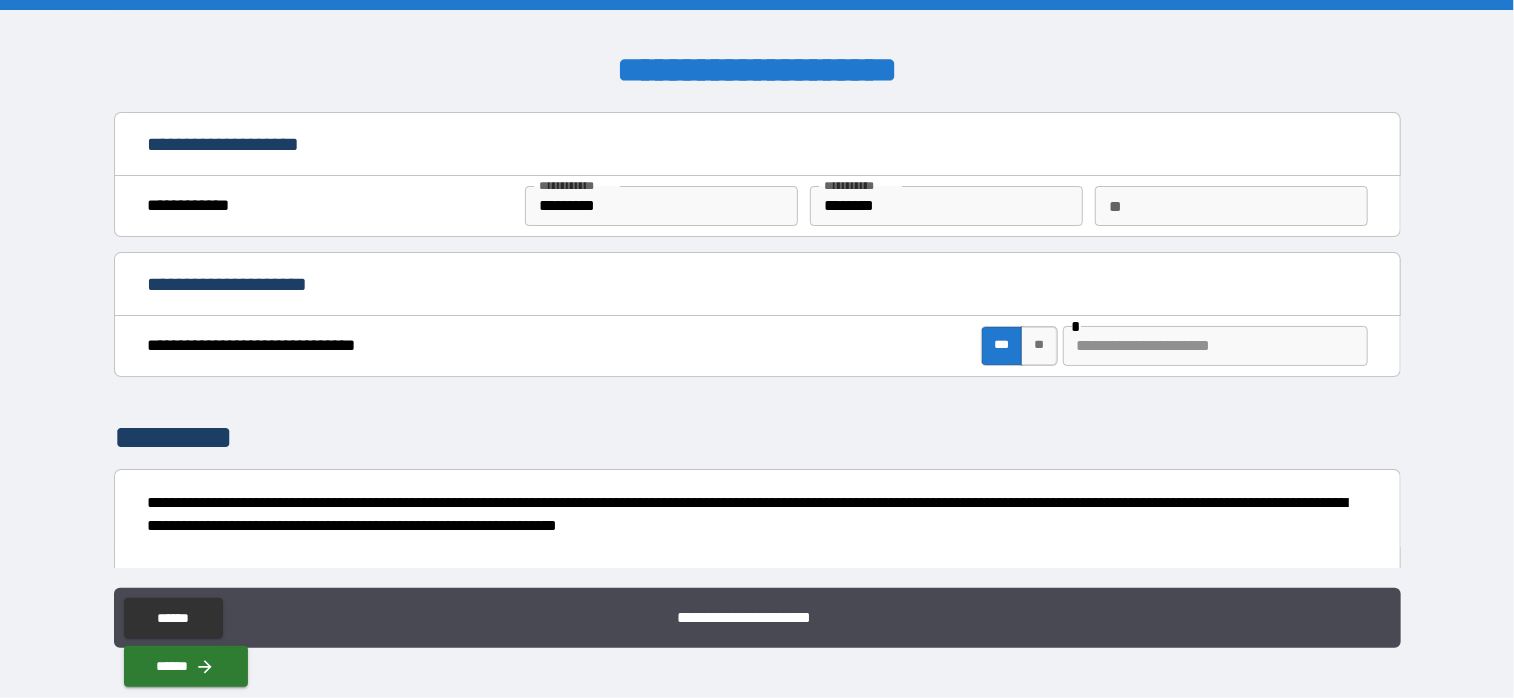 click on "**********" at bounding box center [328, 346] 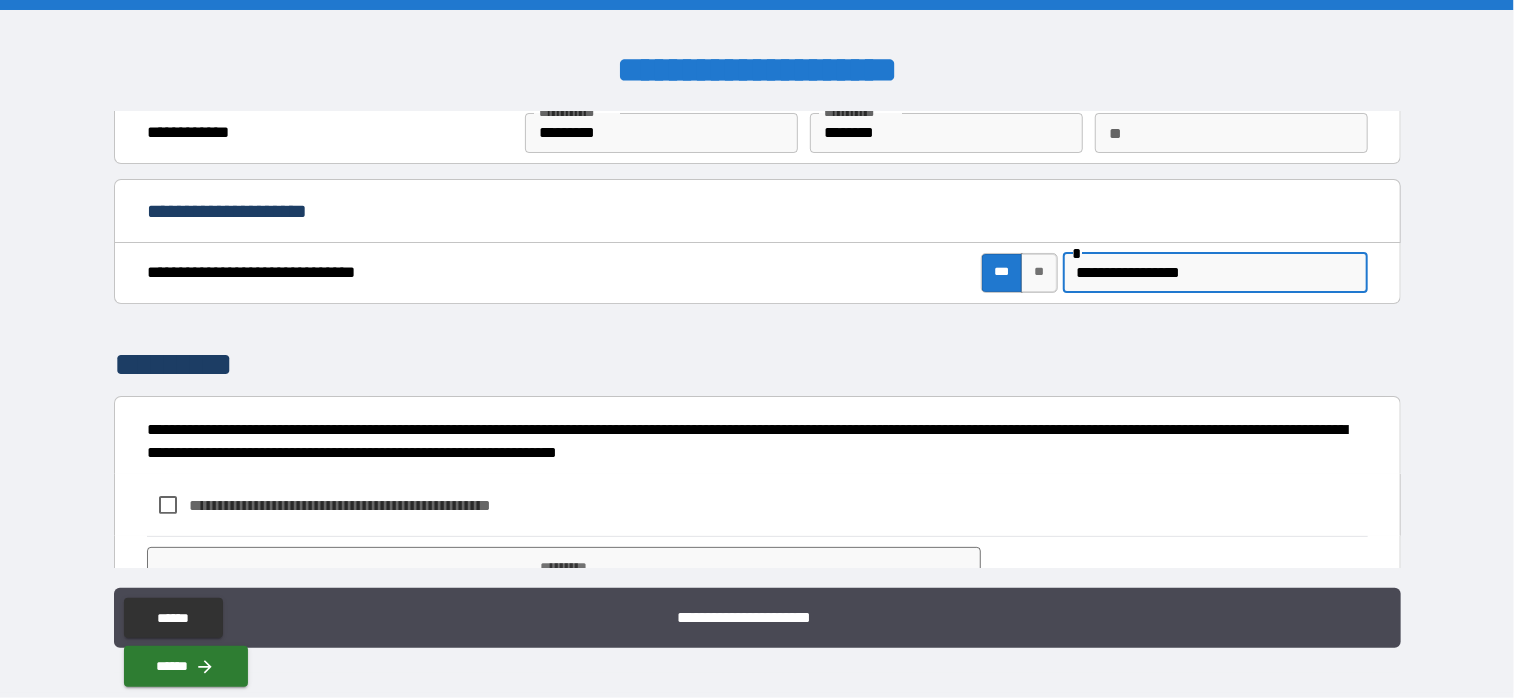 scroll, scrollTop: 161, scrollLeft: 0, axis: vertical 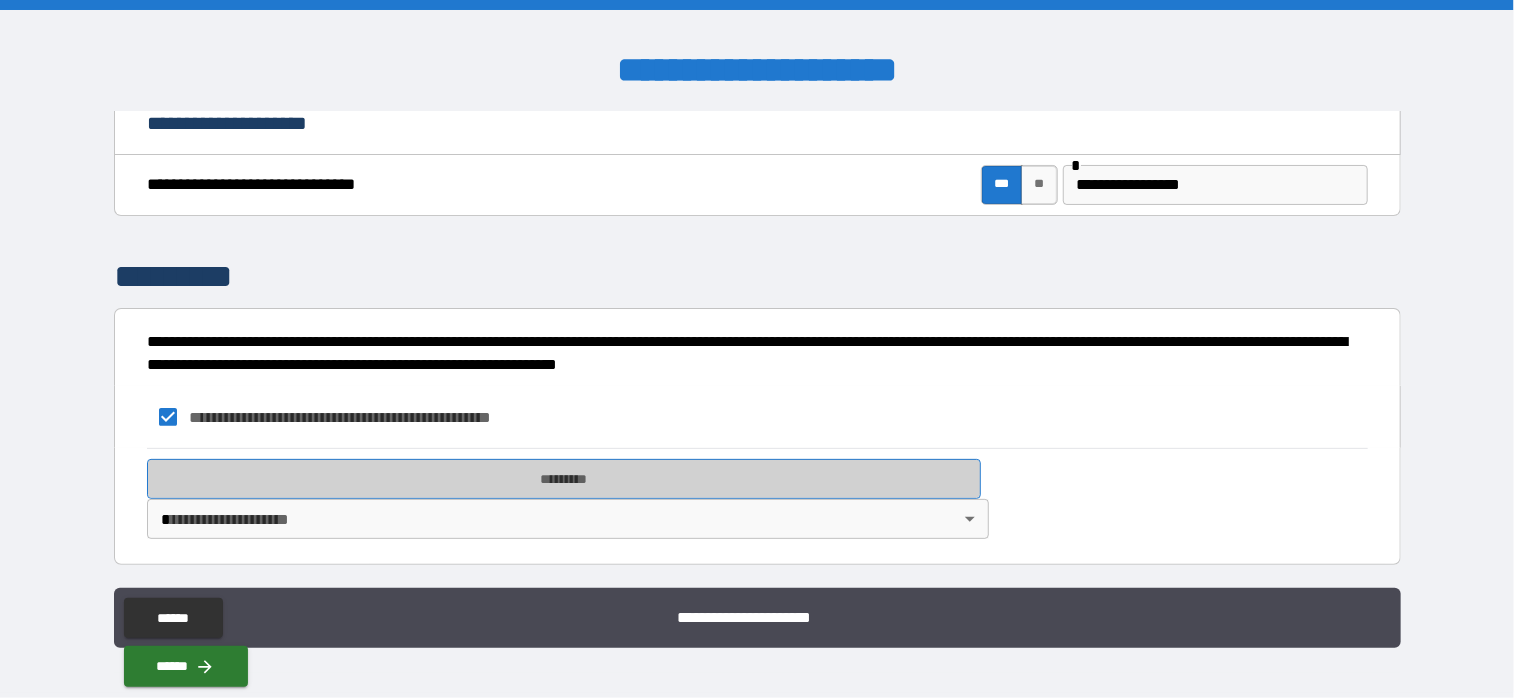 click on "*********" at bounding box center [564, 479] 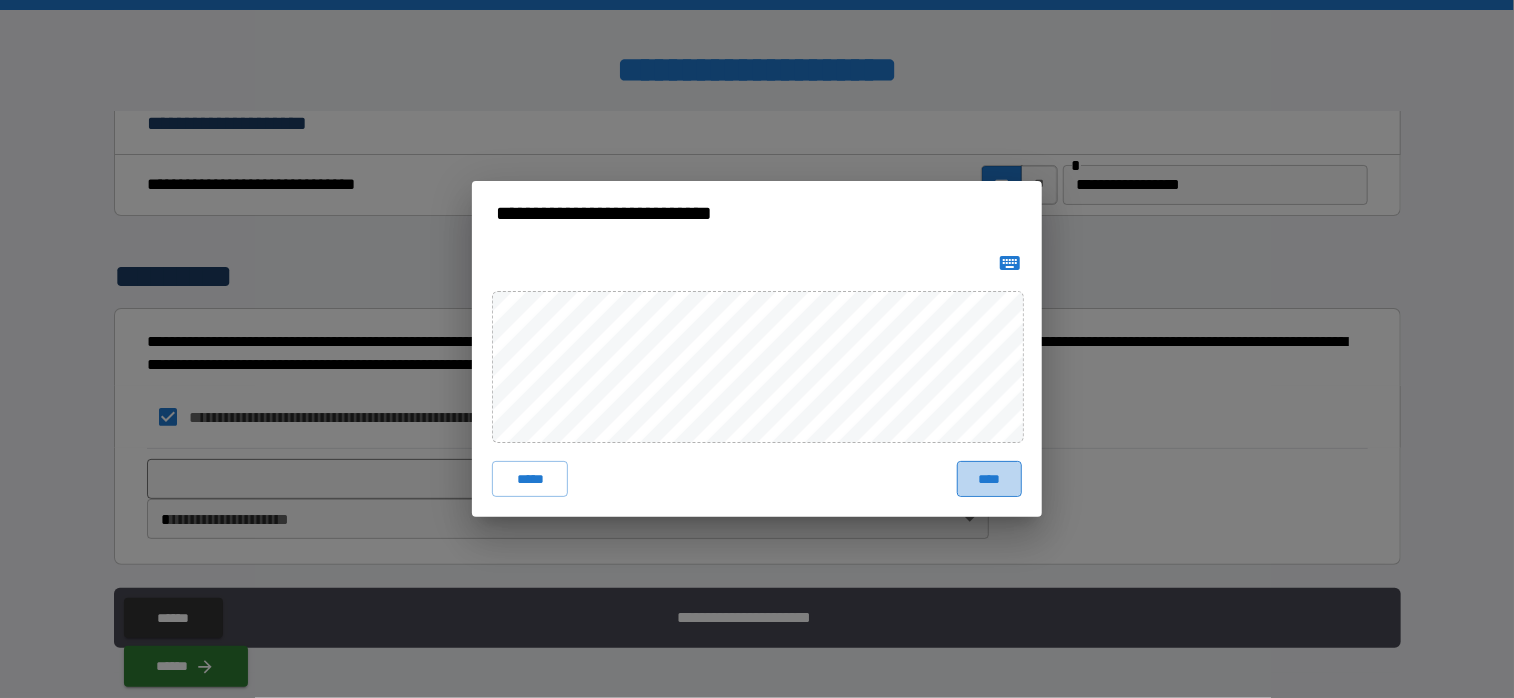 click on "****" at bounding box center [989, 479] 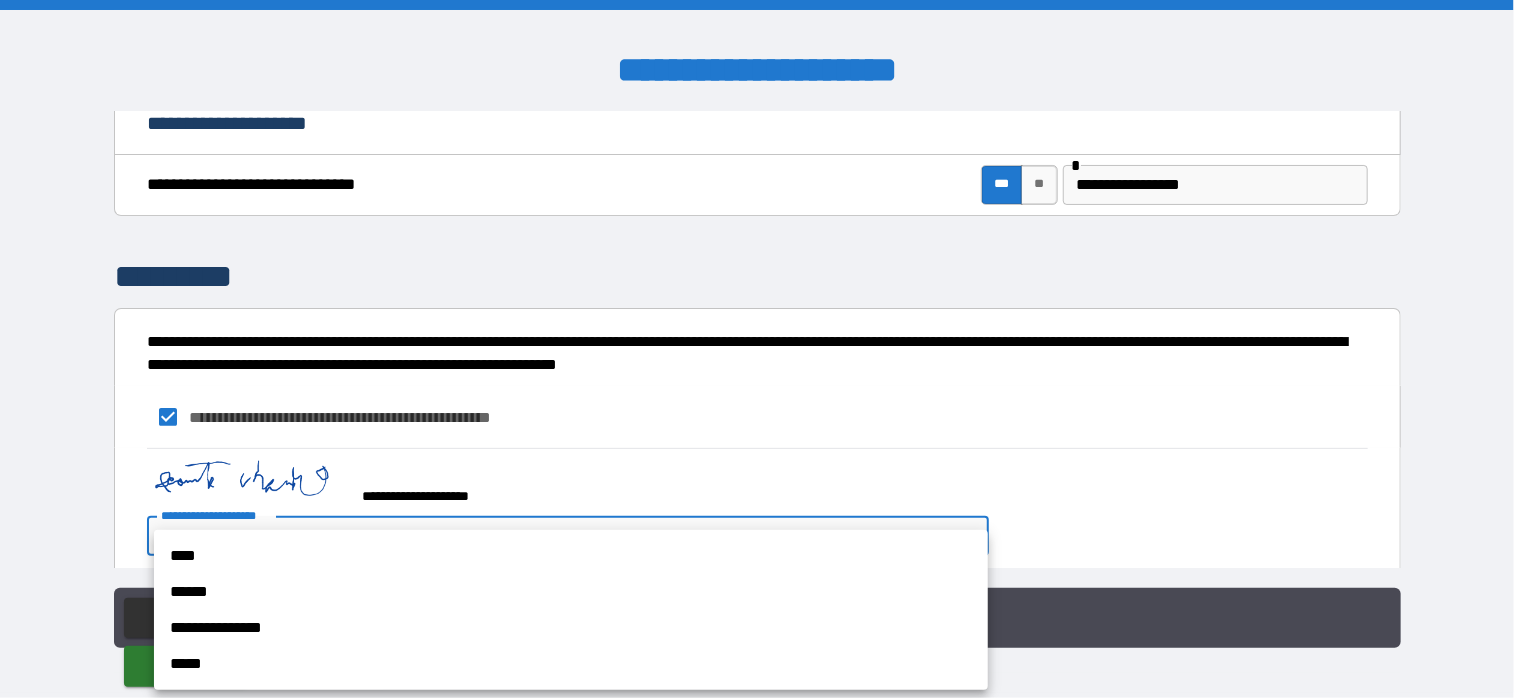 click on "**********" at bounding box center [757, 349] 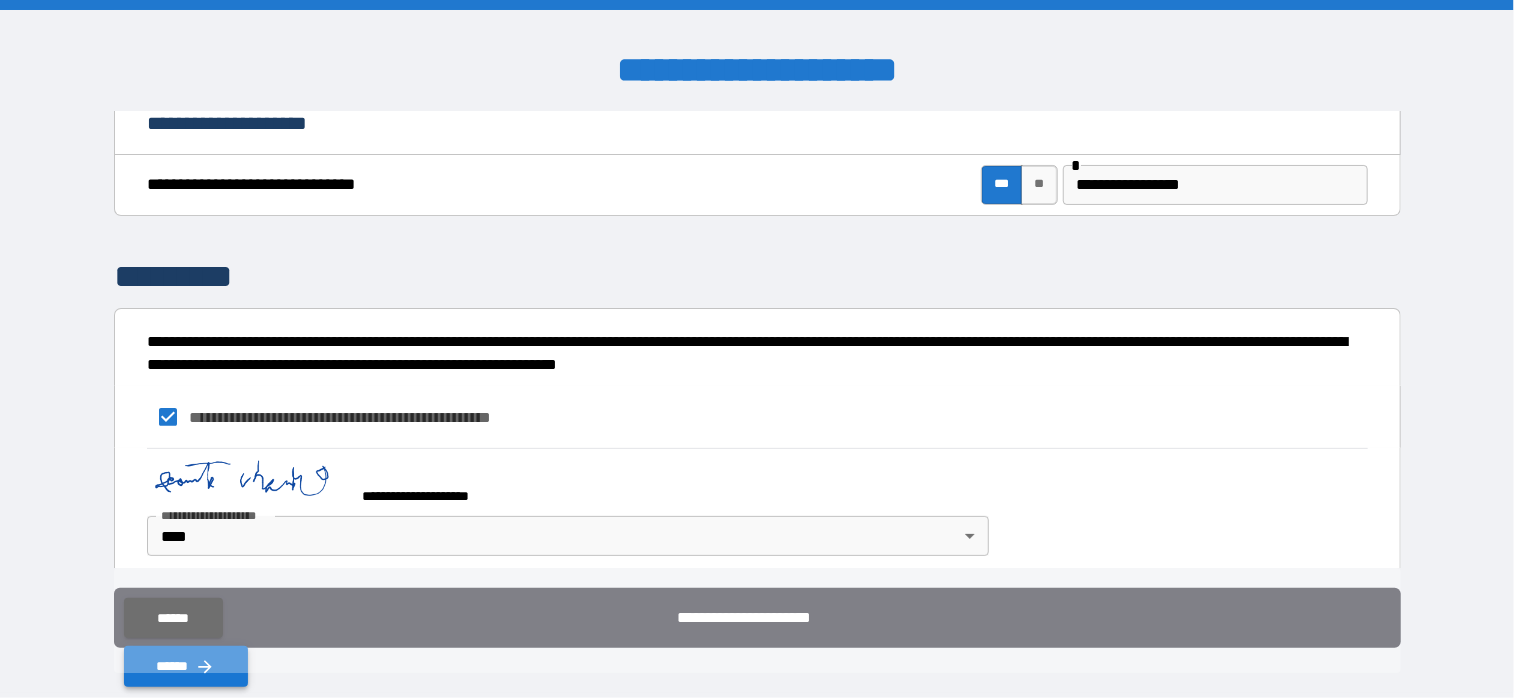 click on "******" at bounding box center [186, 666] 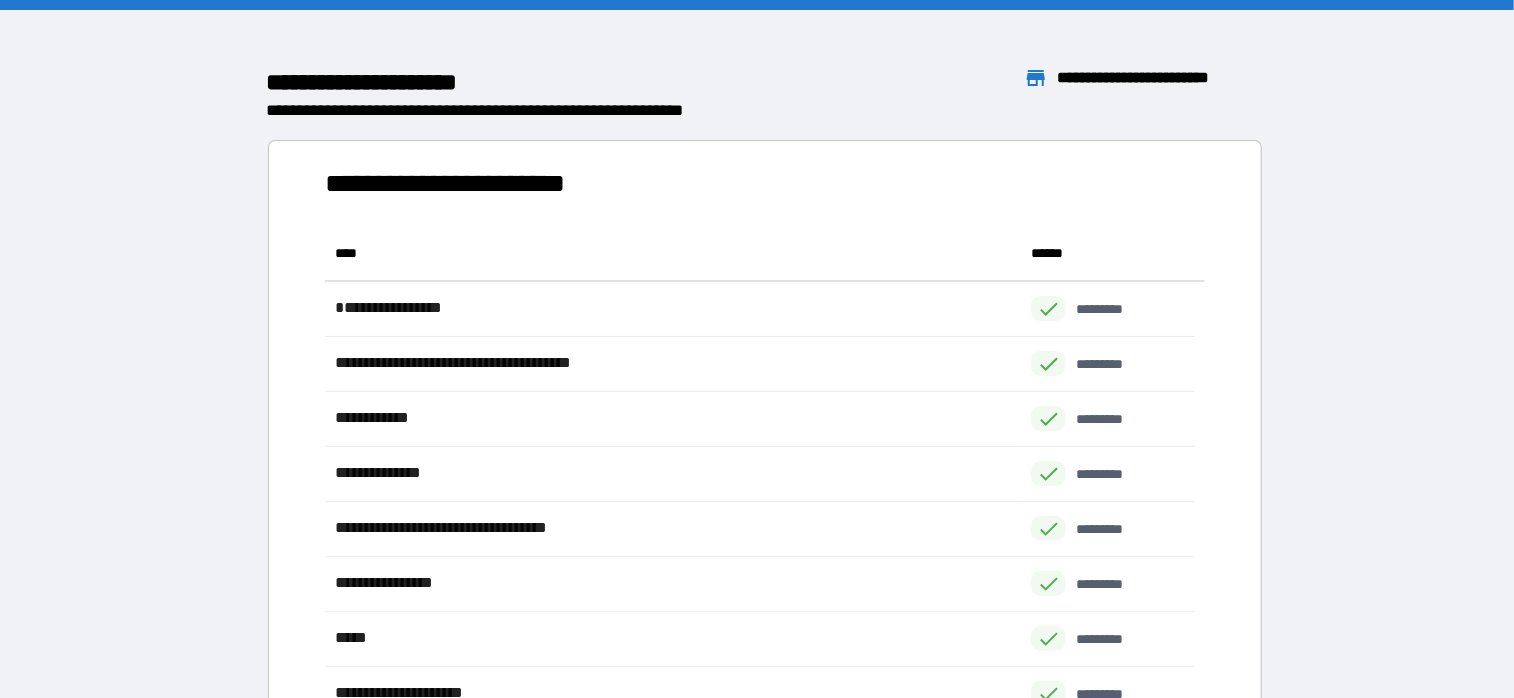 scroll, scrollTop: 16, scrollLeft: 16, axis: both 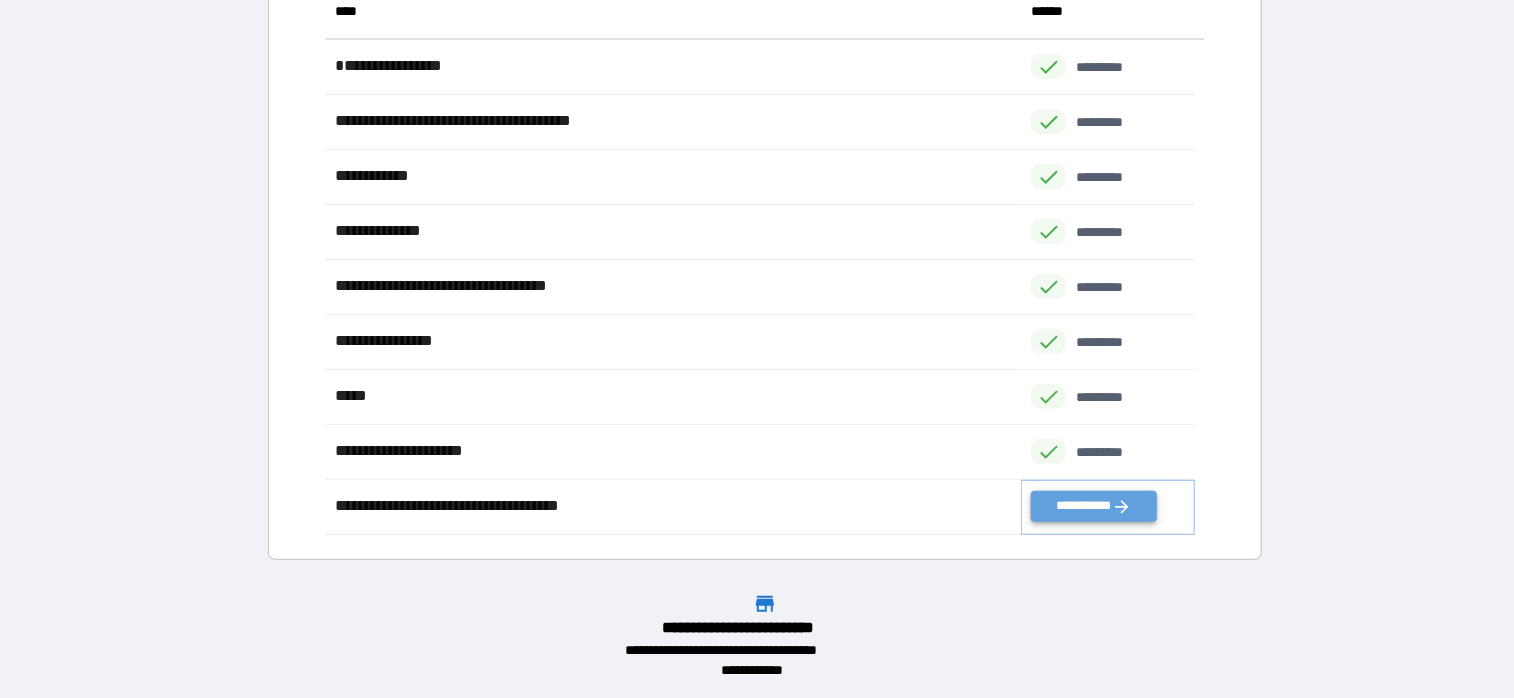 click on "**********" at bounding box center [1093, 506] 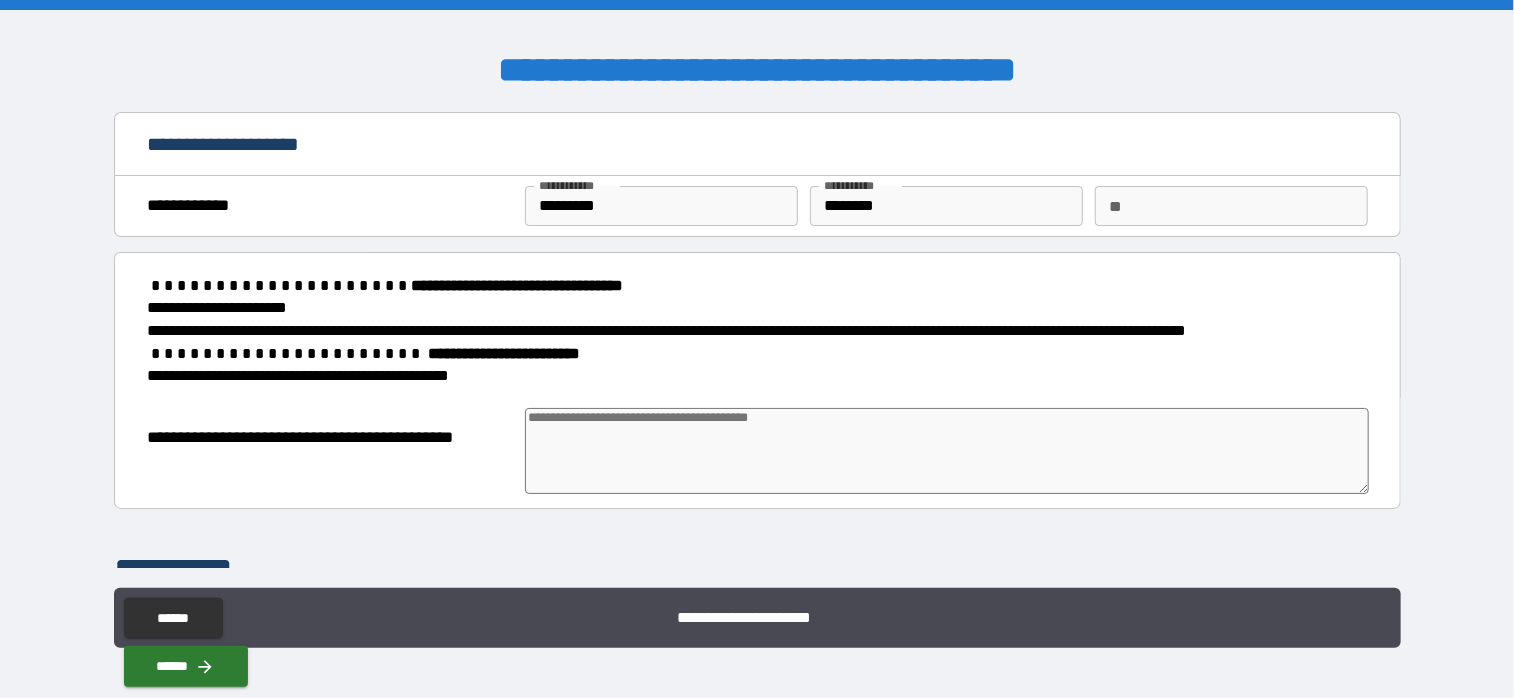 click at bounding box center (946, 451) 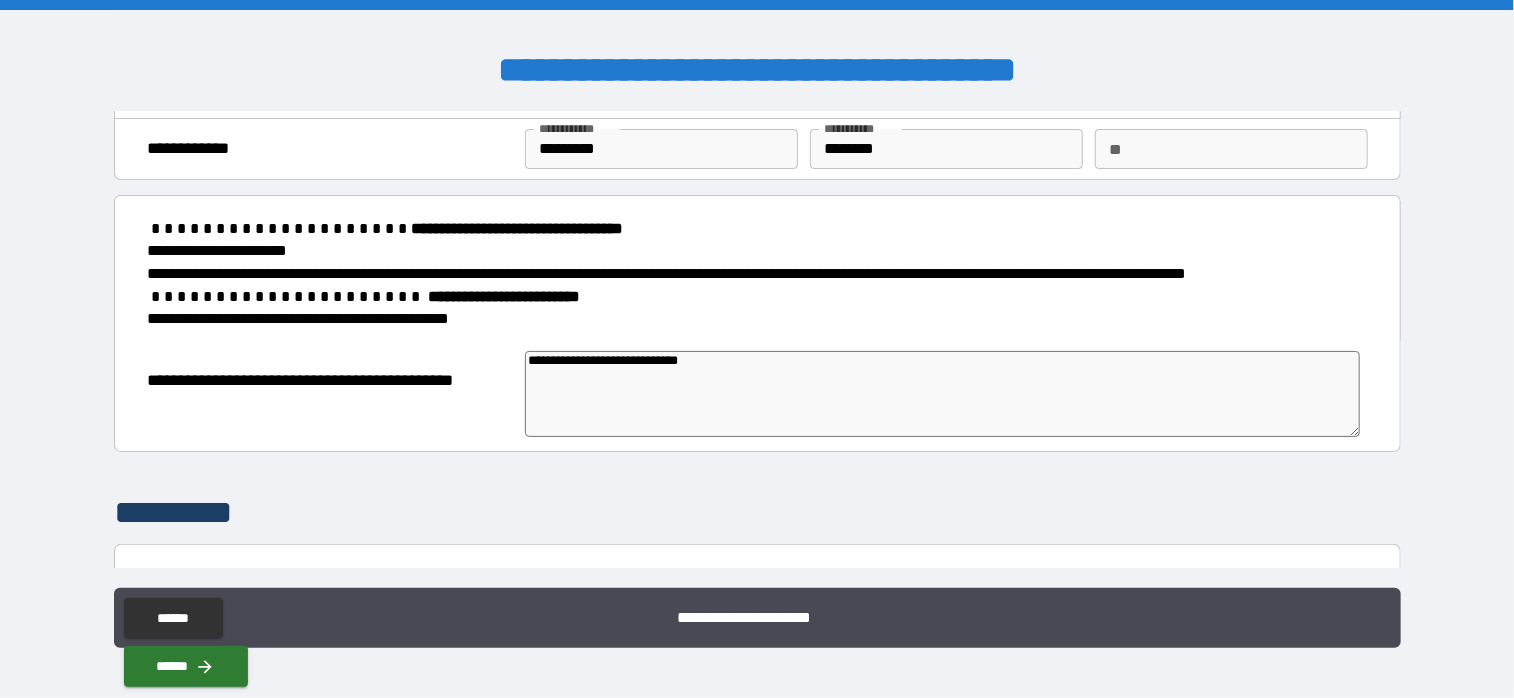 scroll, scrollTop: 293, scrollLeft: 0, axis: vertical 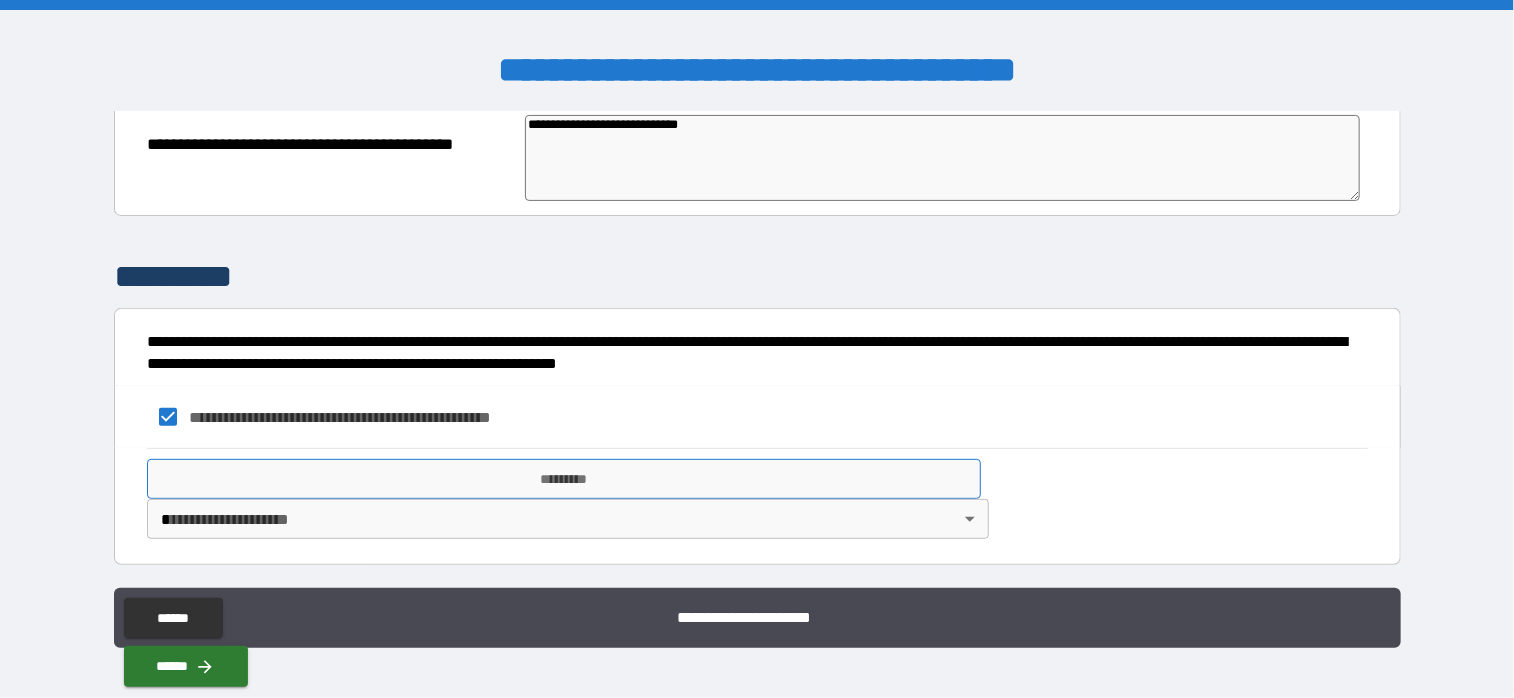 click on "*********" at bounding box center (564, 479) 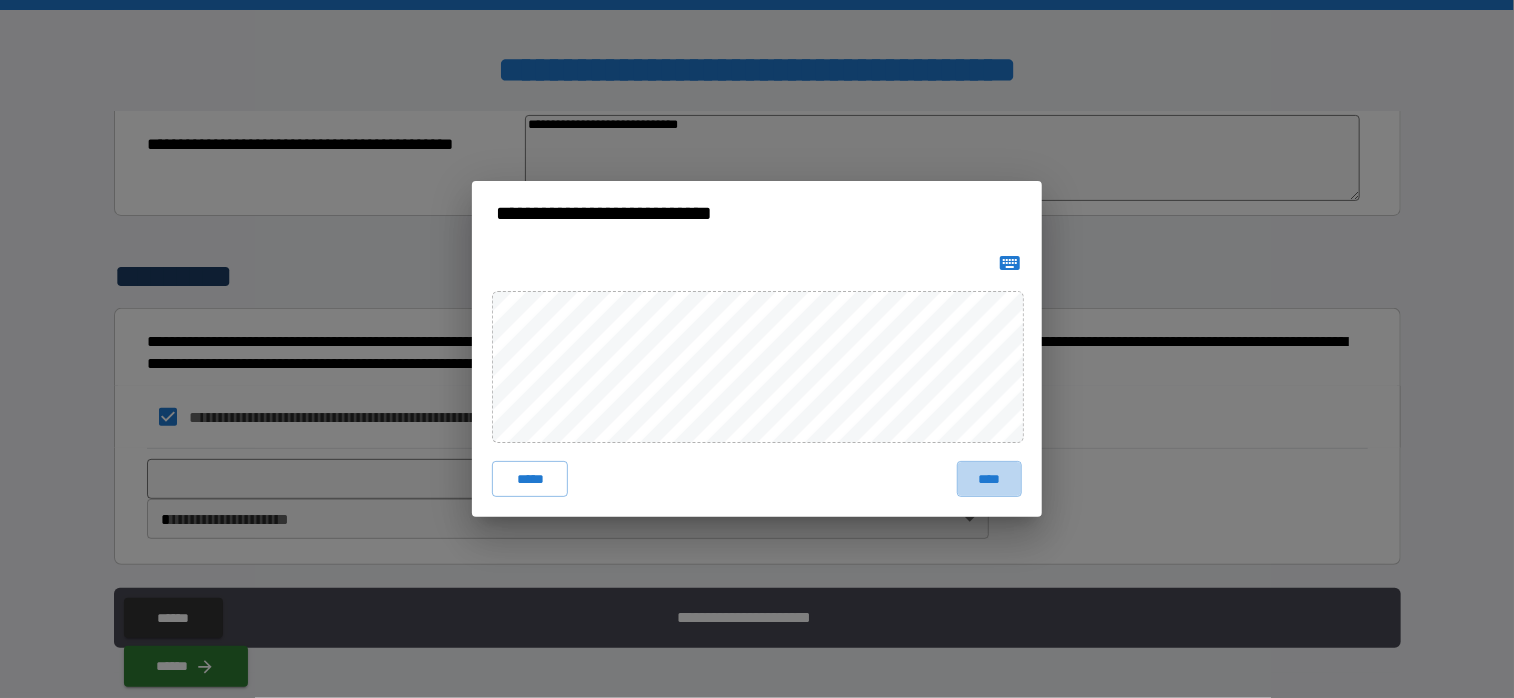 click on "****" at bounding box center (989, 479) 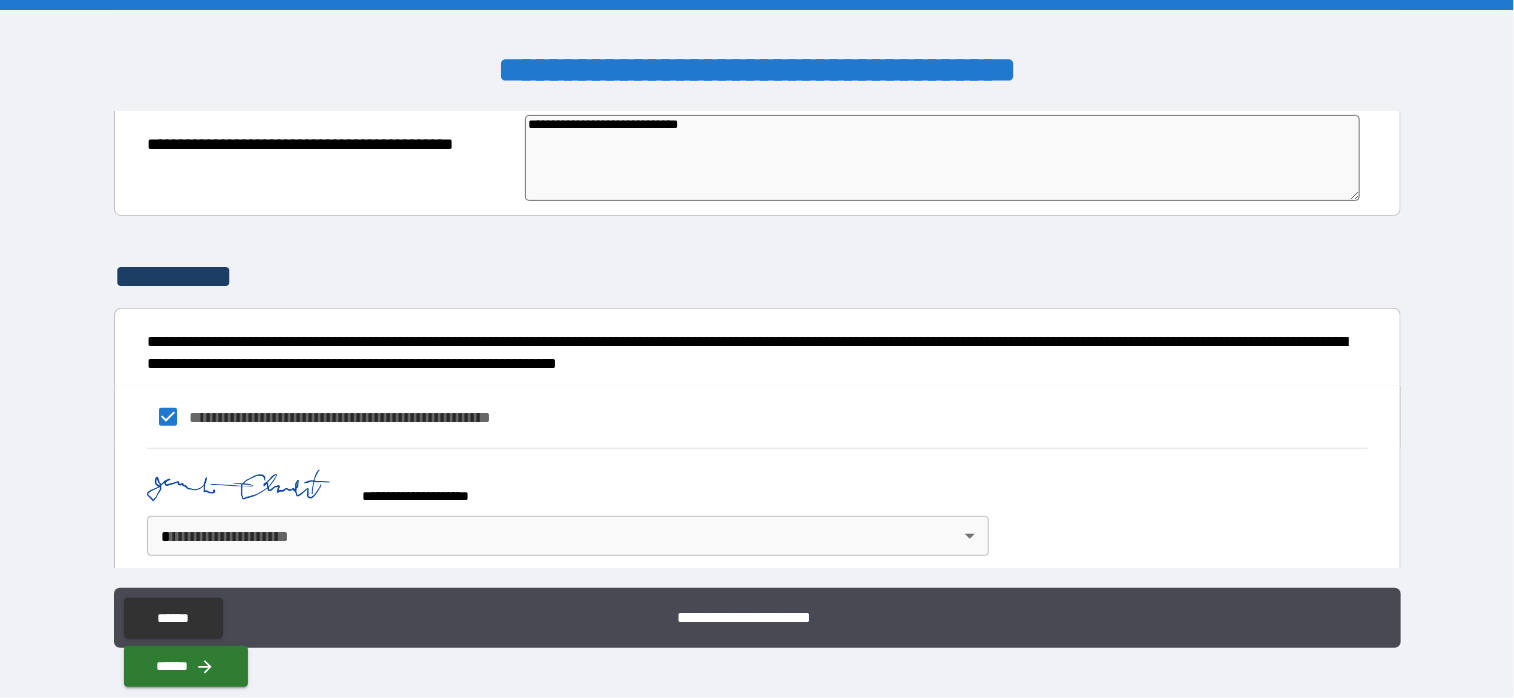 click on "**********" at bounding box center (757, 349) 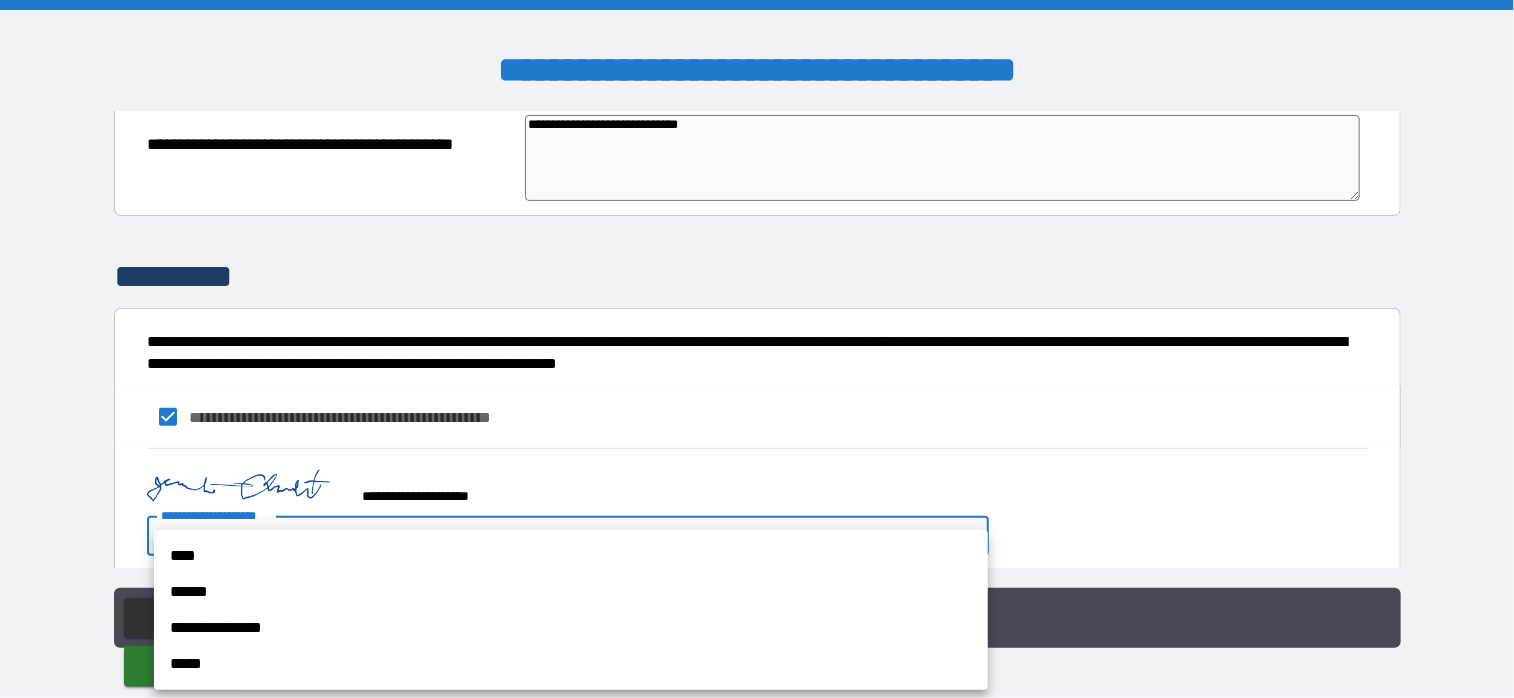click on "****" at bounding box center (571, 556) 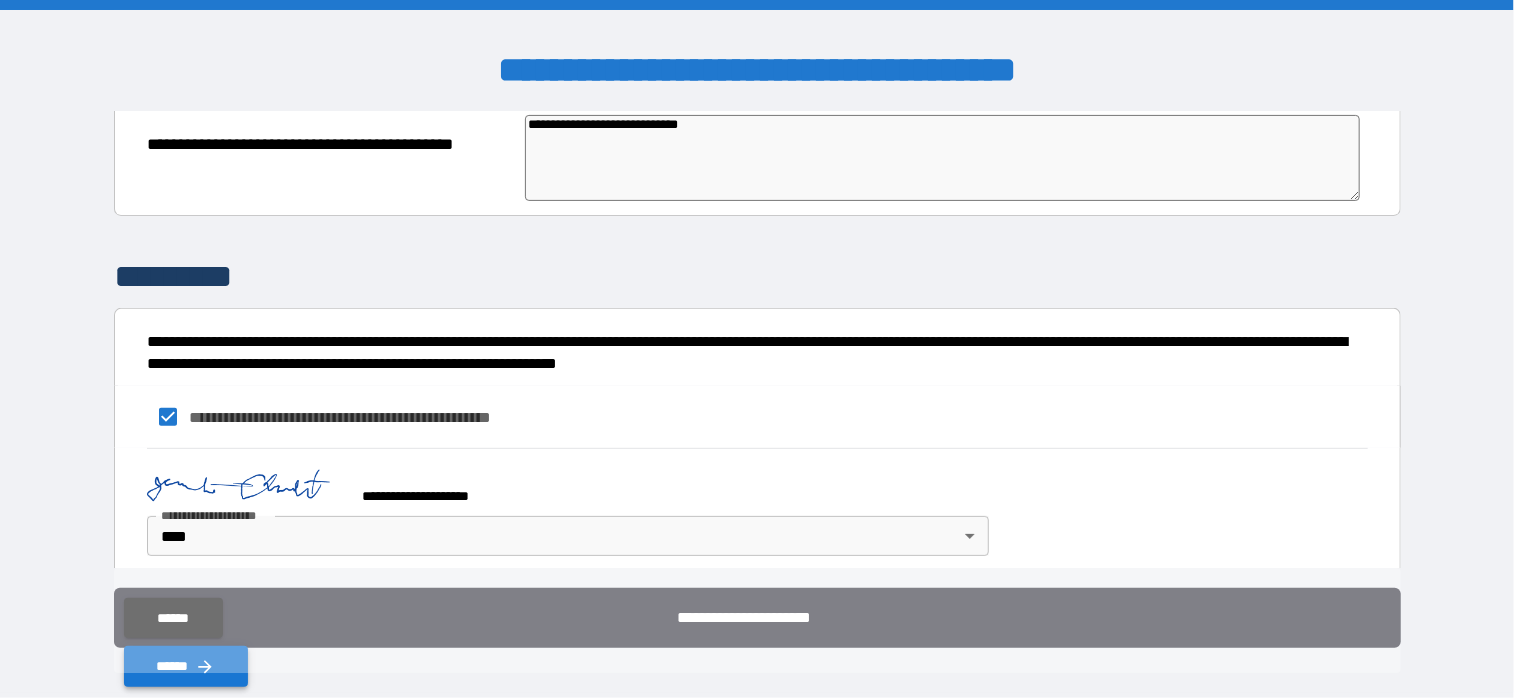 click on "******" at bounding box center [186, 666] 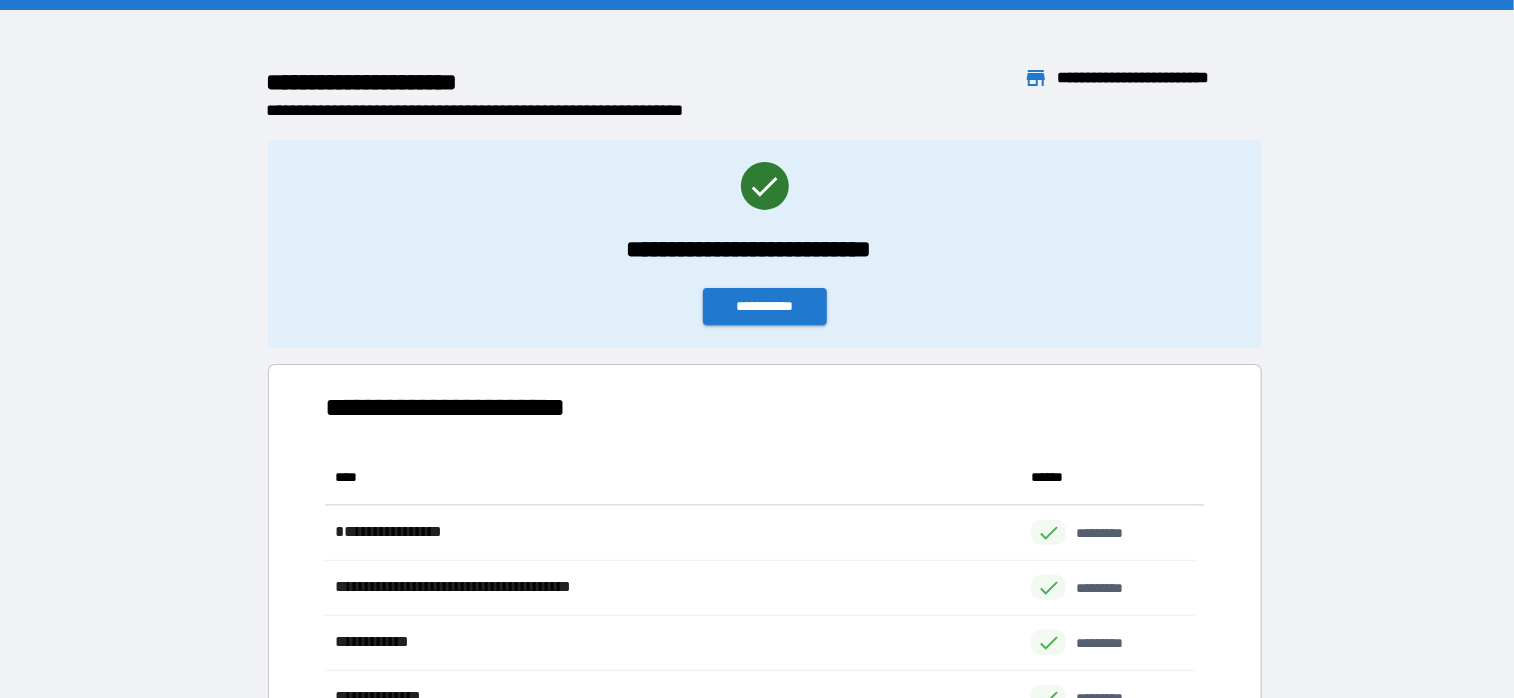 scroll, scrollTop: 16, scrollLeft: 16, axis: both 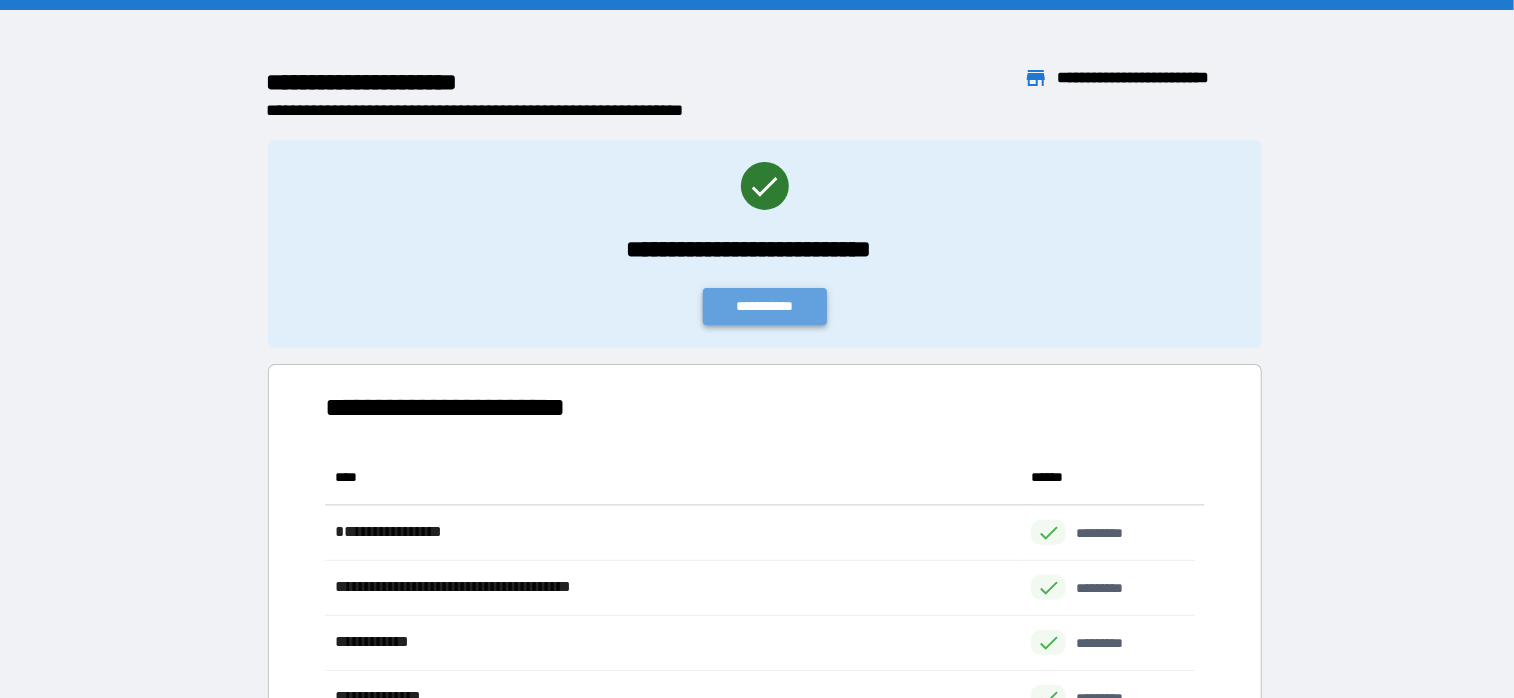 click on "**********" at bounding box center (765, 306) 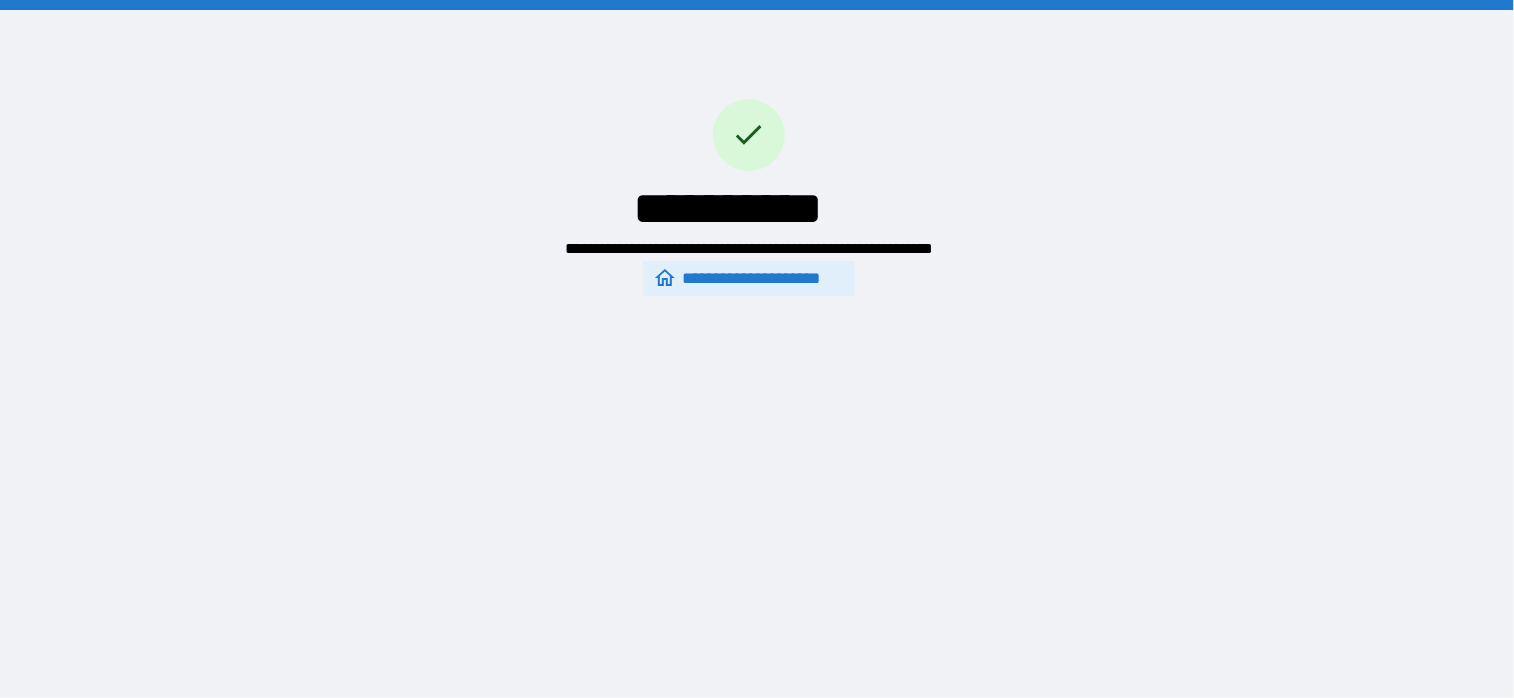 click on "**********" at bounding box center (748, 279) 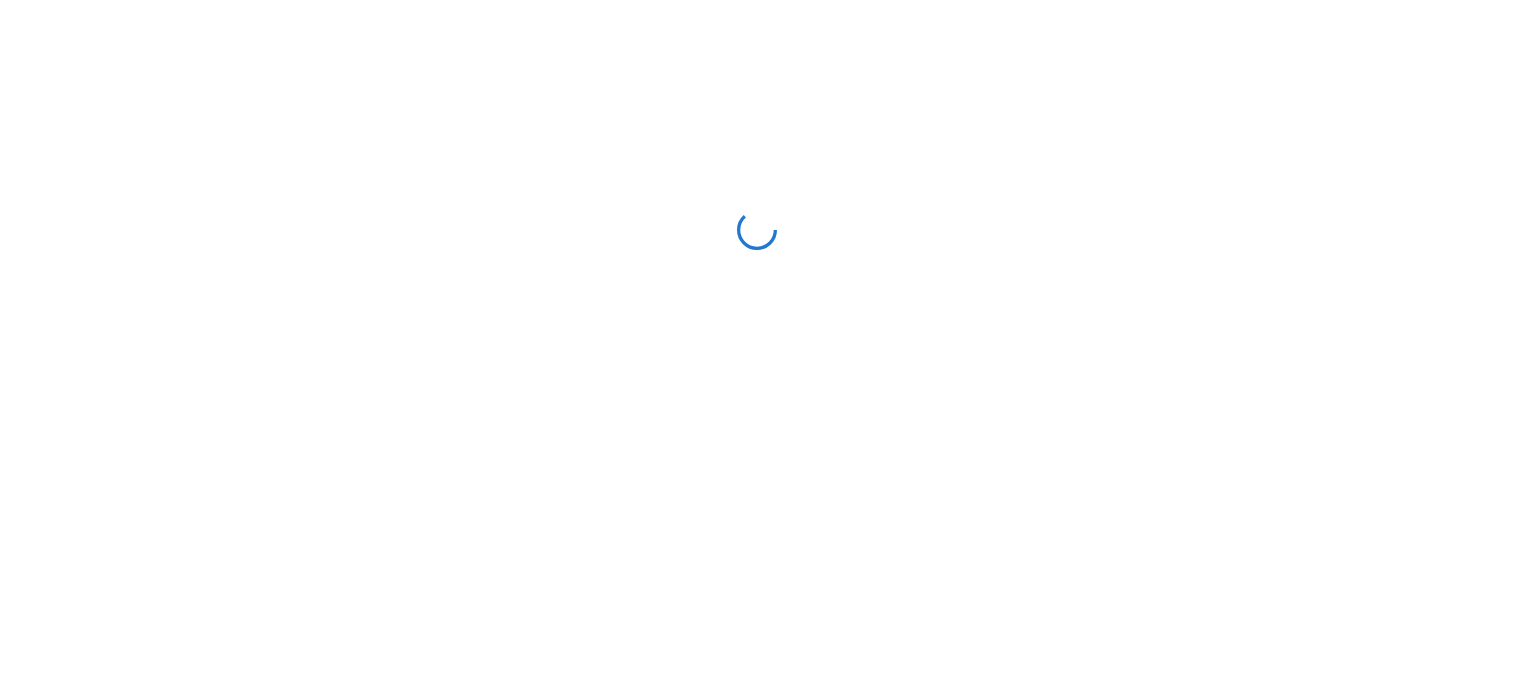 scroll, scrollTop: 0, scrollLeft: 0, axis: both 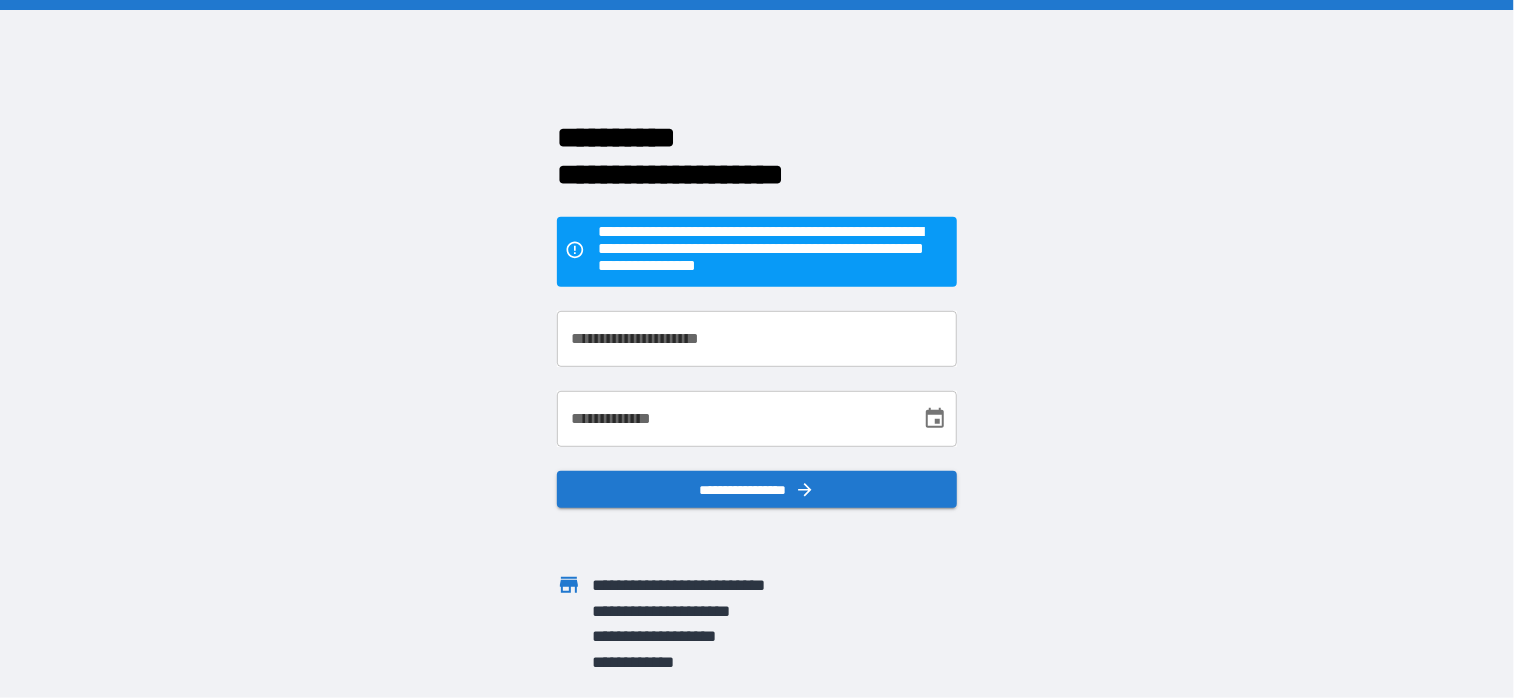 click on "**********" at bounding box center [757, 339] 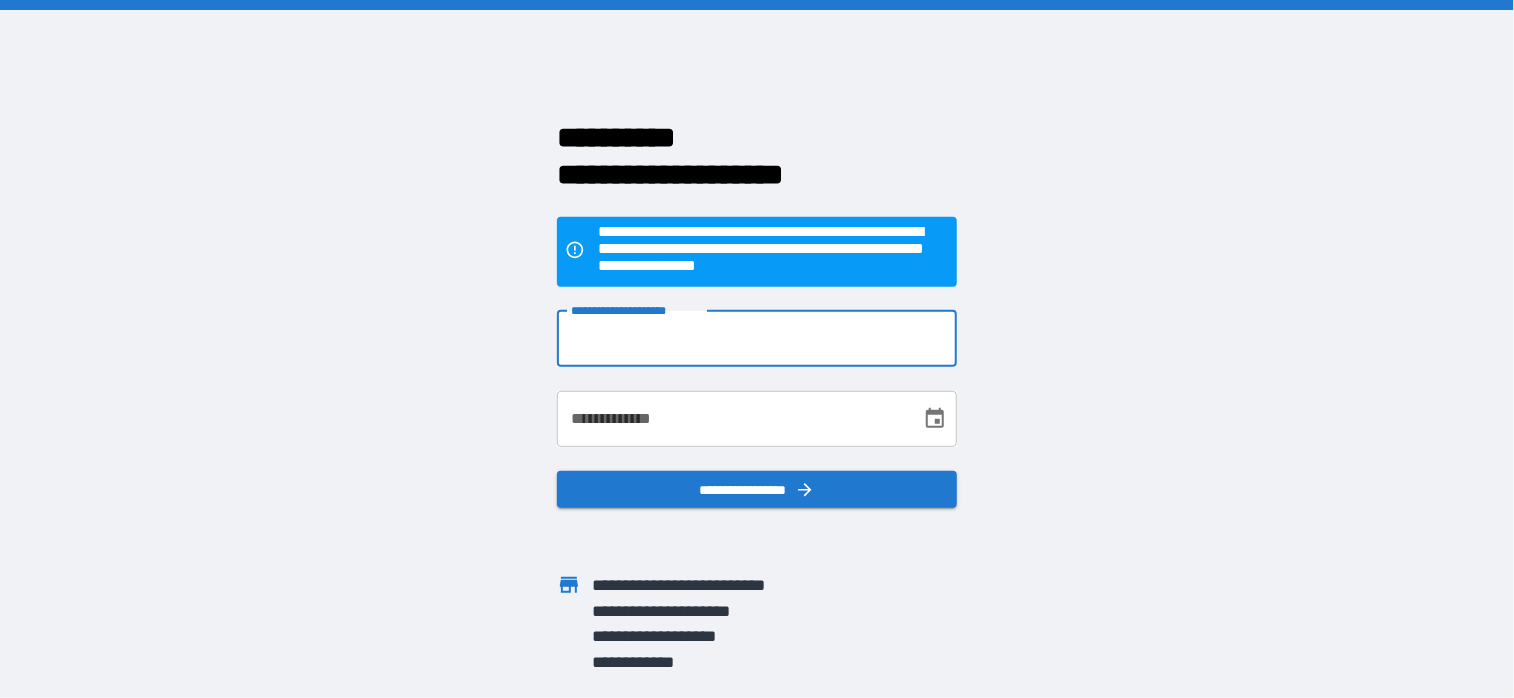 type on "**********" 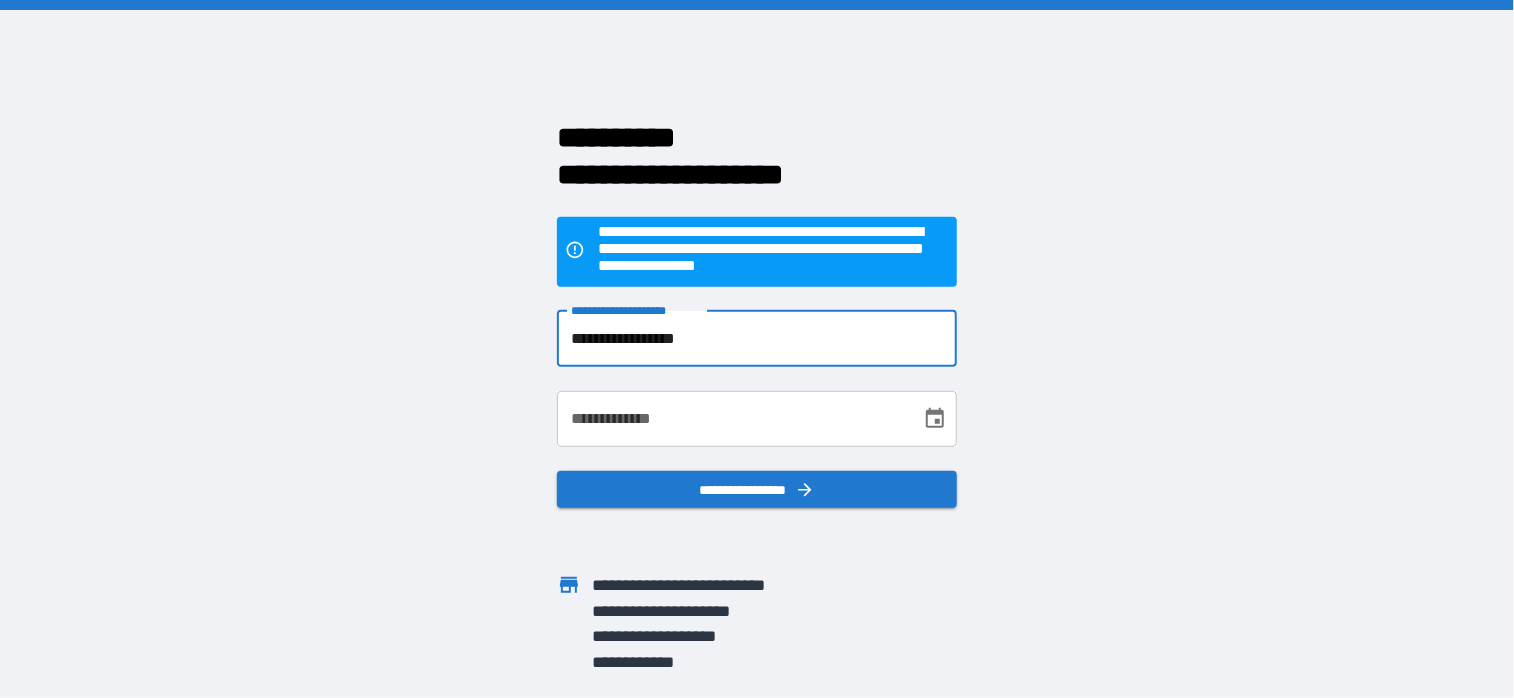 type on "**********" 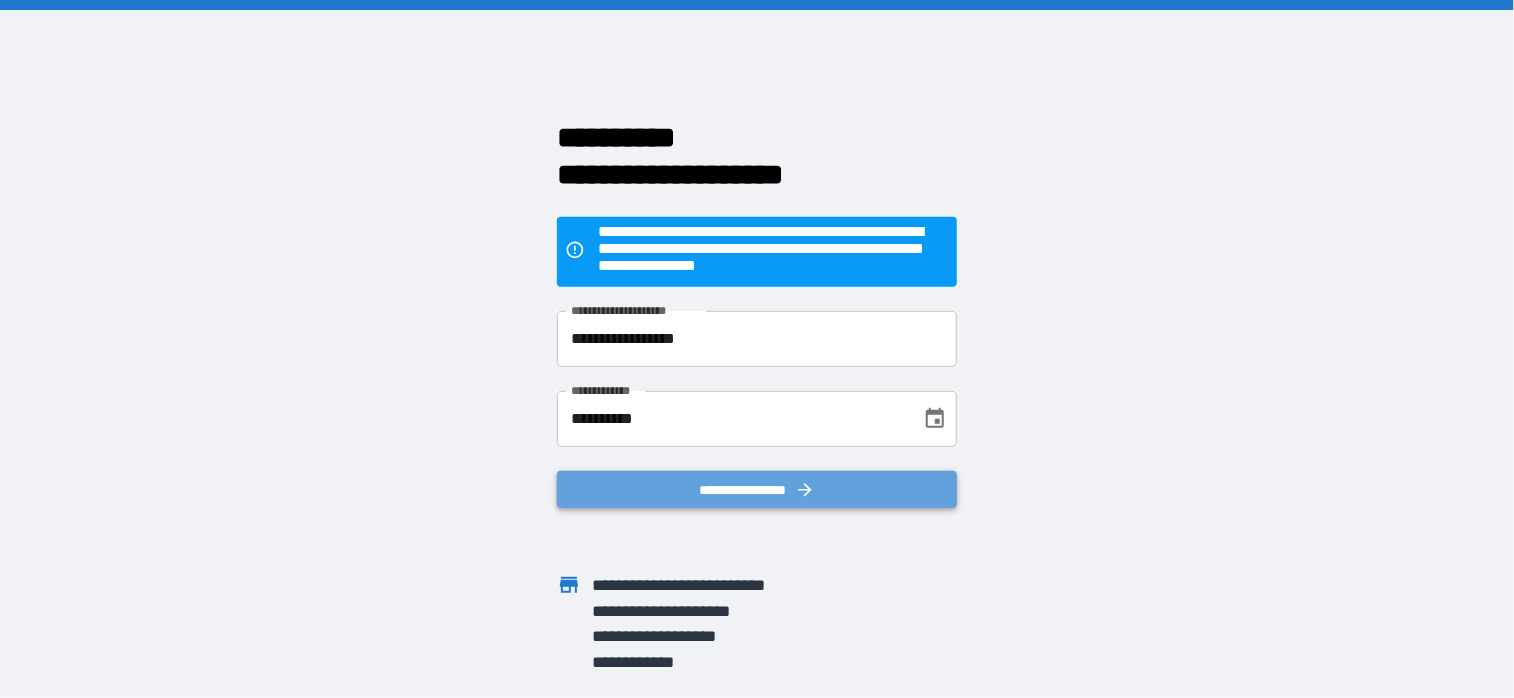 click on "**********" at bounding box center (757, 490) 